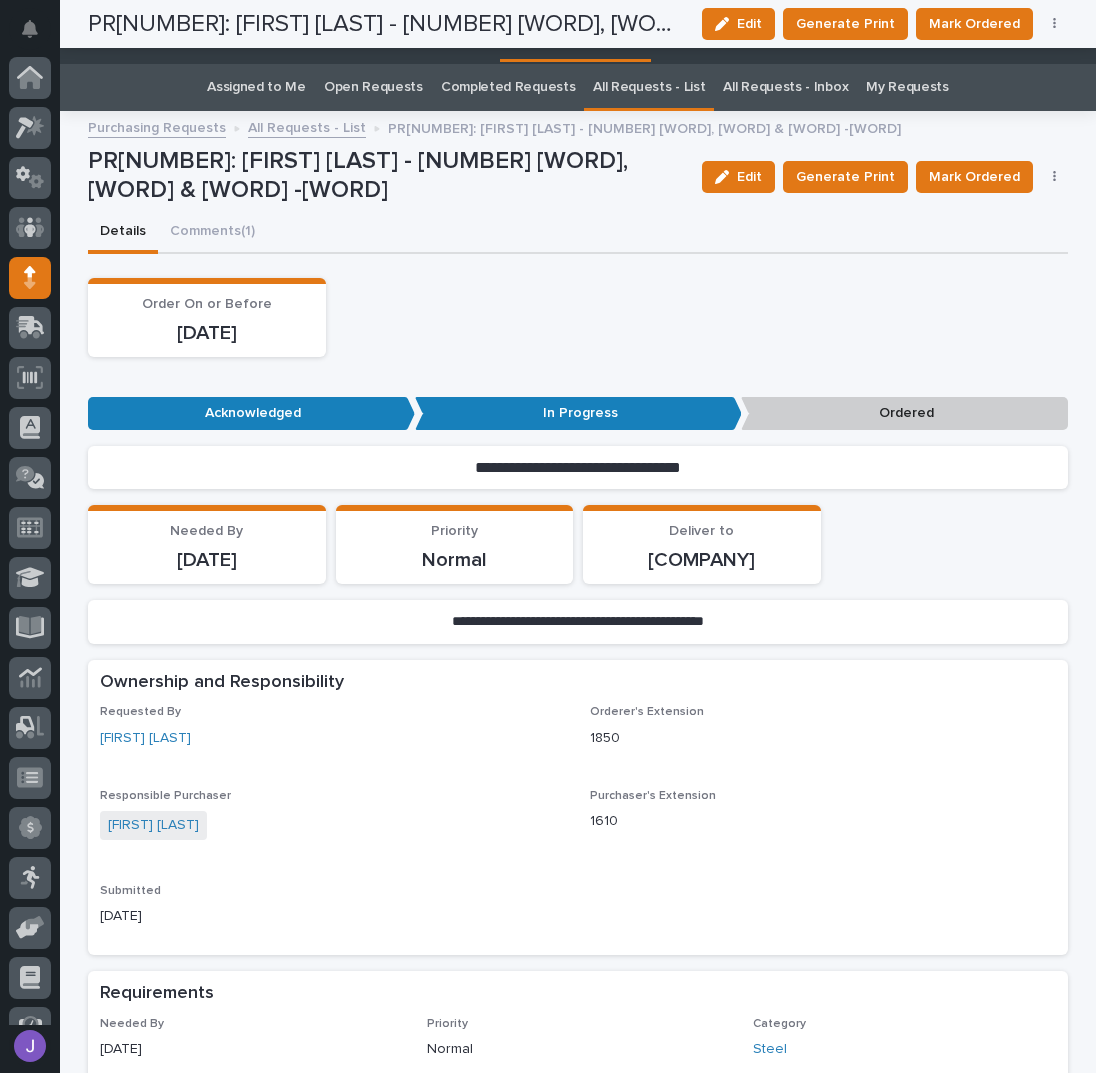 scroll, scrollTop: 0, scrollLeft: 0, axis: both 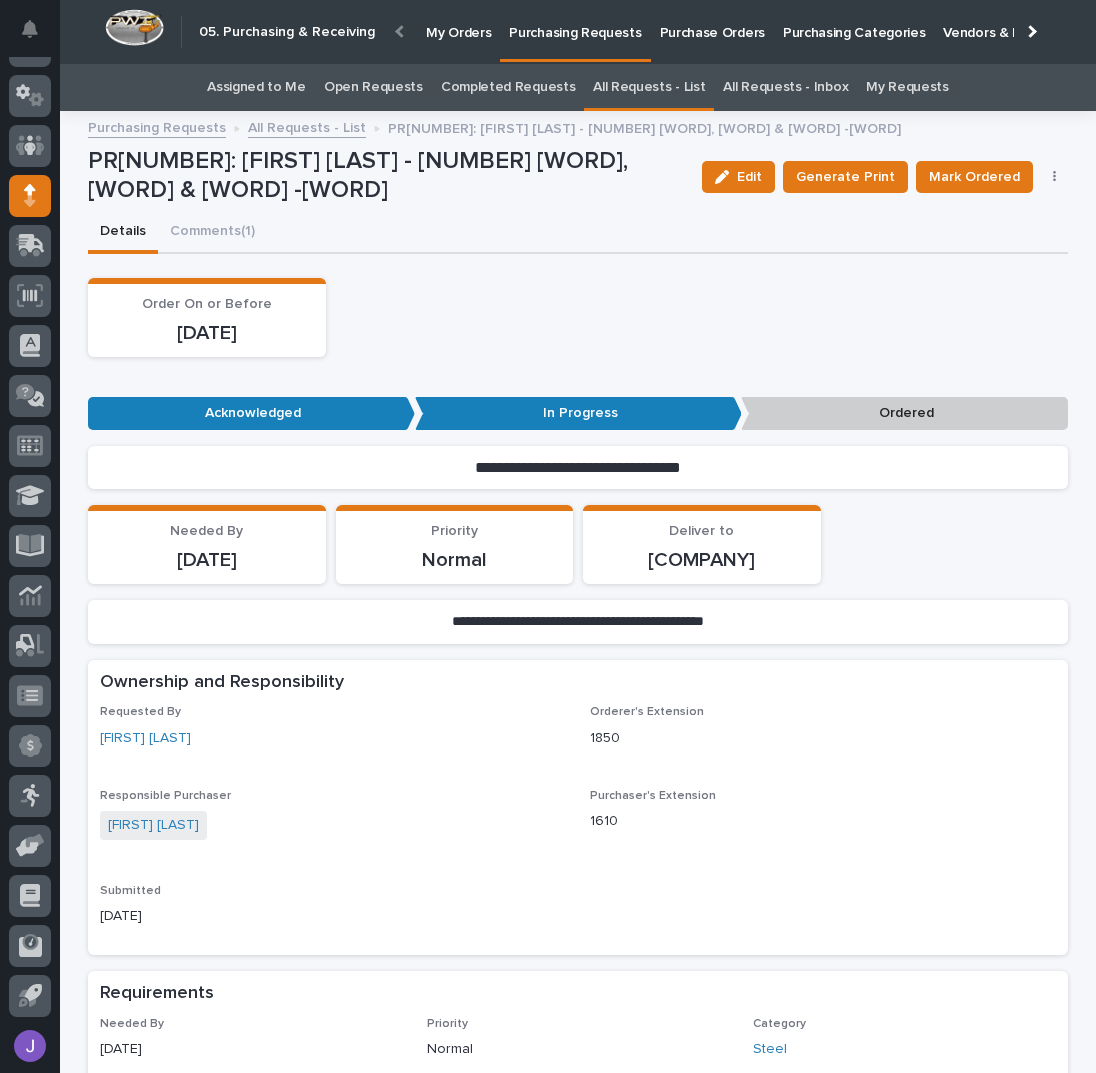 click on "Assigned to Me" at bounding box center (256, 87) 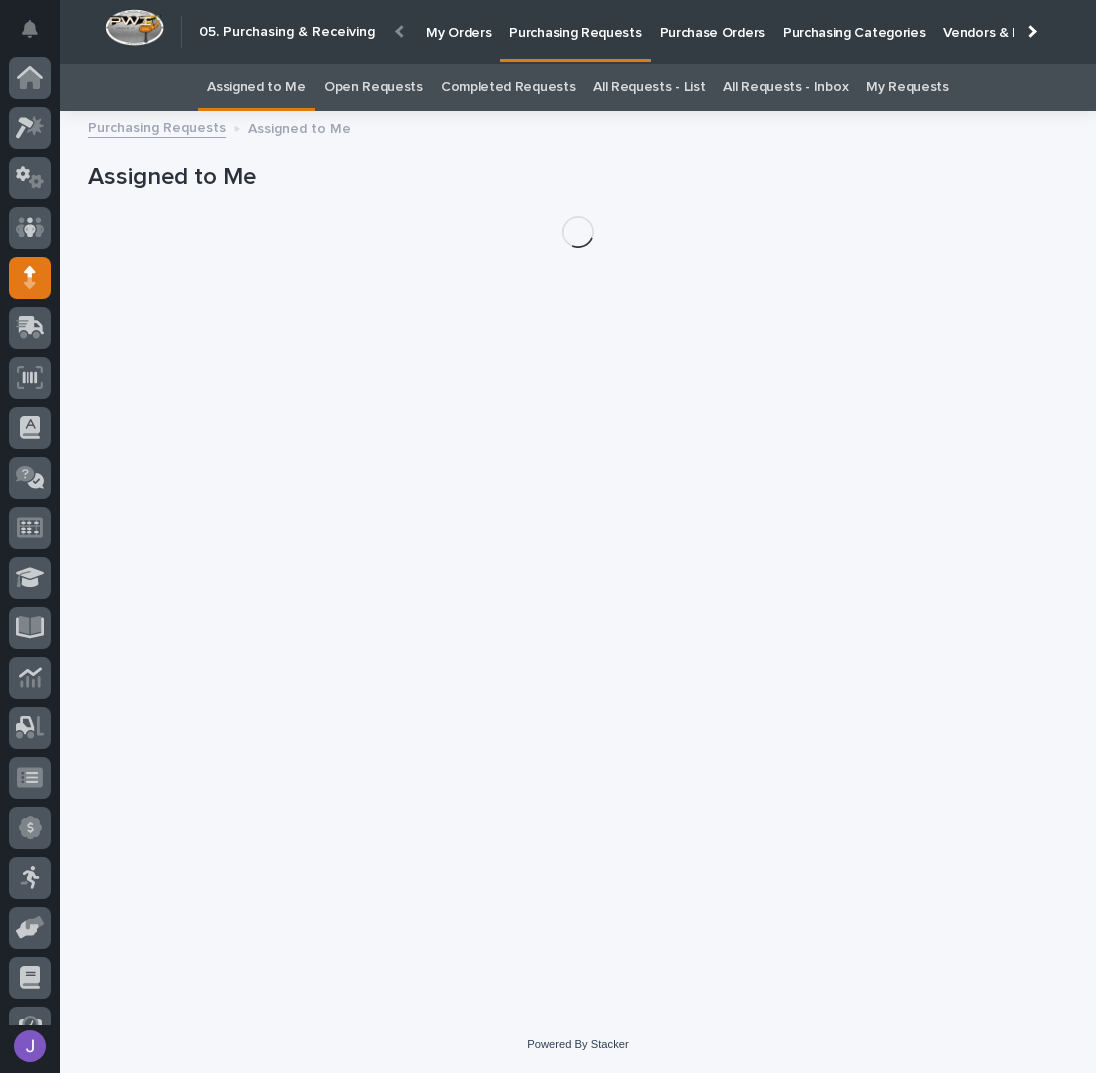 scroll, scrollTop: 82, scrollLeft: 0, axis: vertical 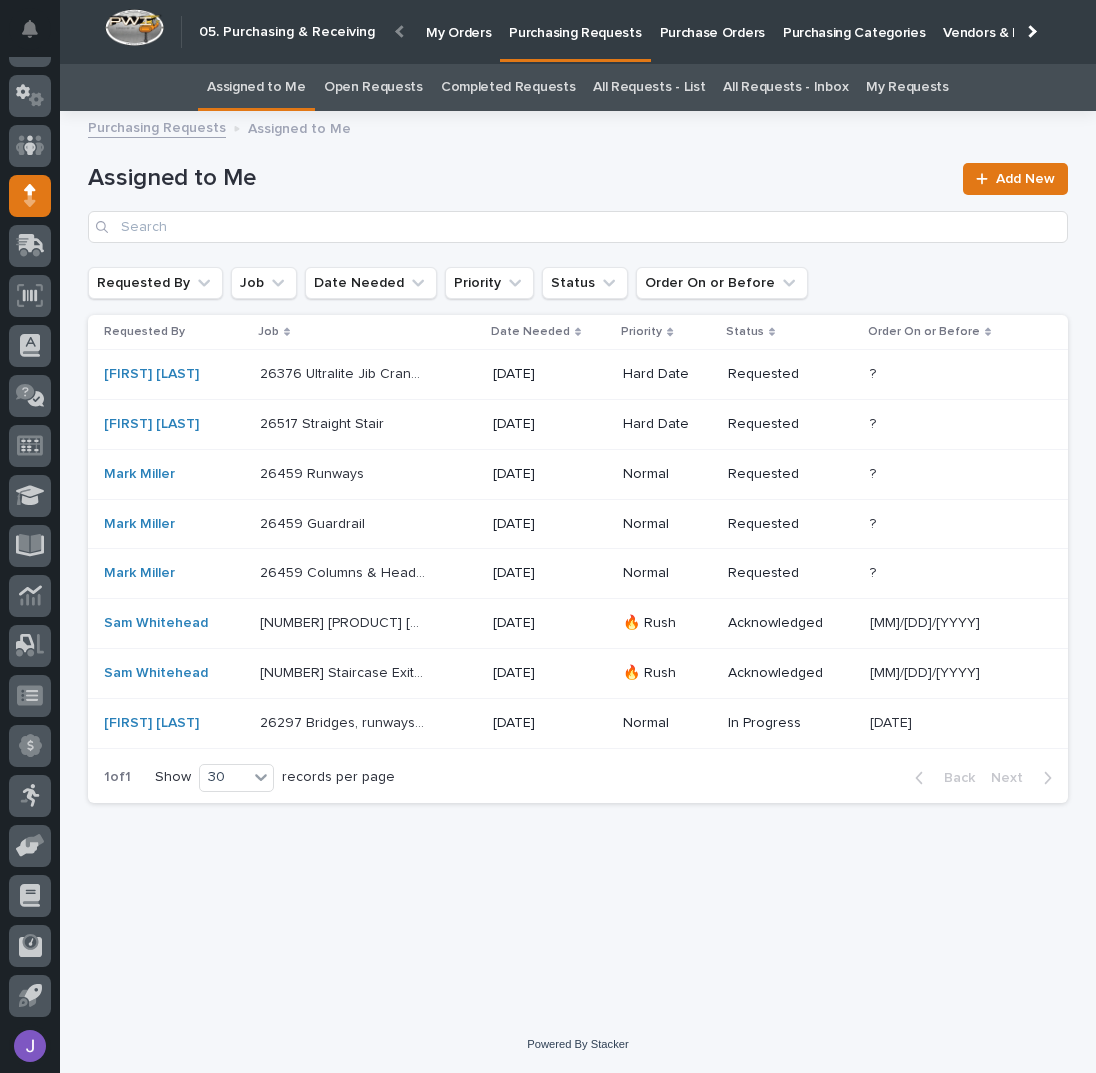 click on "Assigned to Me Add New" at bounding box center (578, 195) 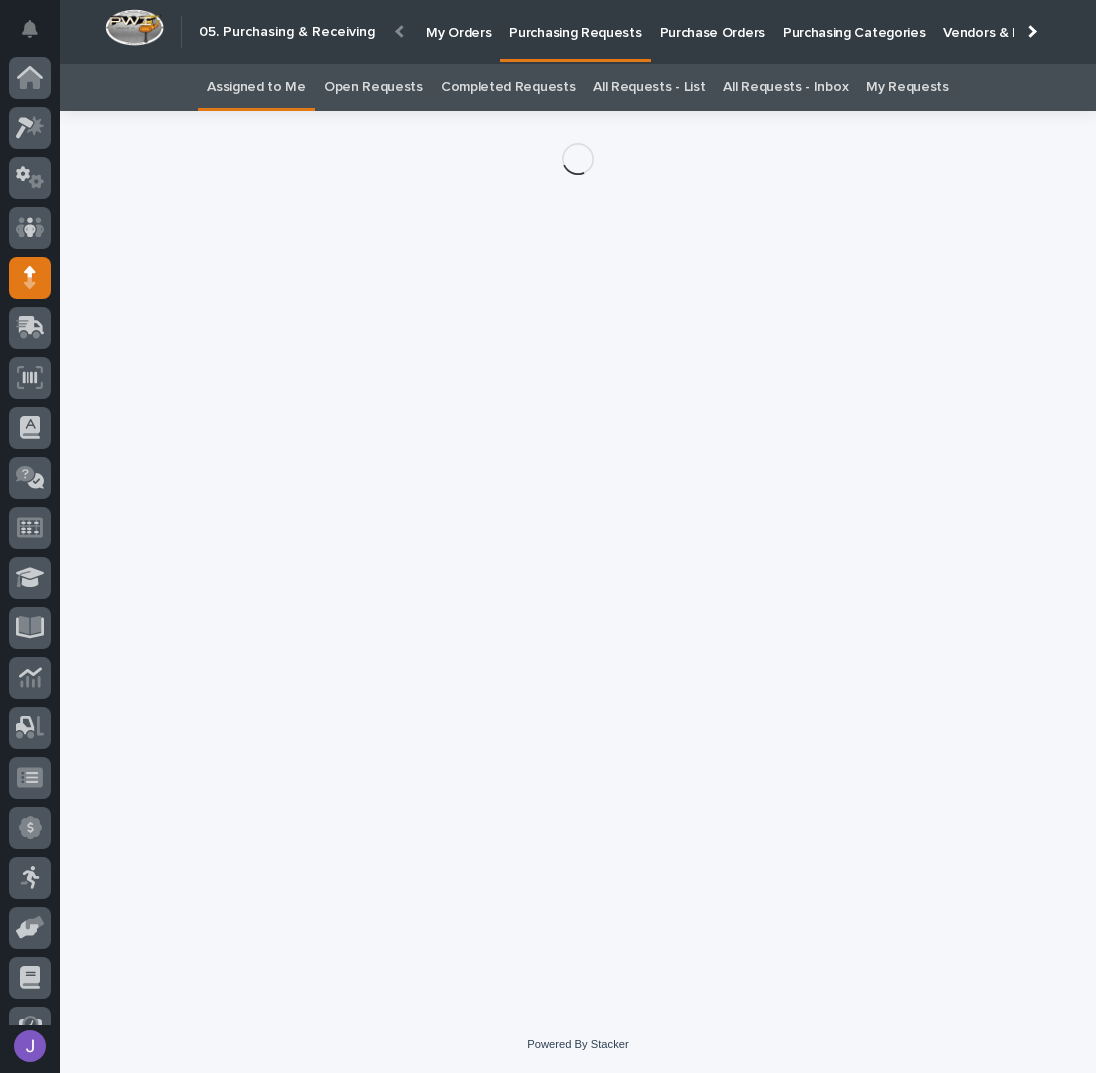 scroll, scrollTop: 82, scrollLeft: 0, axis: vertical 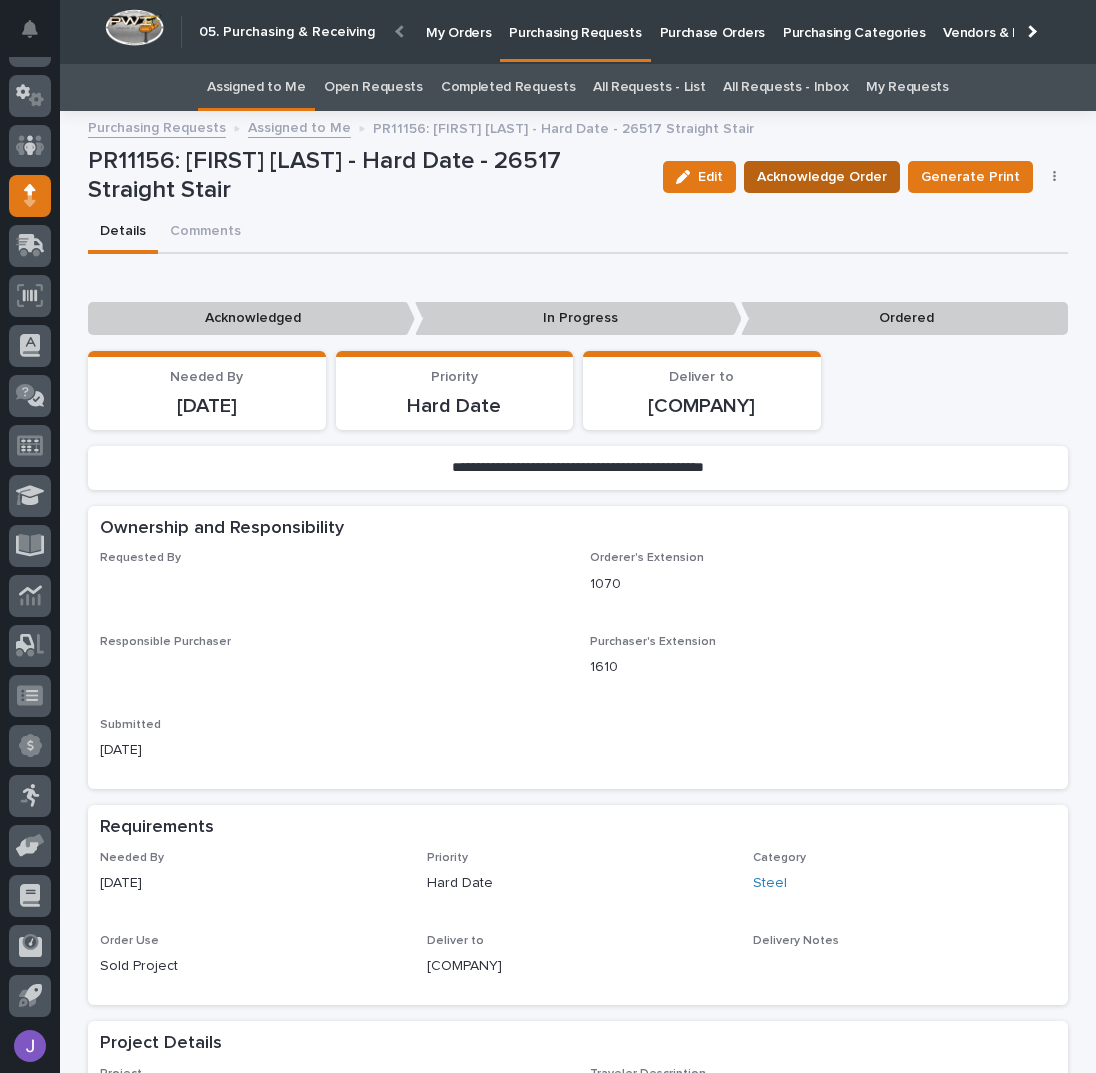 click on "Acknowledge Order" at bounding box center [822, 177] 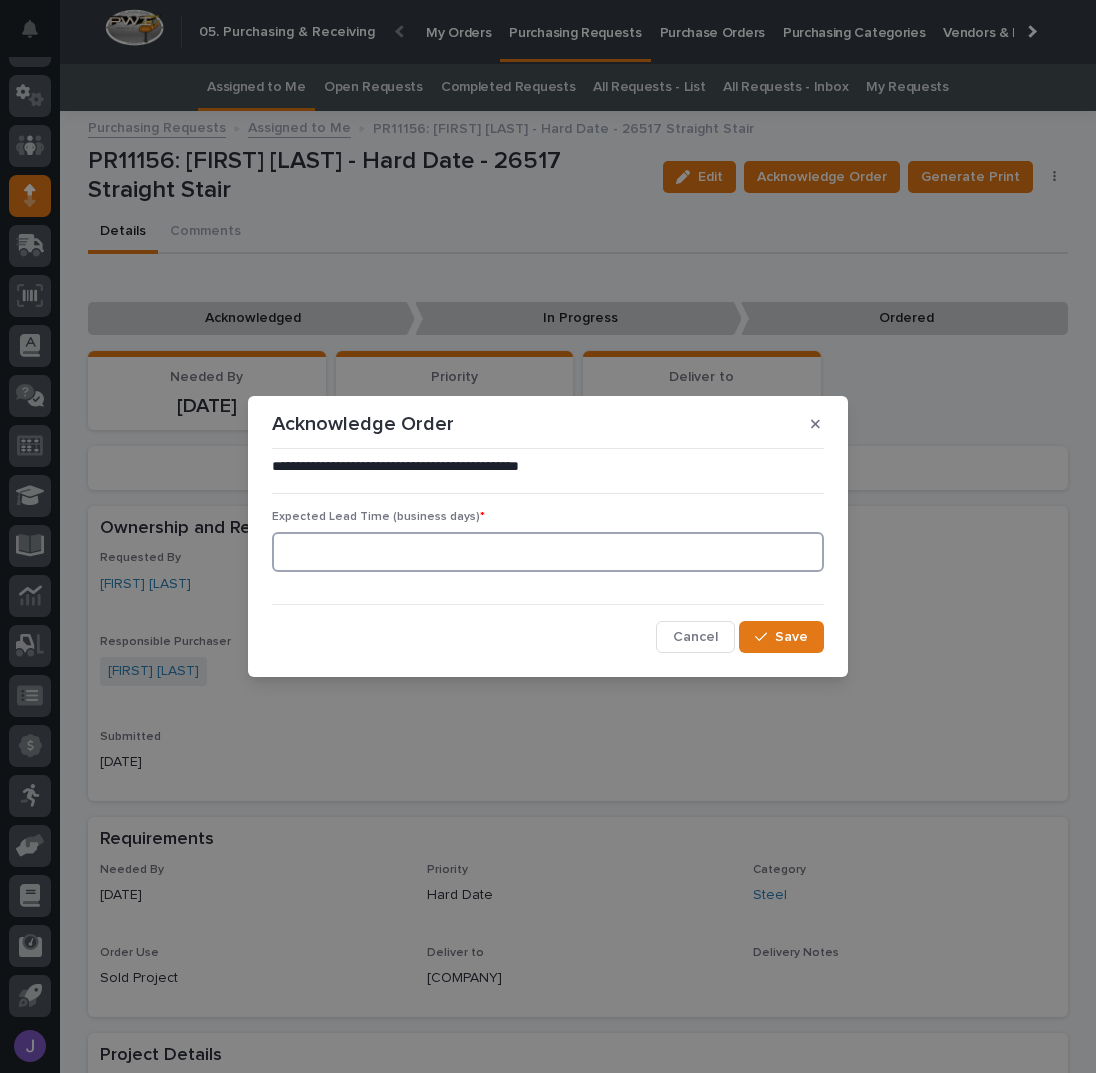 click at bounding box center [548, 552] 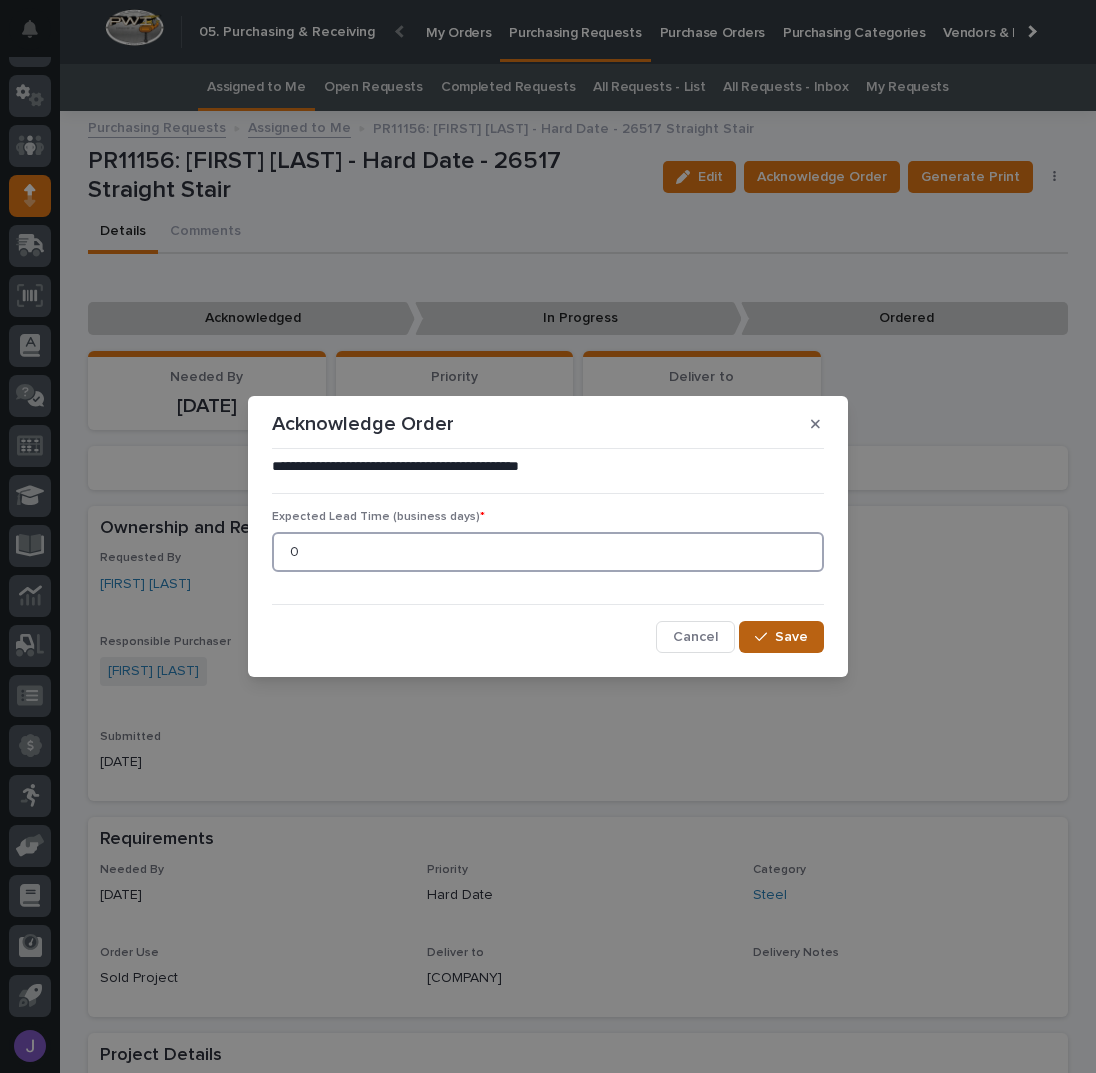 type on "0" 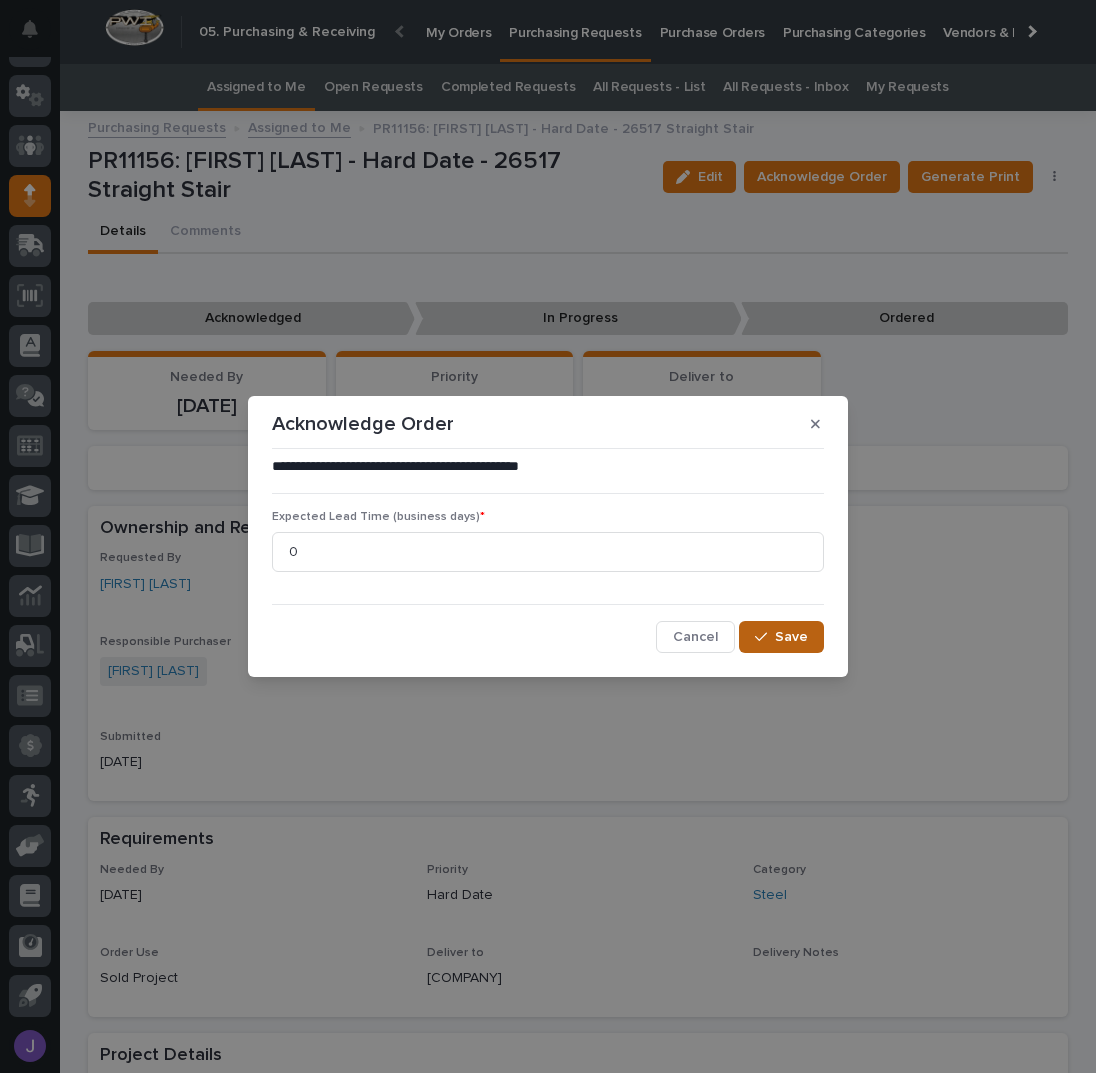 click on "Save" at bounding box center (791, 637) 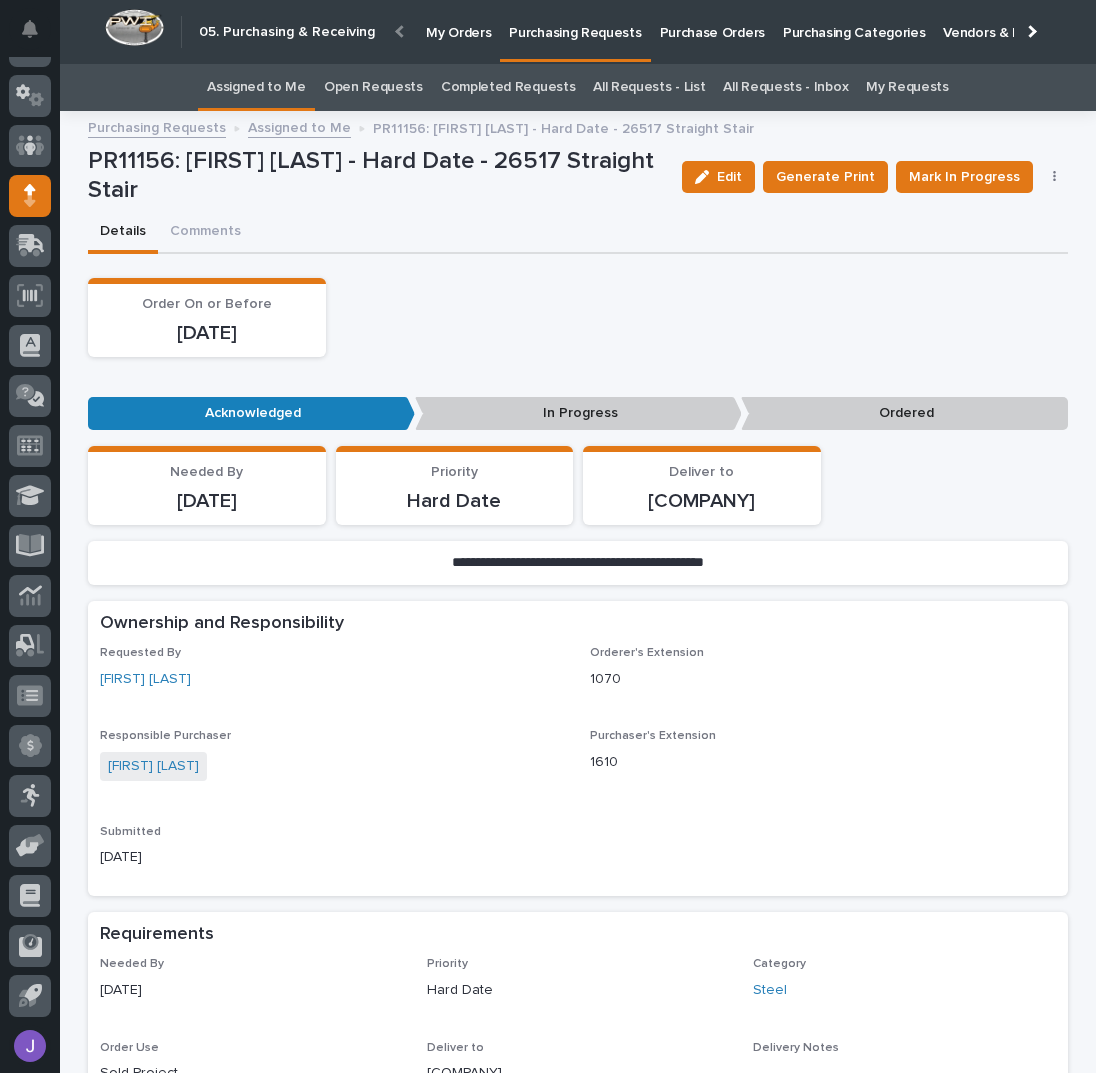 click on "Purchase Orders" at bounding box center [712, 21] 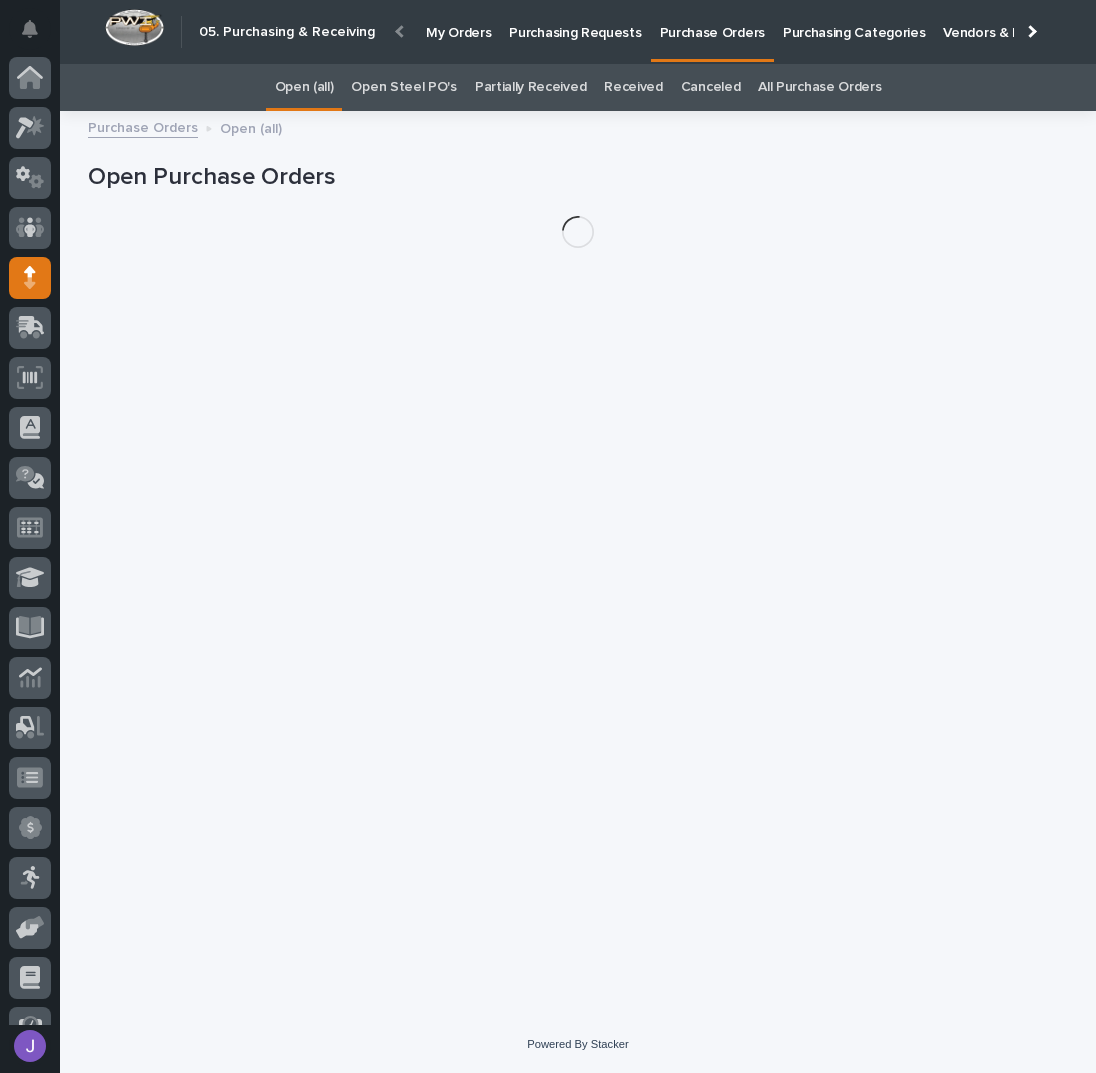 scroll, scrollTop: 82, scrollLeft: 0, axis: vertical 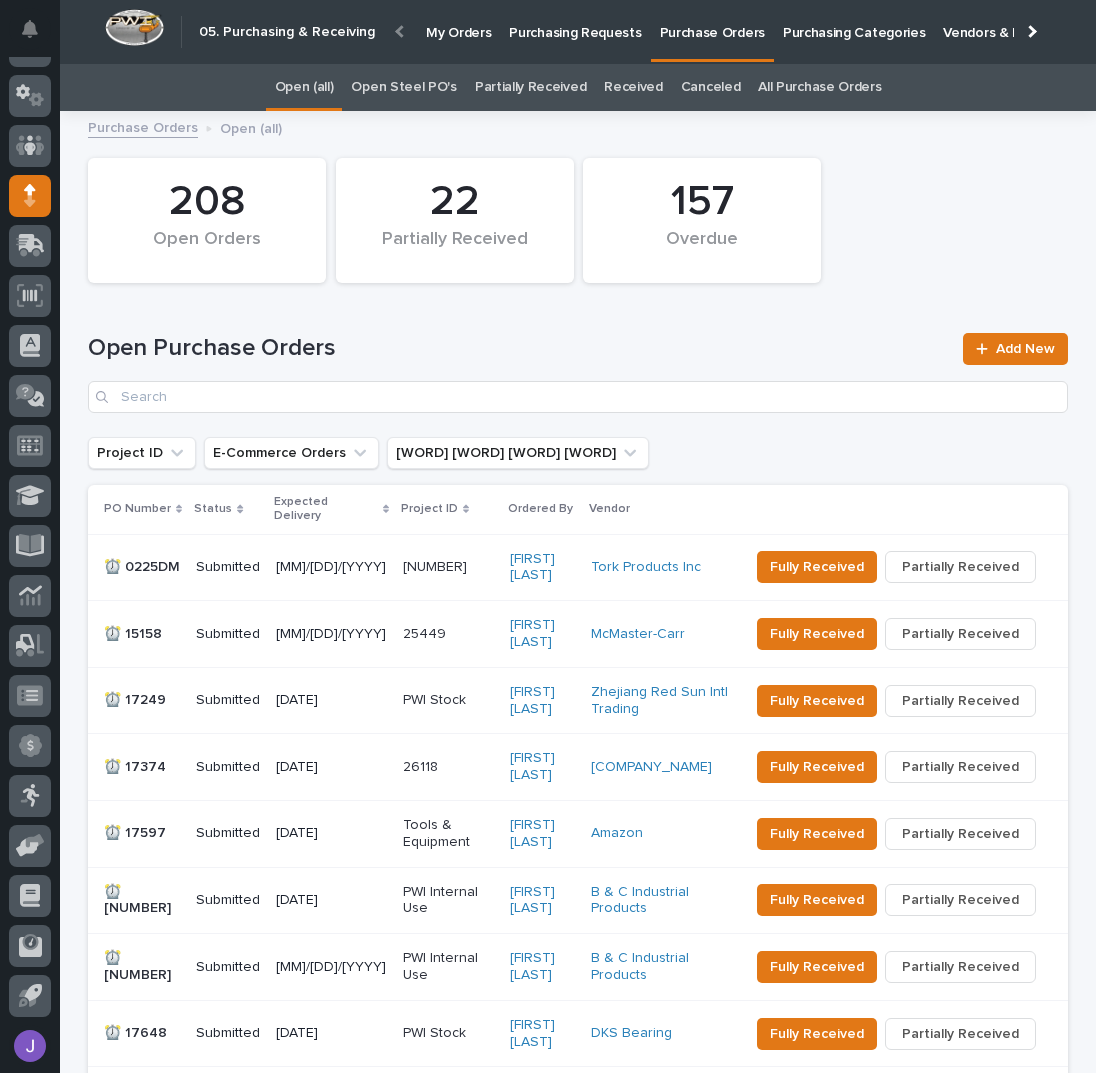 click on "Open Steel PO's" at bounding box center [403, 87] 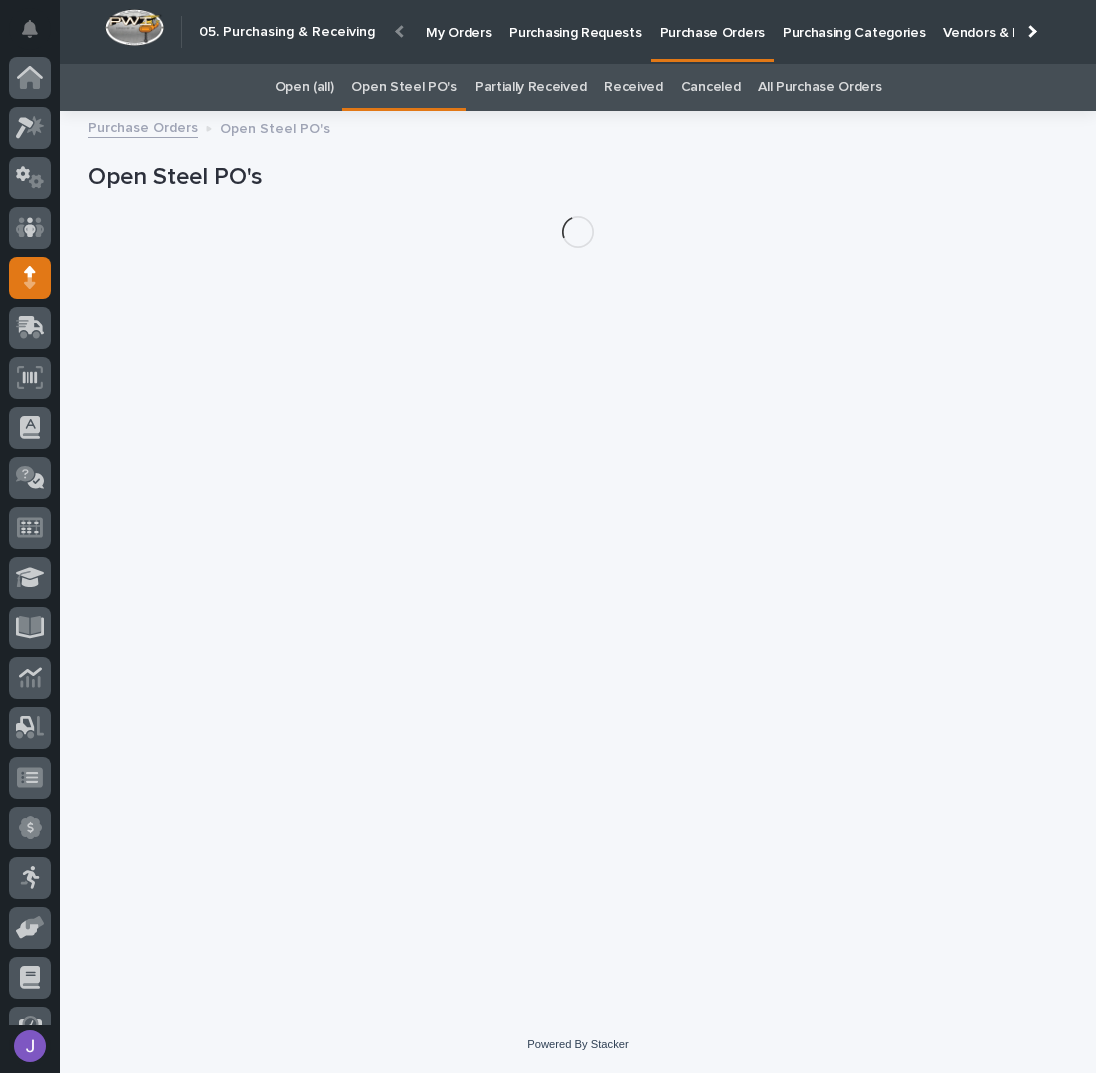 scroll, scrollTop: 82, scrollLeft: 0, axis: vertical 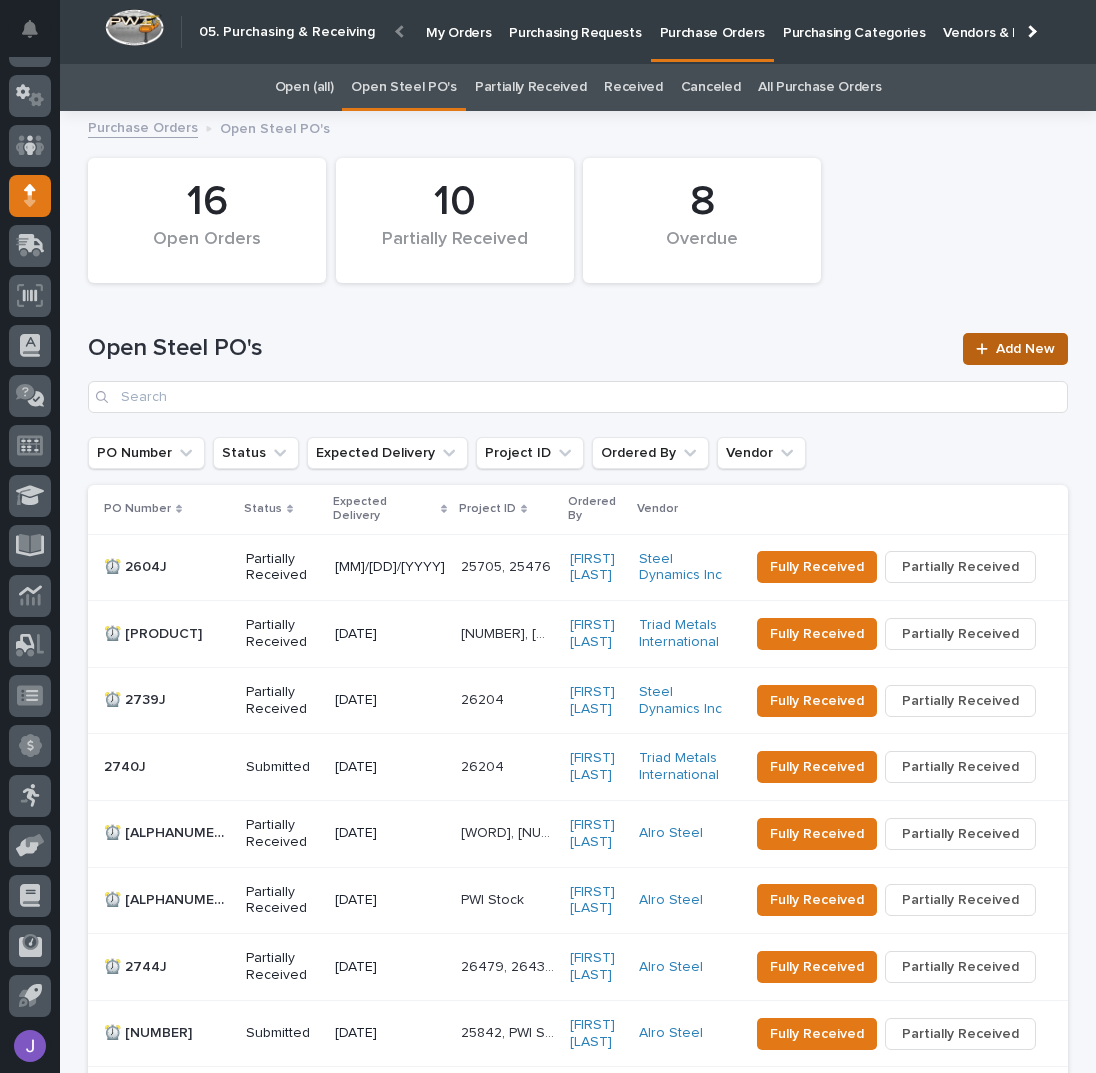 click at bounding box center (986, 349) 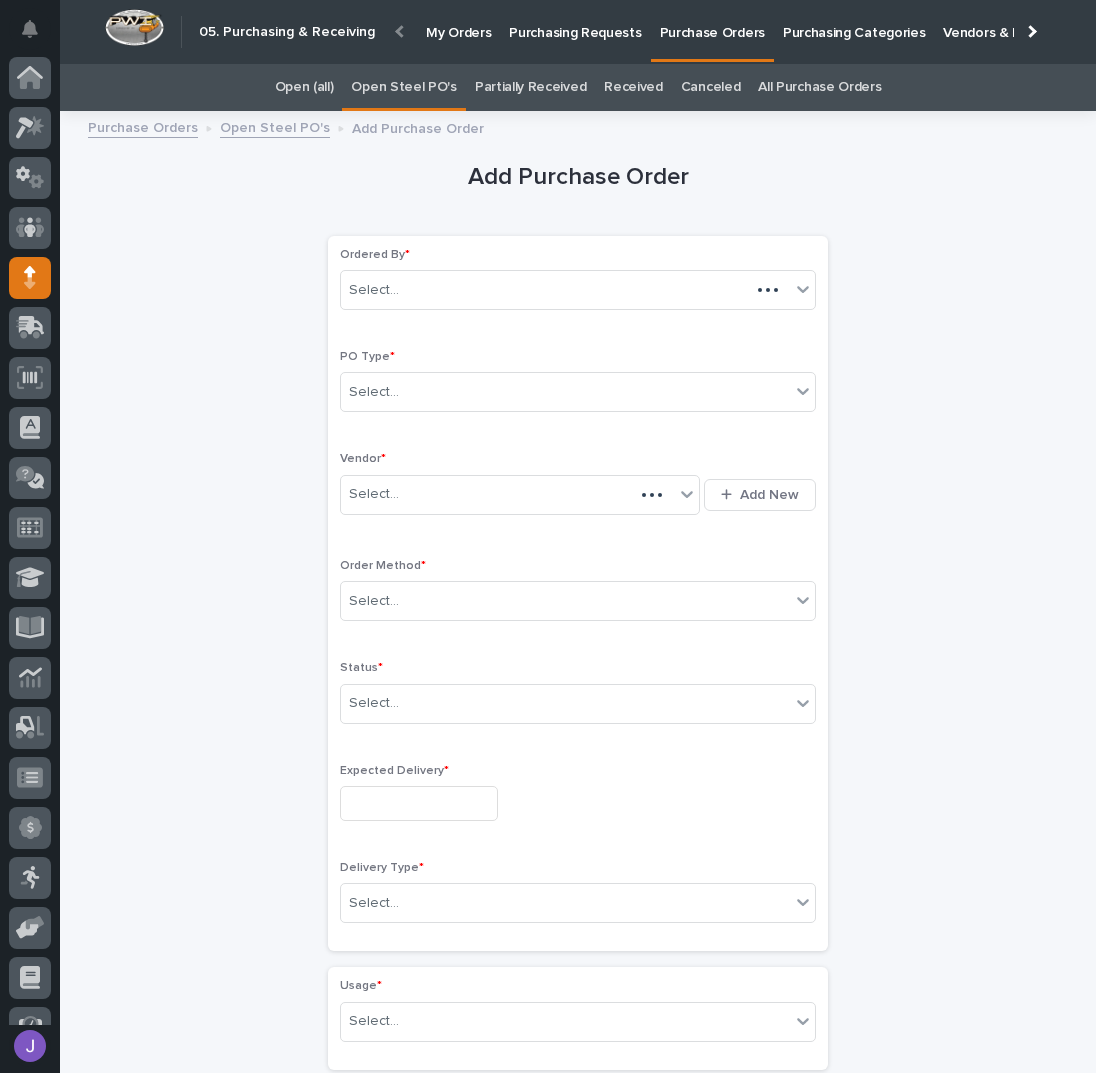 scroll, scrollTop: 39, scrollLeft: 0, axis: vertical 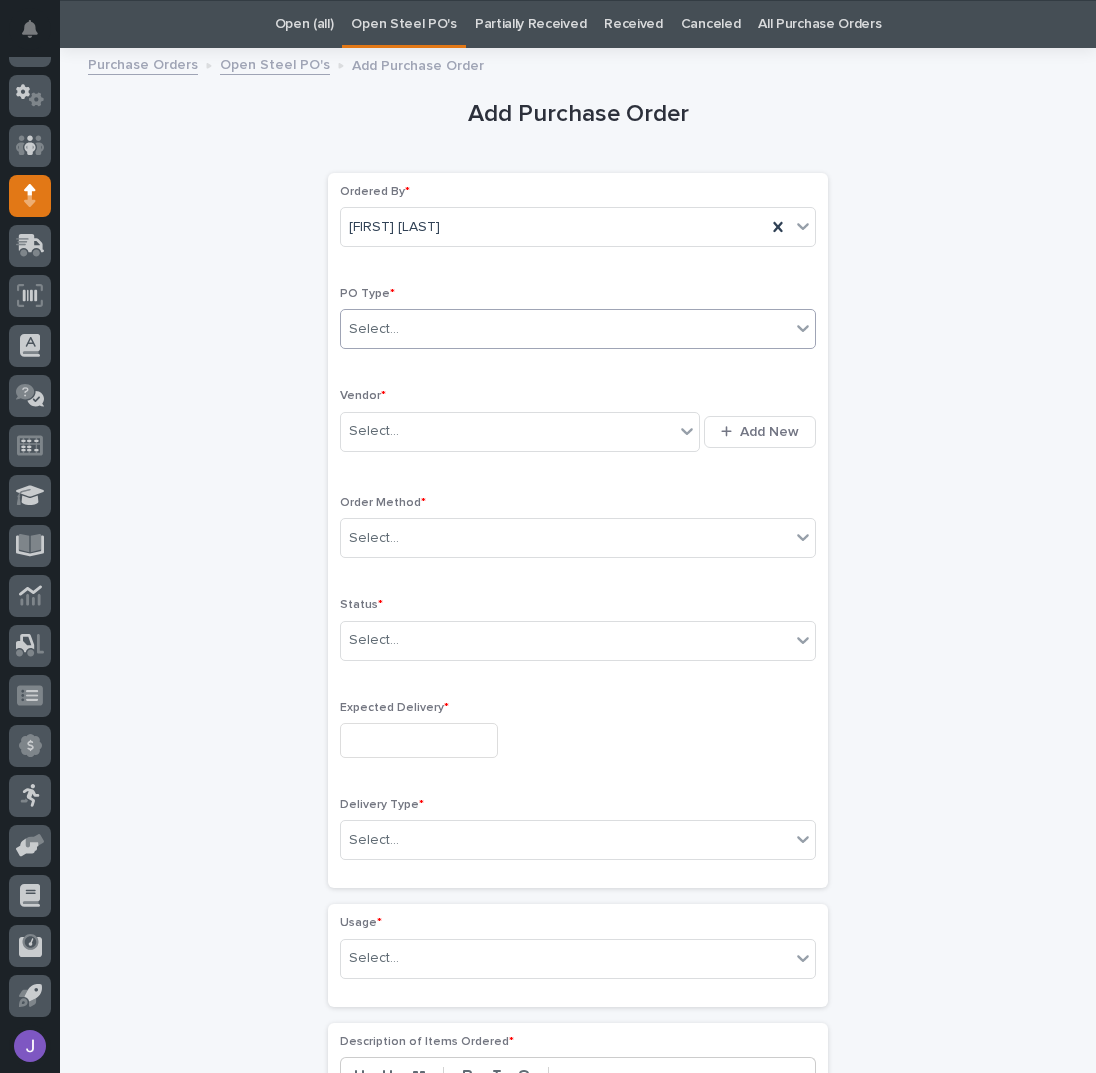 click on "Select..." at bounding box center [565, 329] 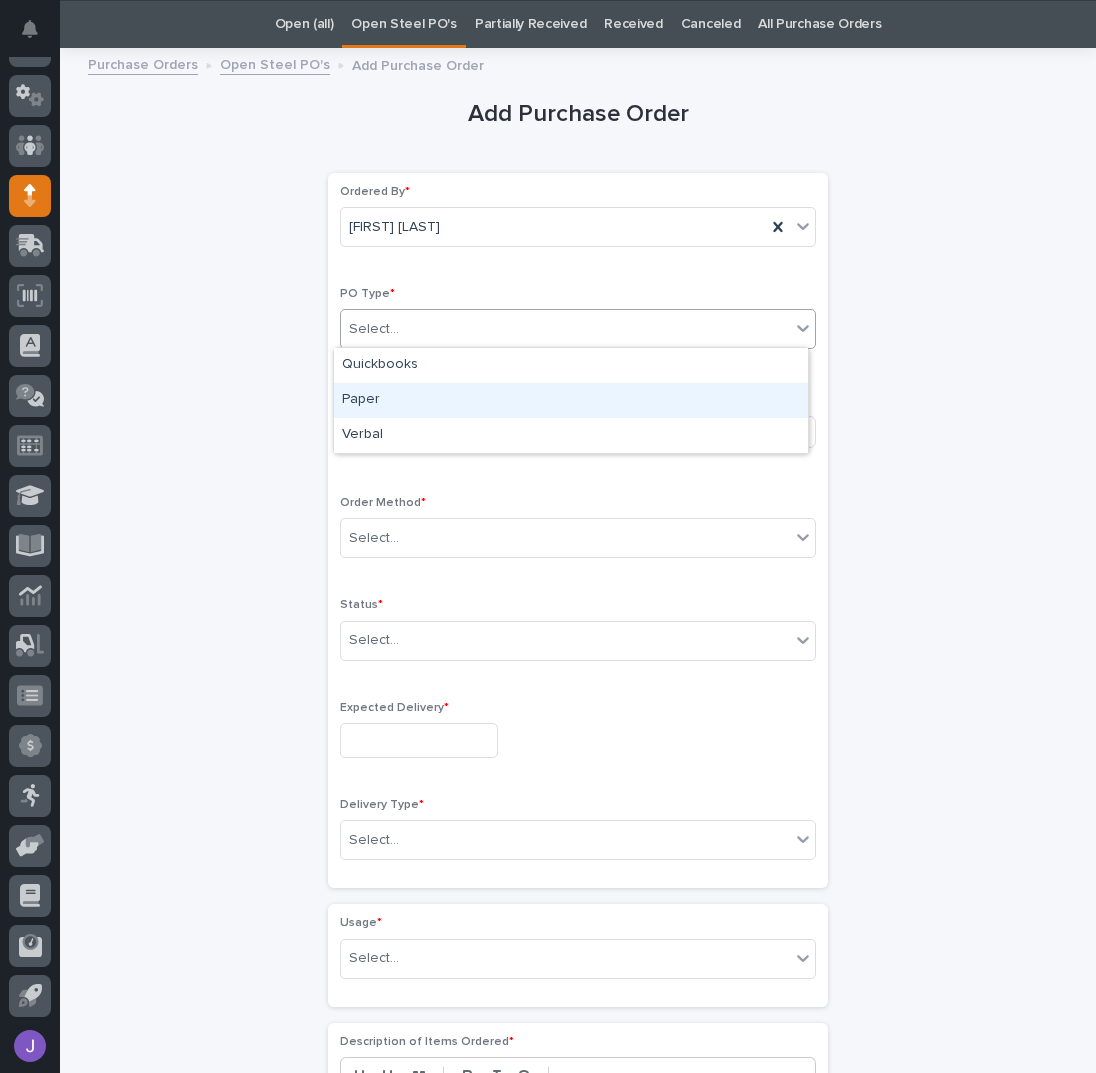 click on "Paper" at bounding box center (571, 400) 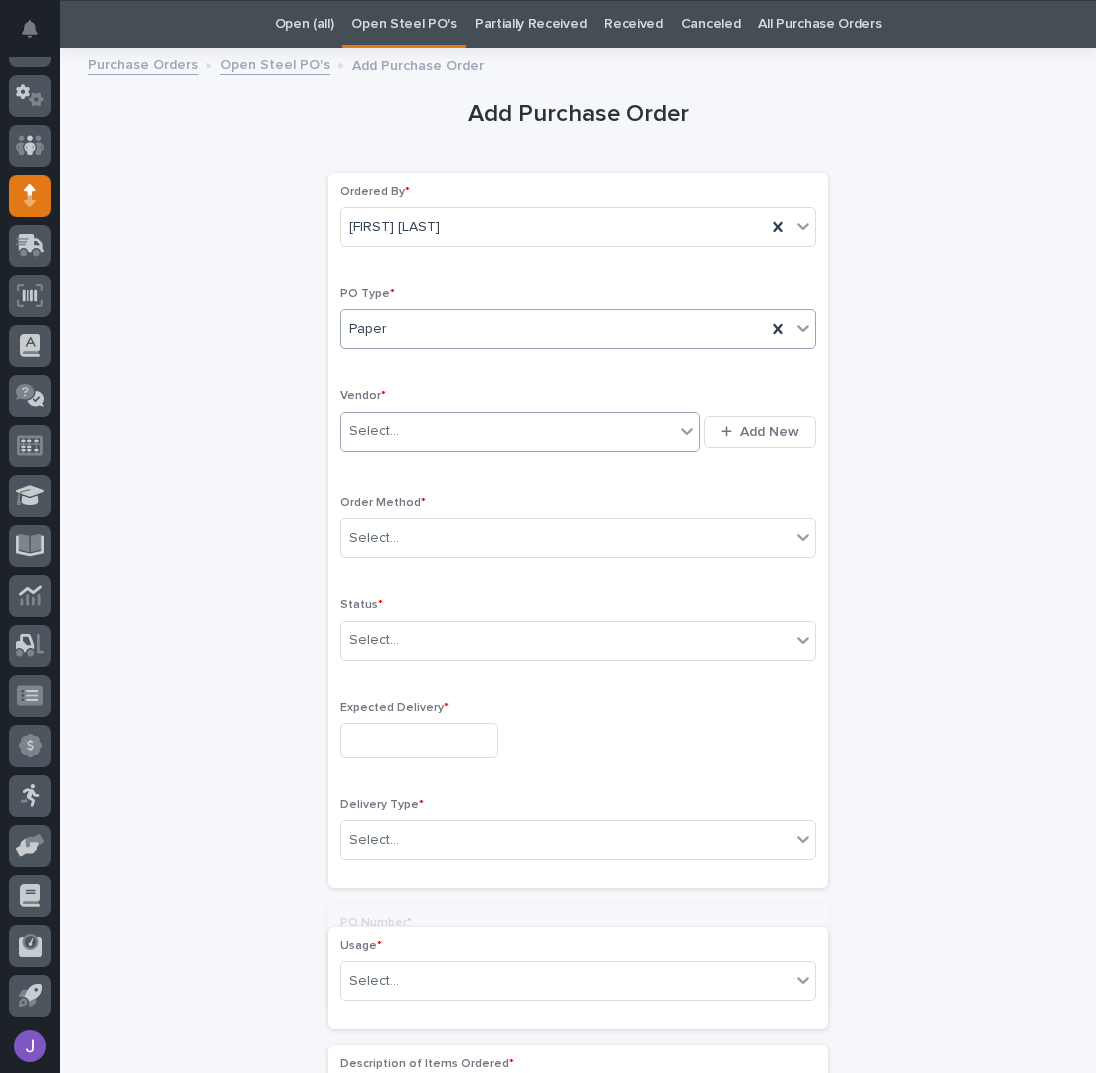 click on "Select..." at bounding box center (520, 432) 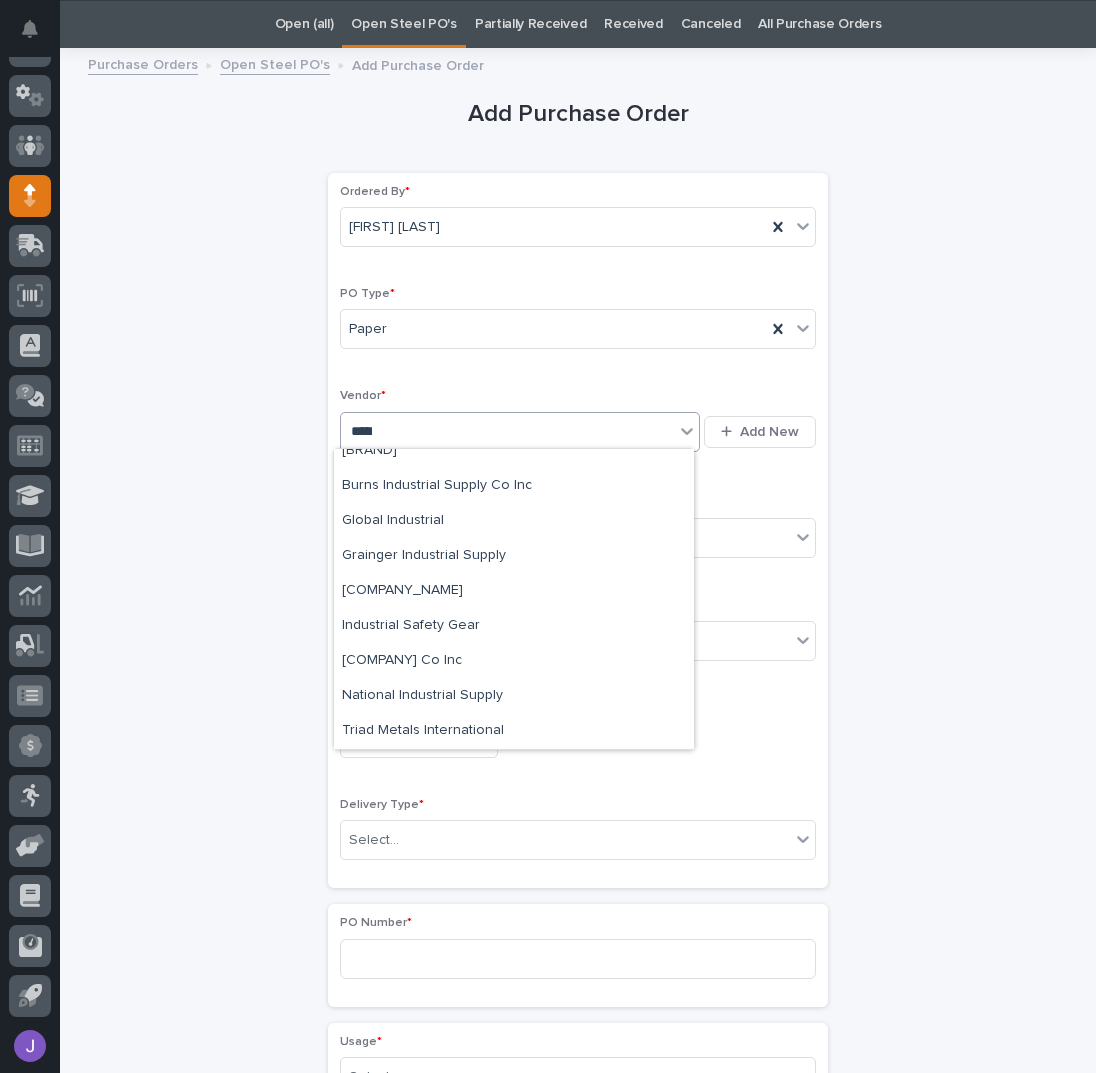 scroll, scrollTop: 0, scrollLeft: 0, axis: both 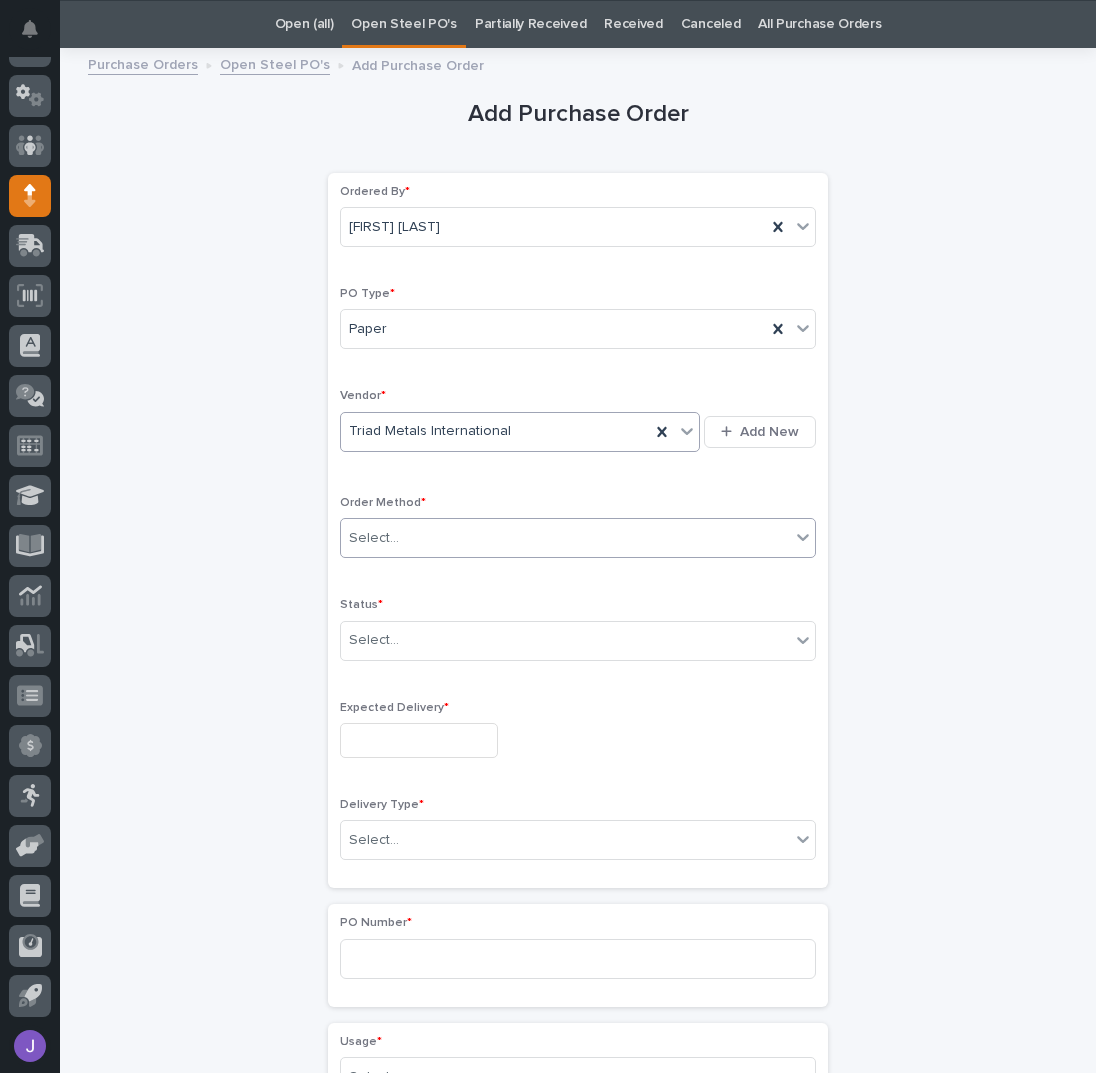 click on "Select..." at bounding box center [374, 538] 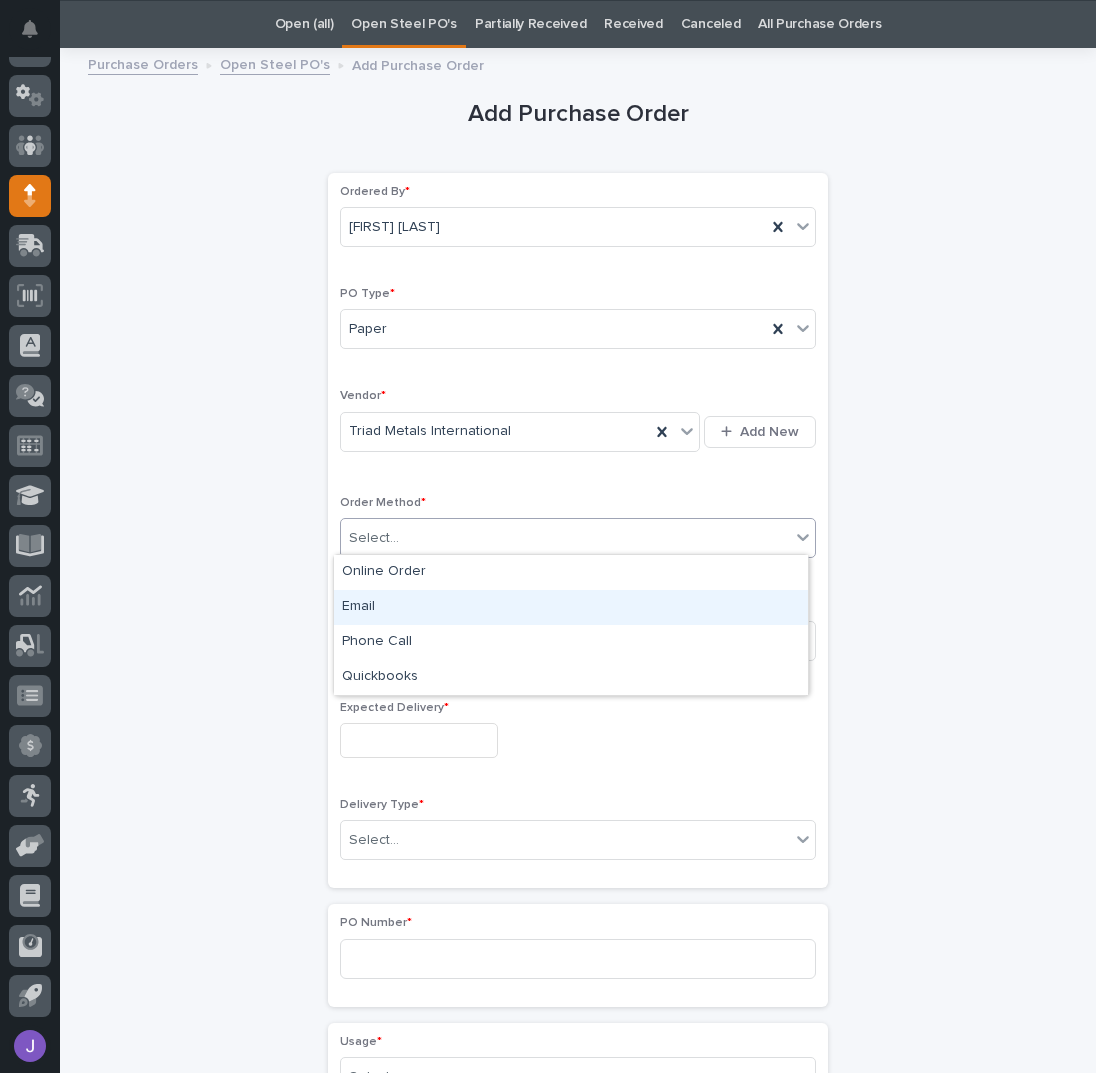 click on "Email" at bounding box center (571, 607) 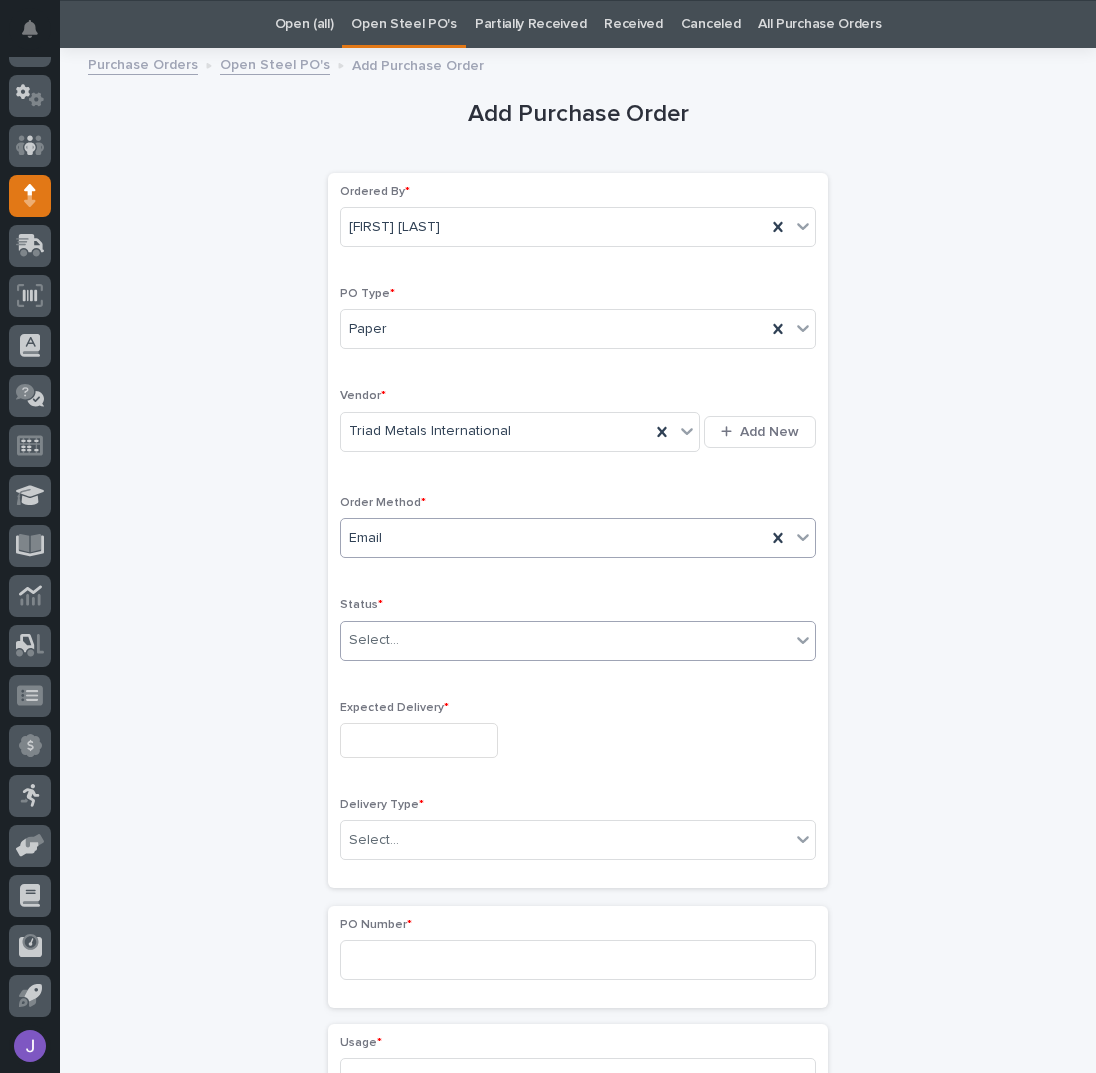 click on "Select..." at bounding box center (374, 640) 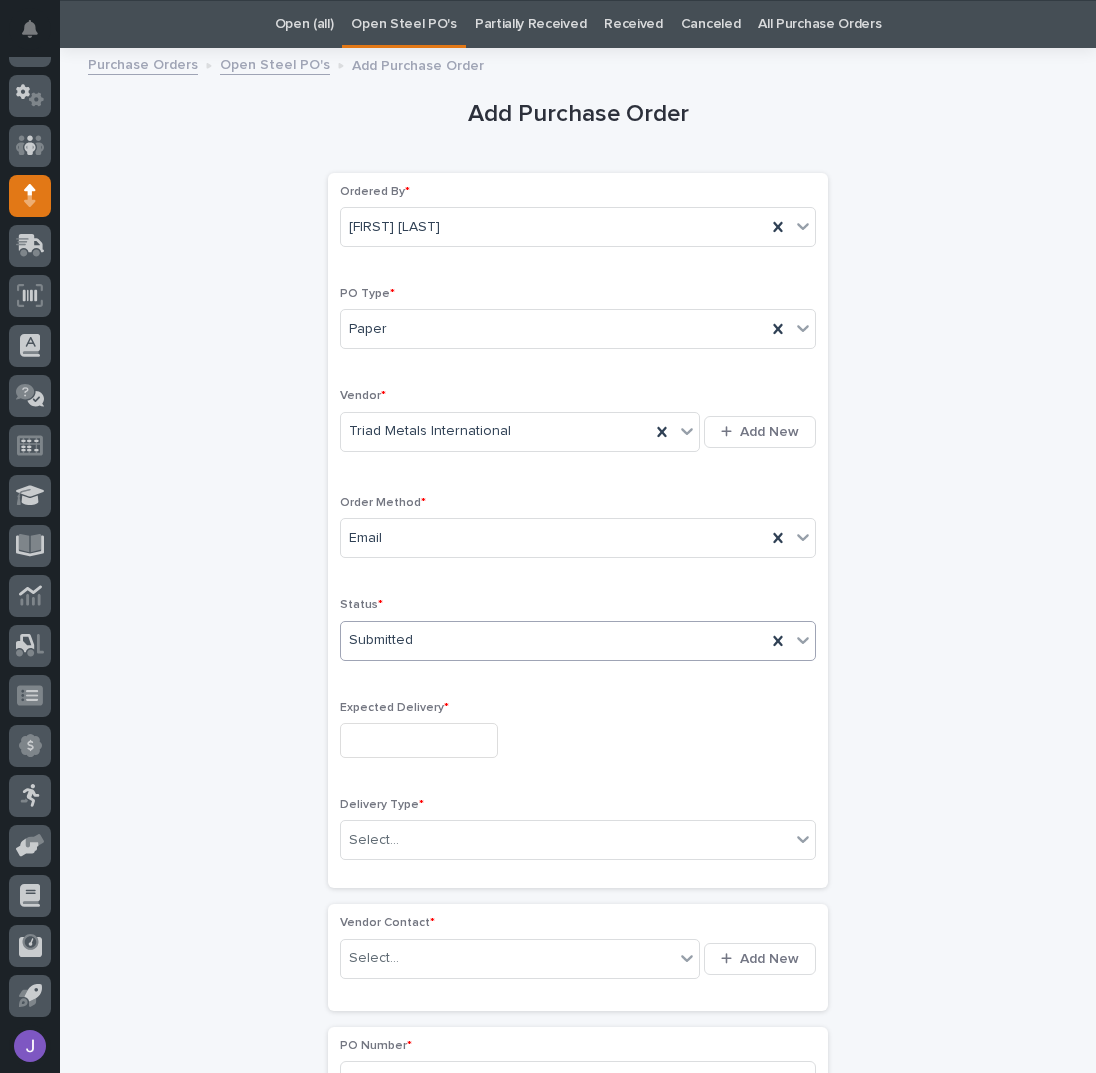 click at bounding box center [419, 740] 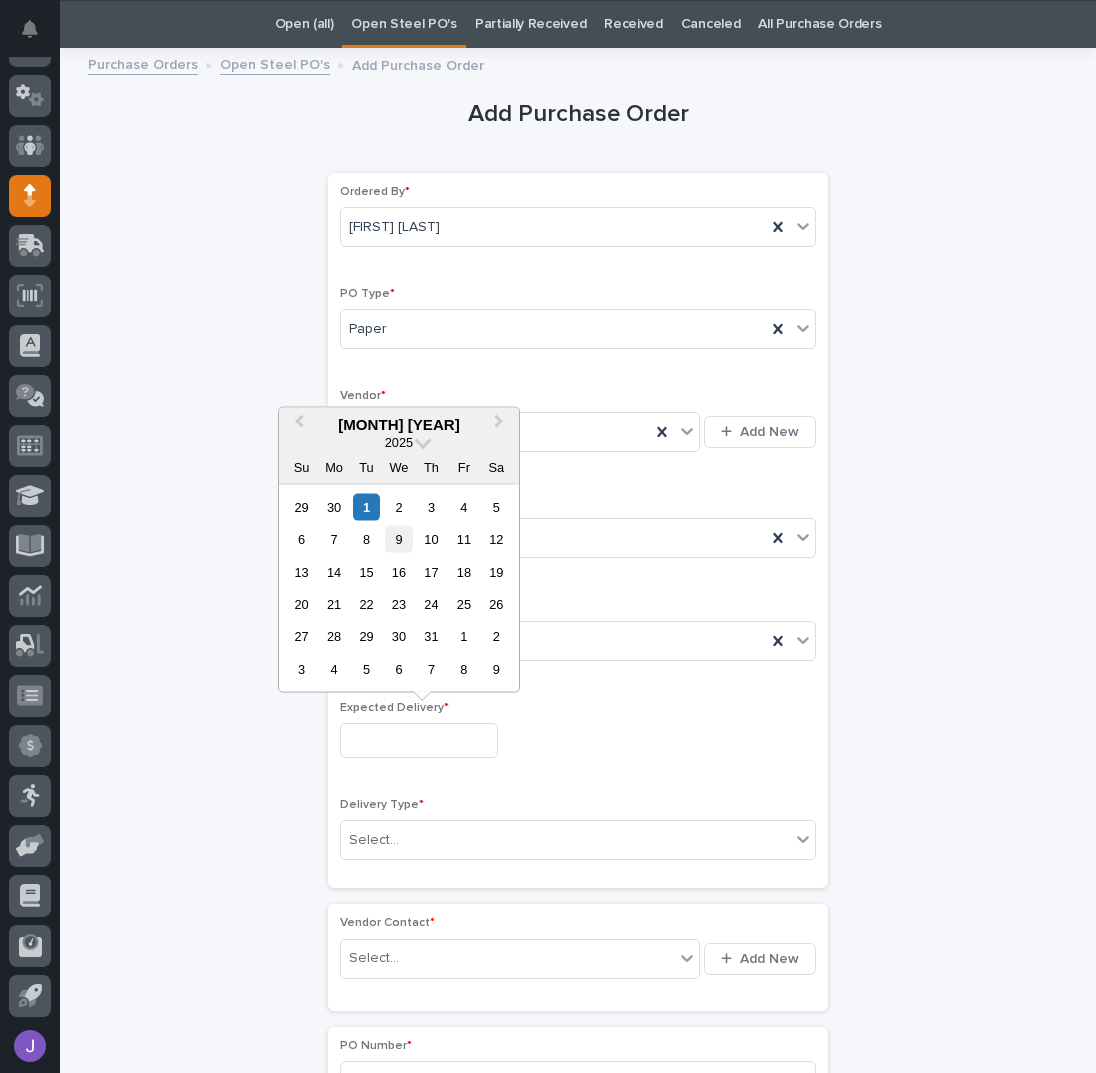 click on "9" at bounding box center (398, 539) 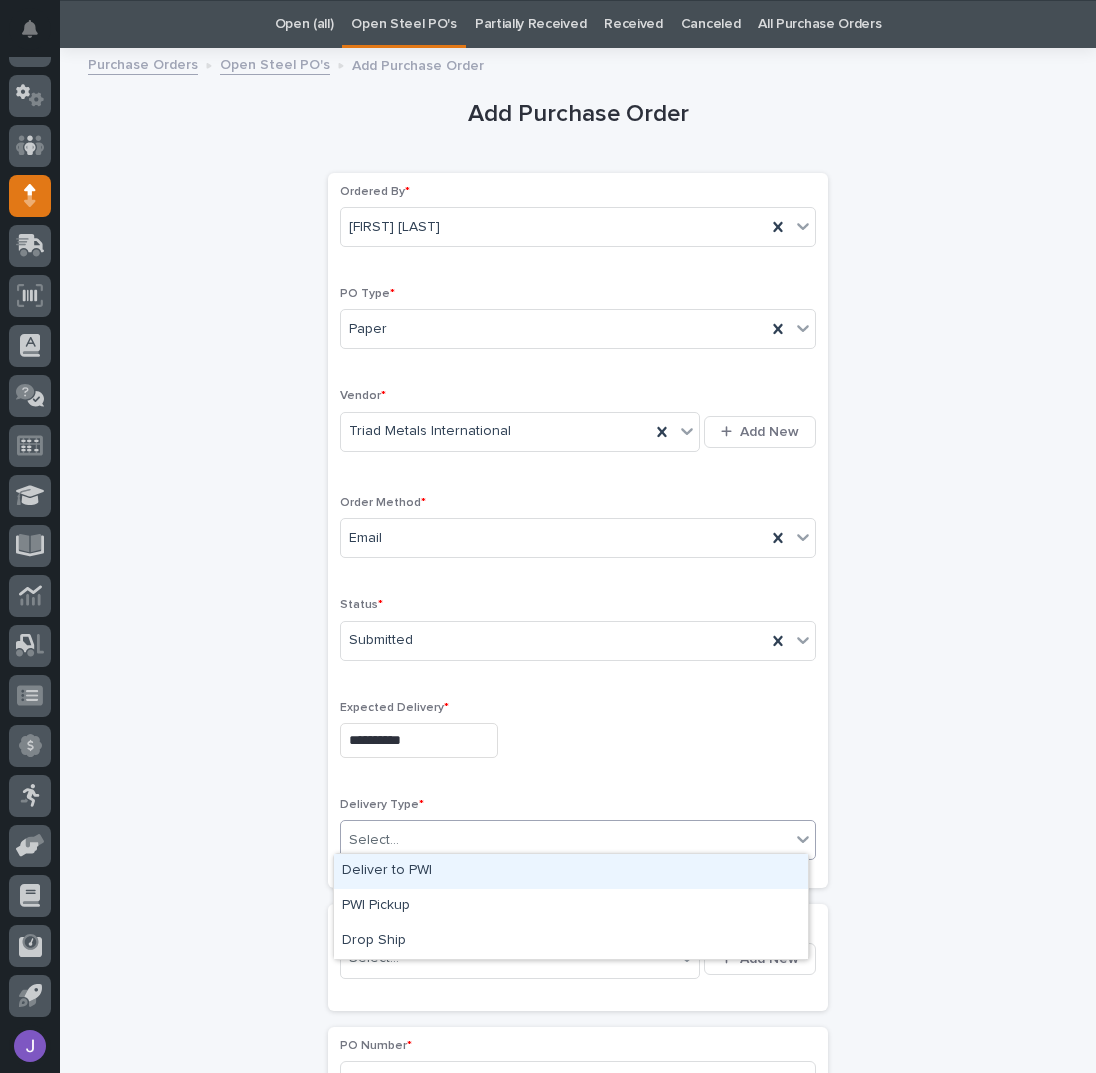 click on "Select..." at bounding box center [565, 840] 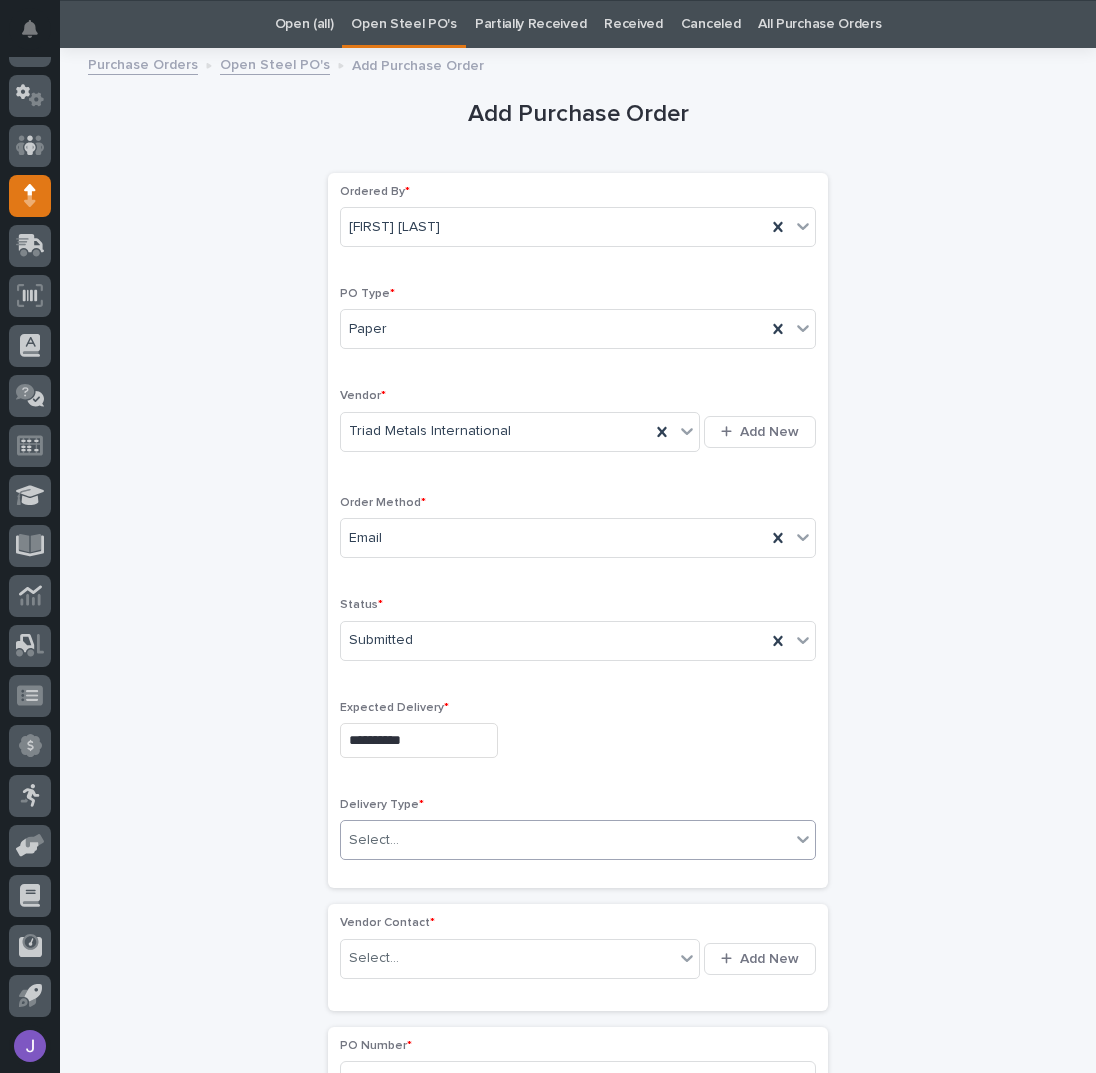 click on "**********" at bounding box center [578, 1115] 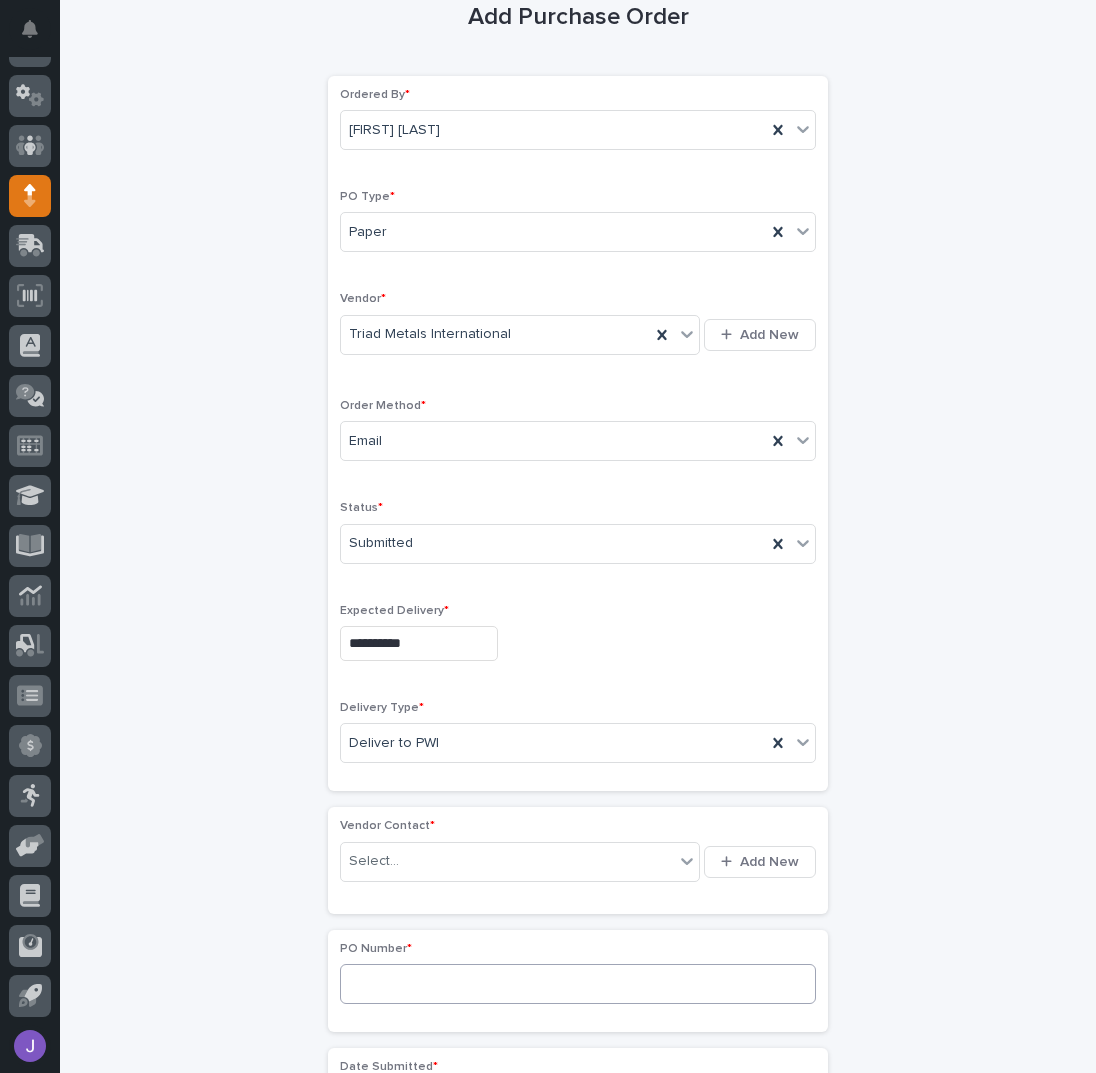scroll, scrollTop: 330, scrollLeft: 0, axis: vertical 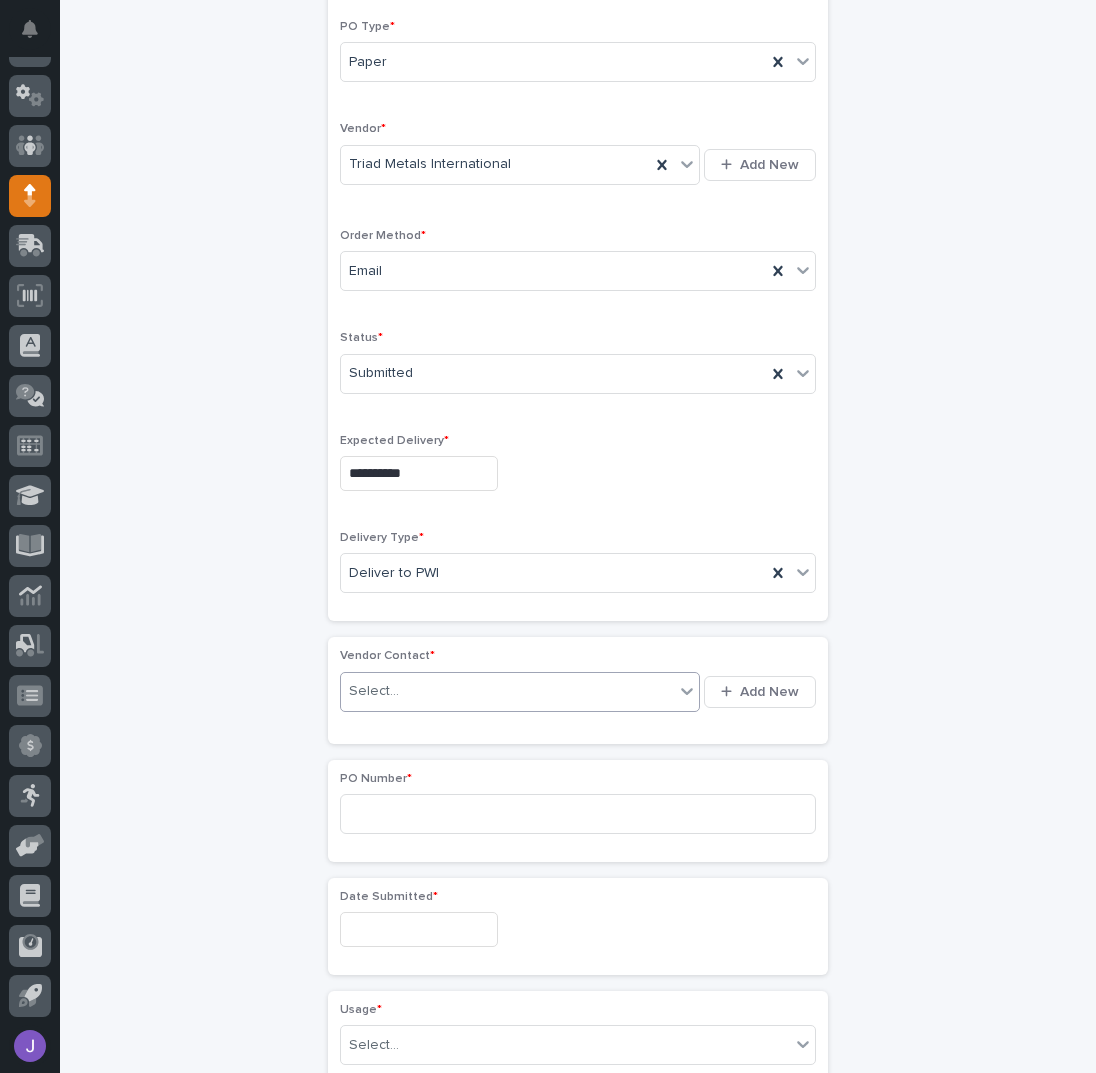 click on "Select..." at bounding box center (374, 691) 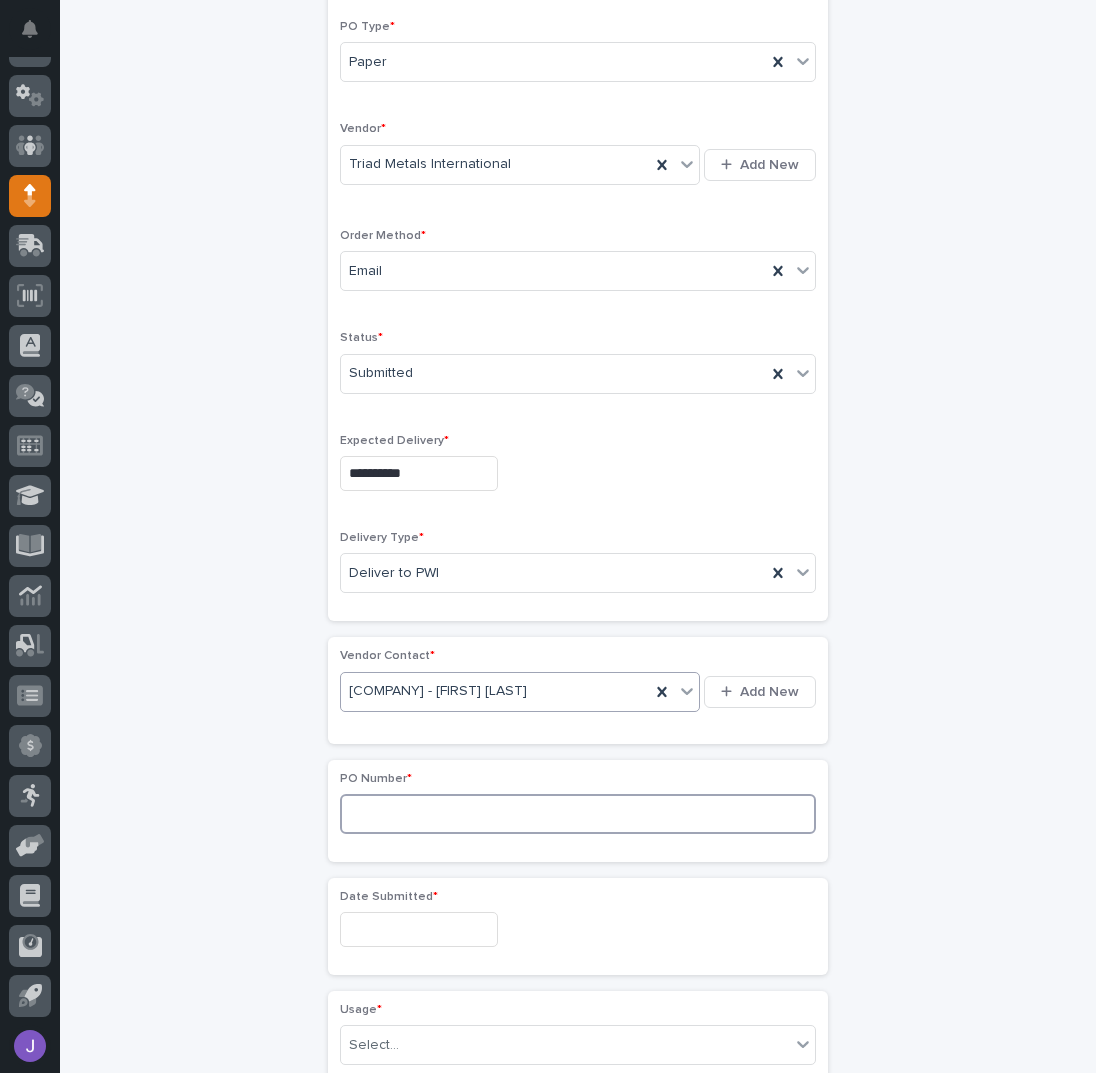 click at bounding box center (578, 814) 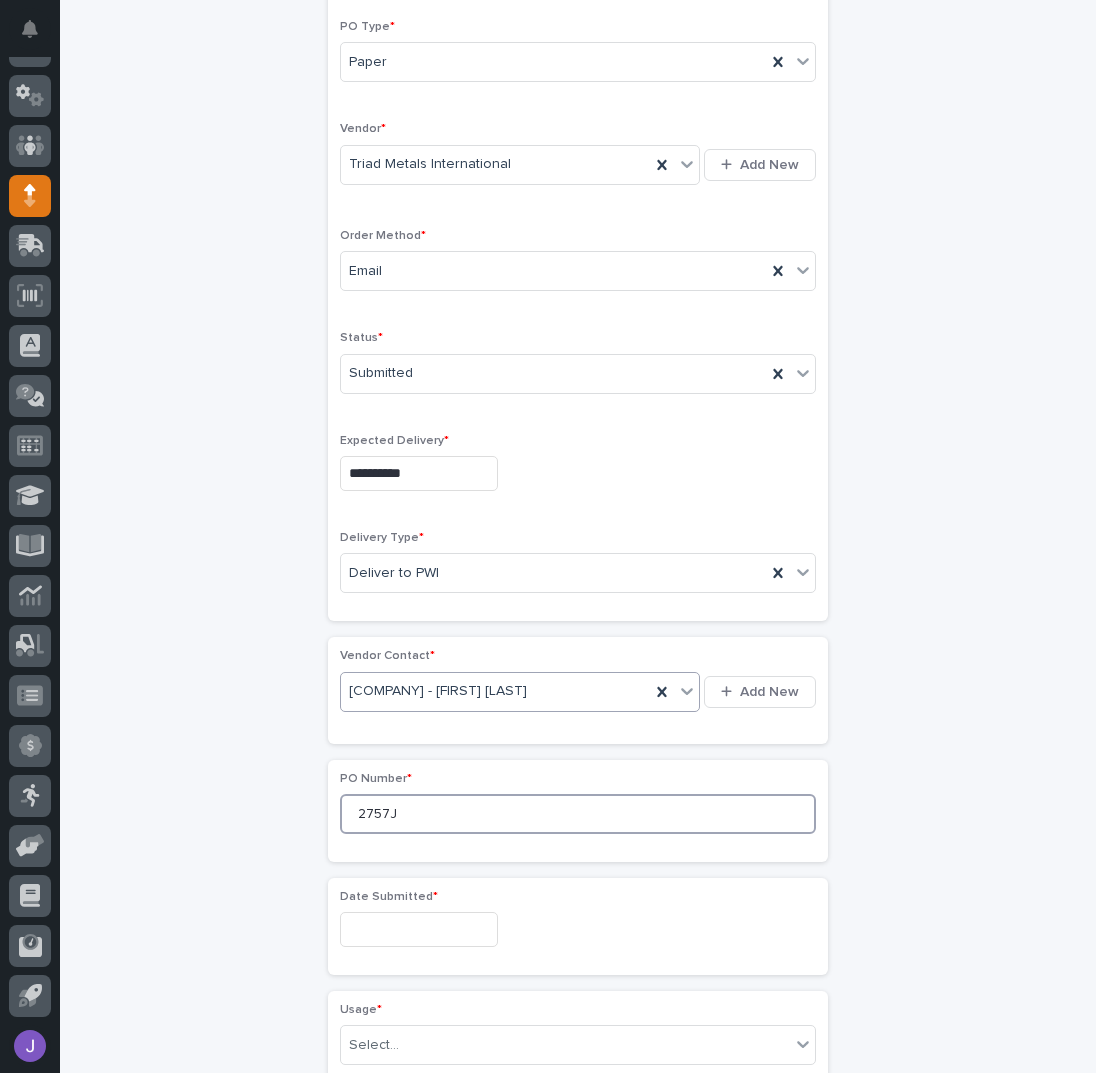type on "2757J" 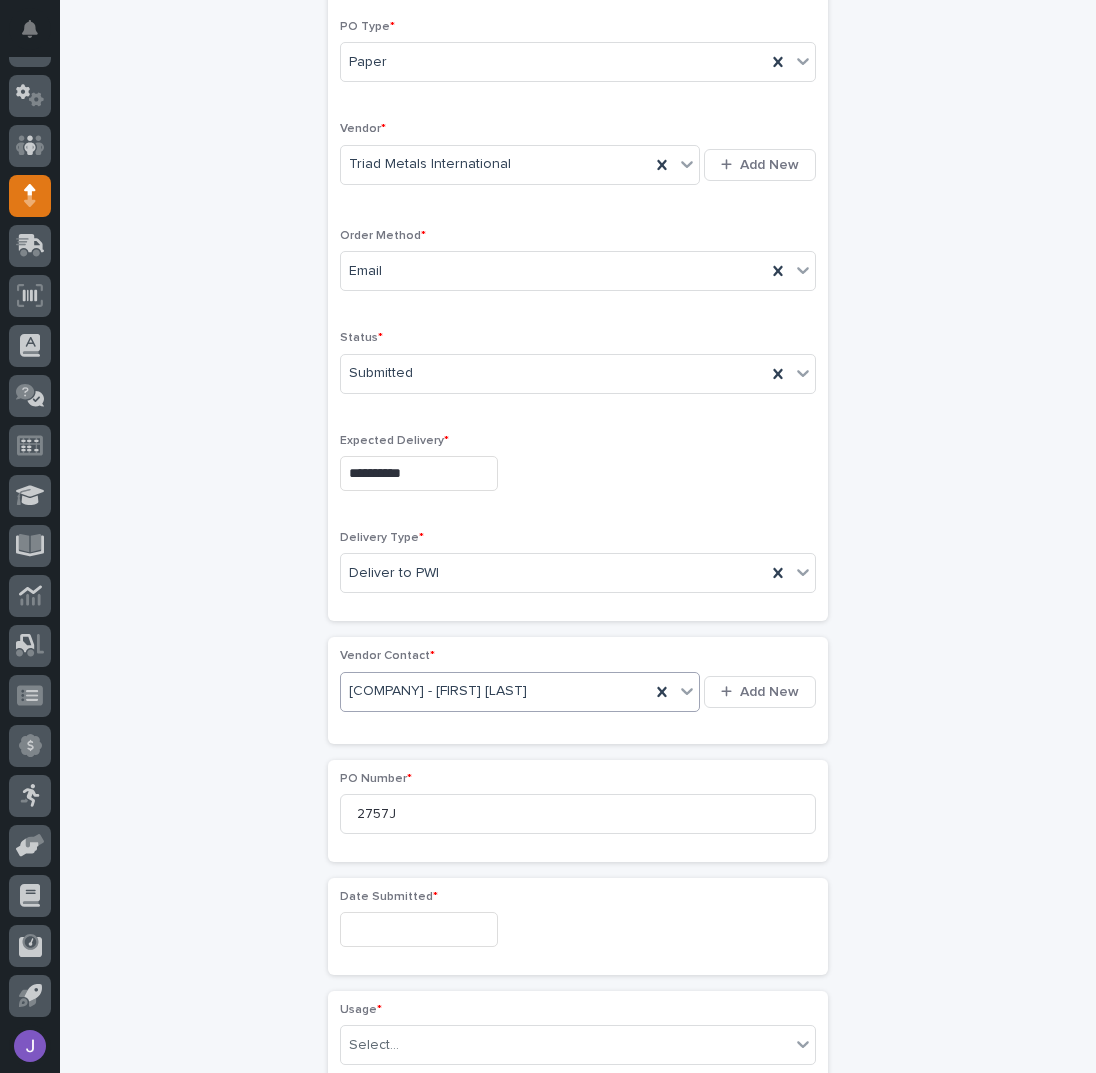 click at bounding box center [419, 929] 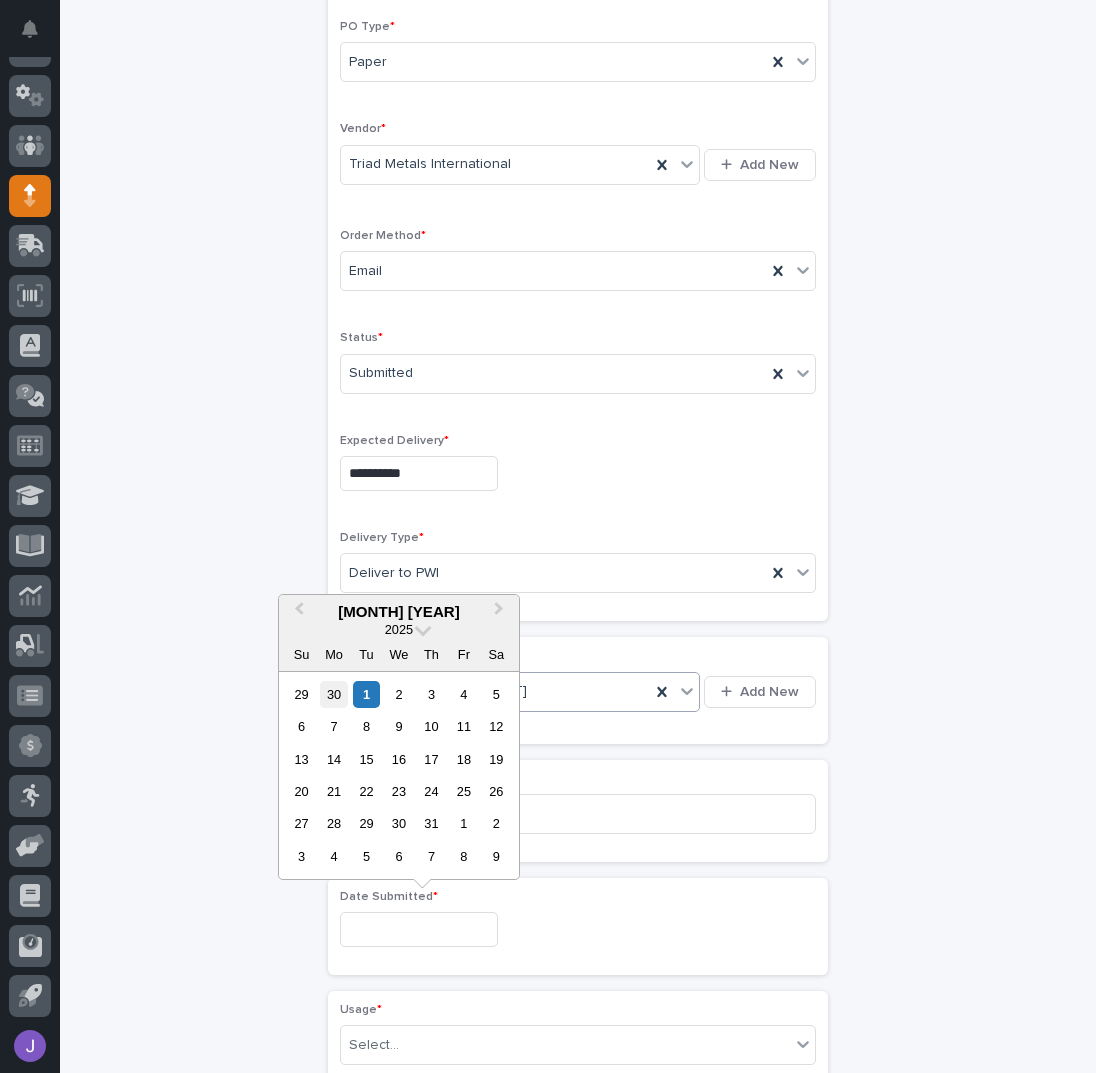 click on "30" at bounding box center (333, 694) 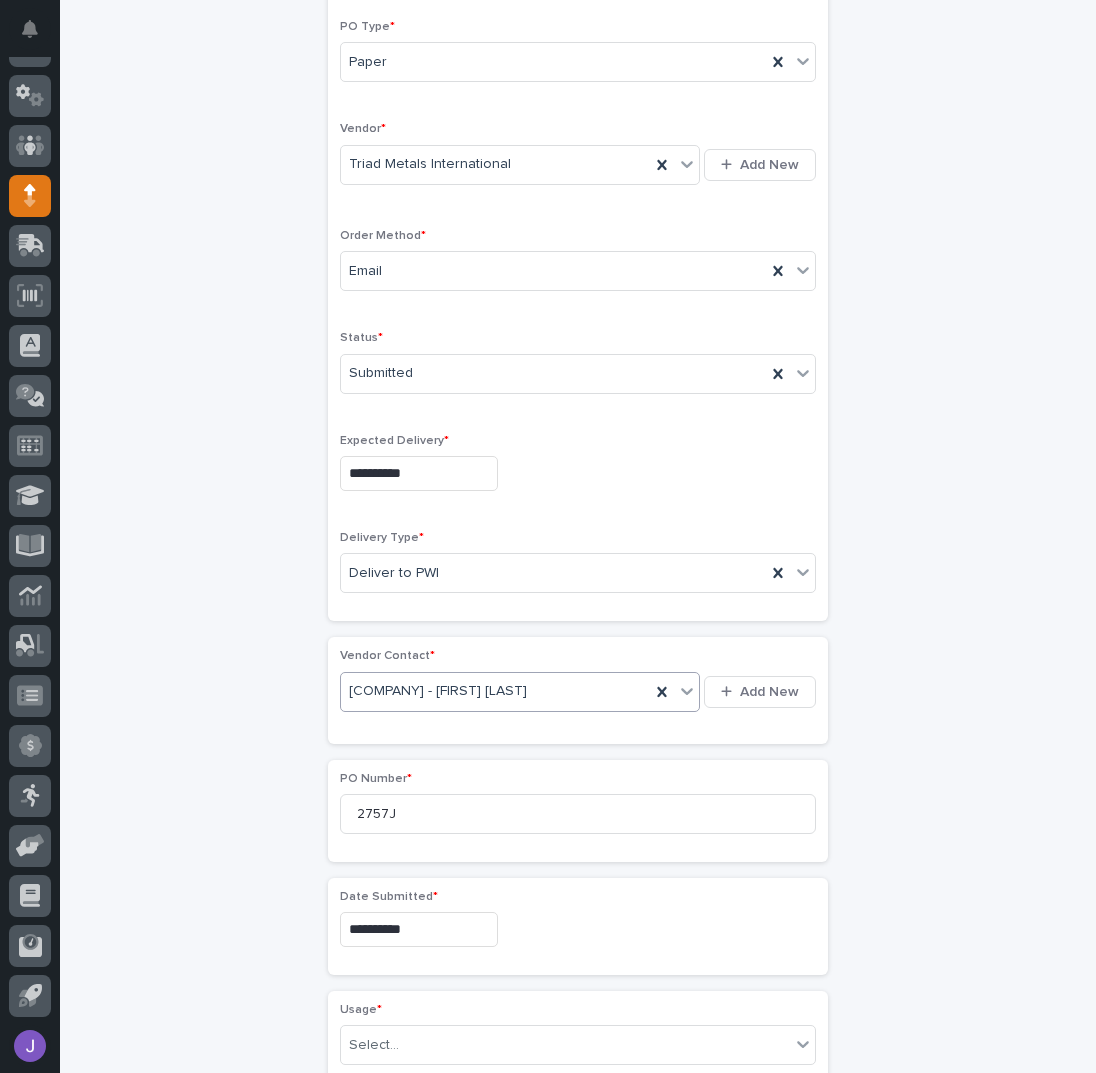 click on "**********" at bounding box center (578, 848) 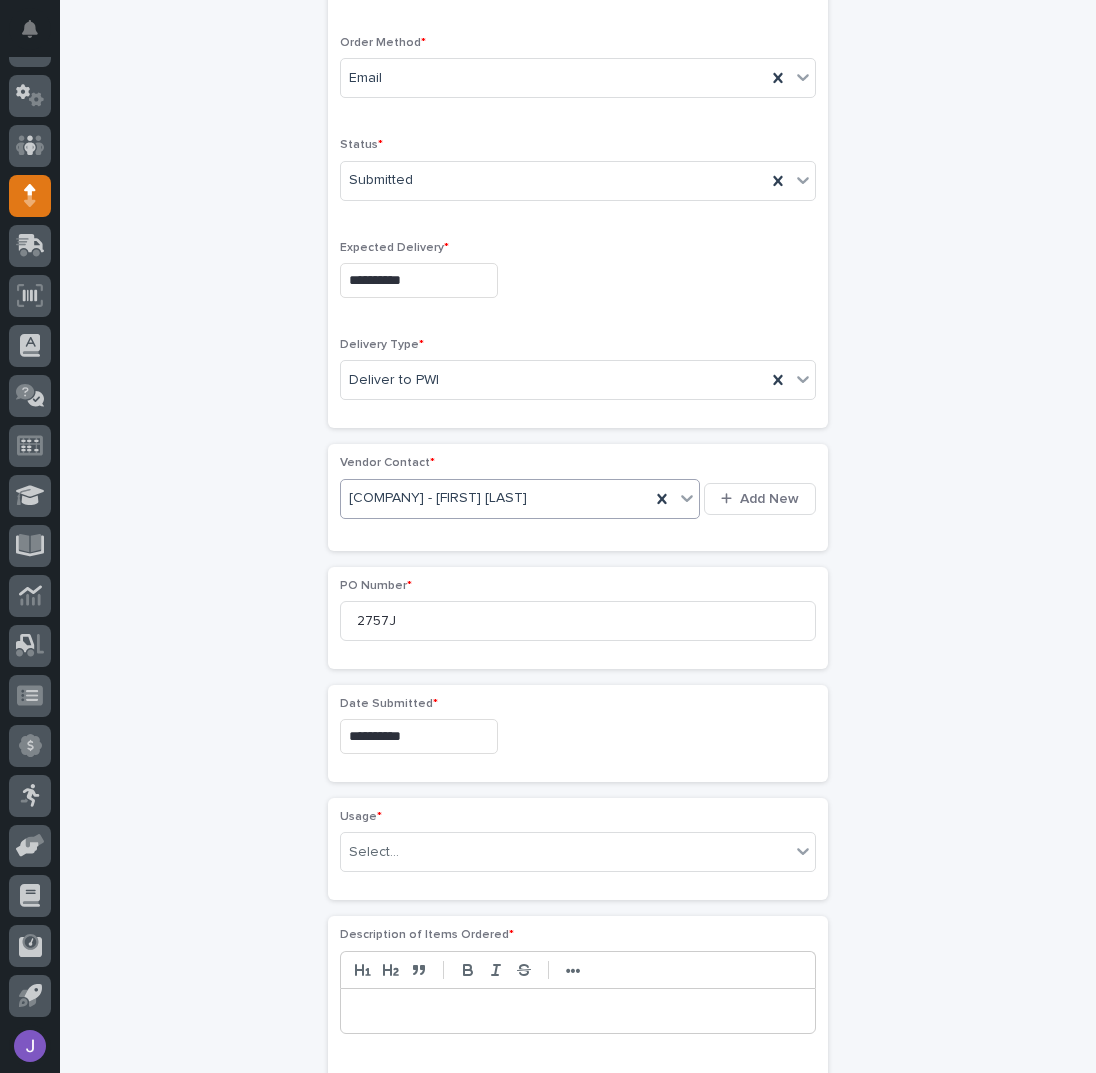 scroll, scrollTop: 596, scrollLeft: 0, axis: vertical 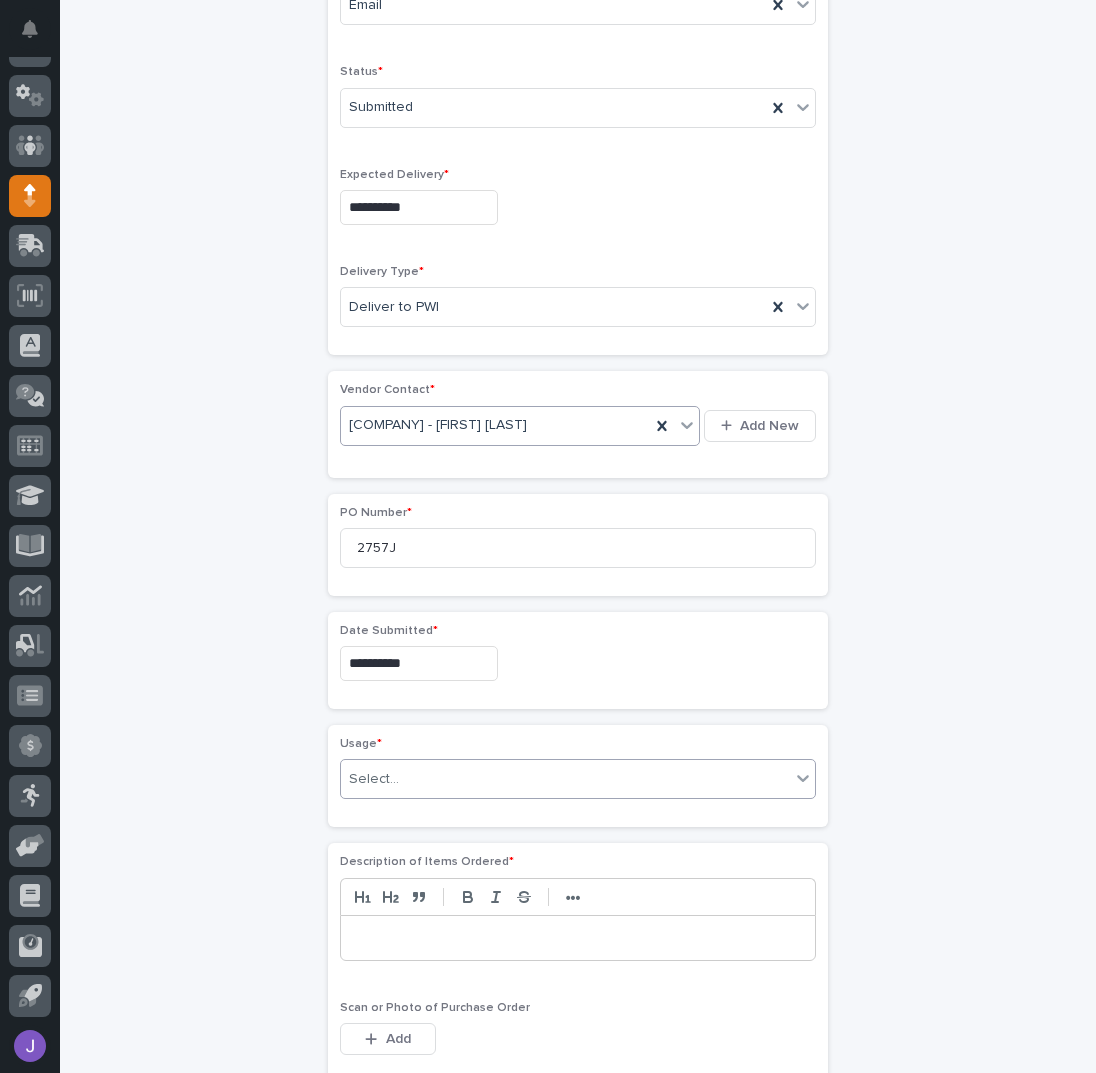 click on "Select..." at bounding box center (565, 779) 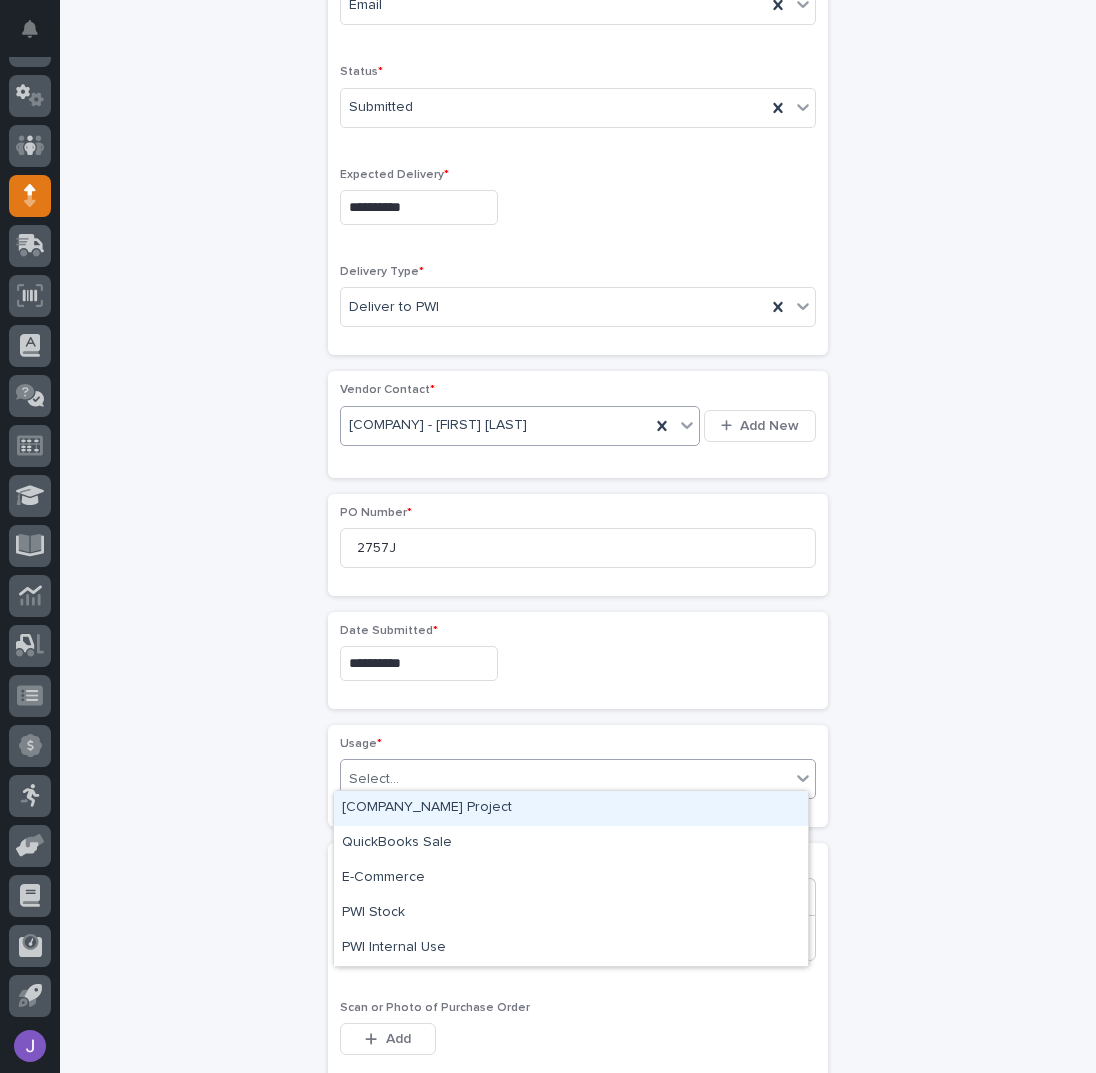 drag, startPoint x: 400, startPoint y: 801, endPoint x: 381, endPoint y: 818, distance: 25.495098 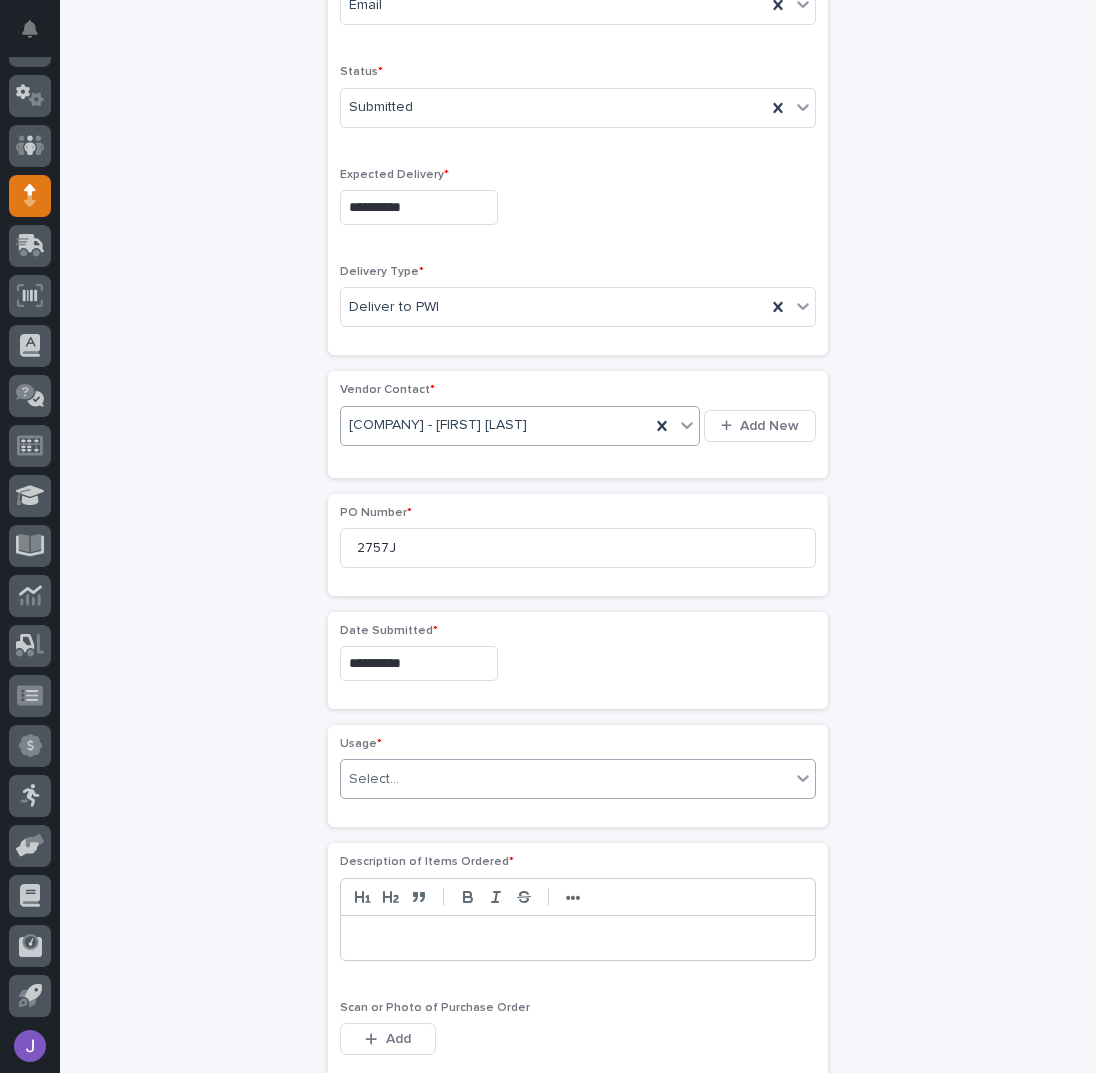 click on "**********" at bounding box center (578, 582) 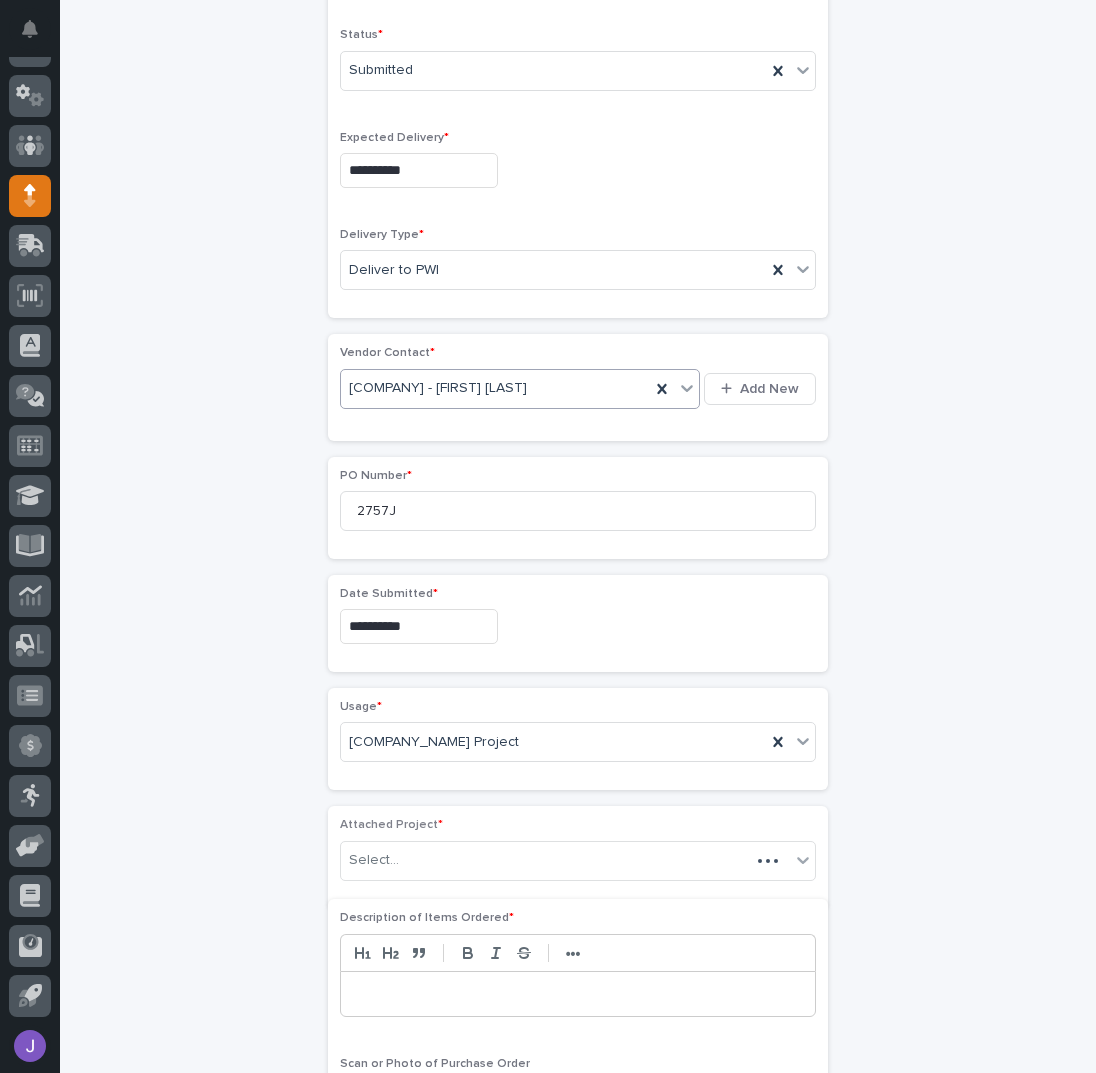 scroll, scrollTop: 655, scrollLeft: 0, axis: vertical 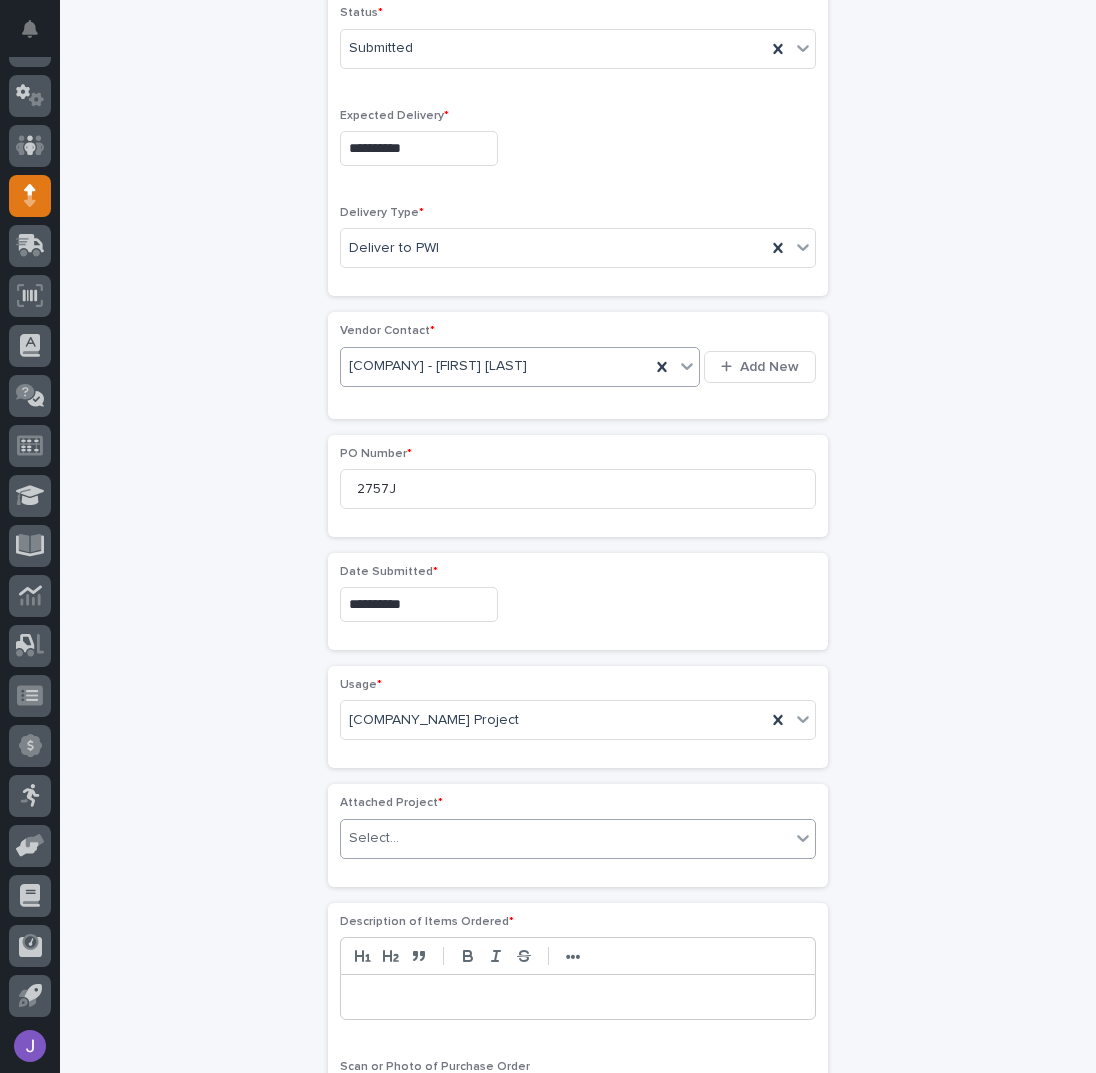 click on "Select..." at bounding box center [374, 838] 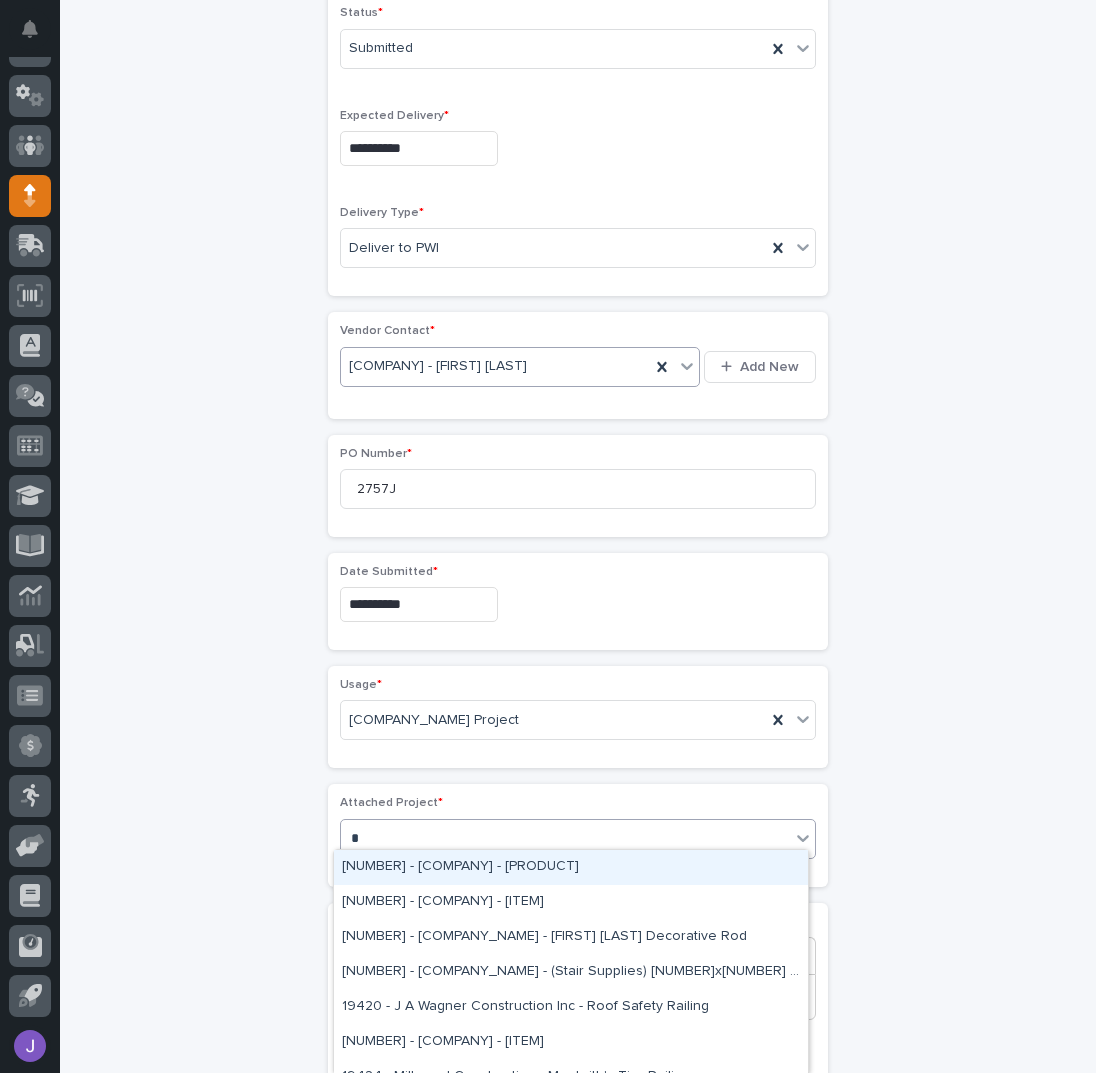 type on "**" 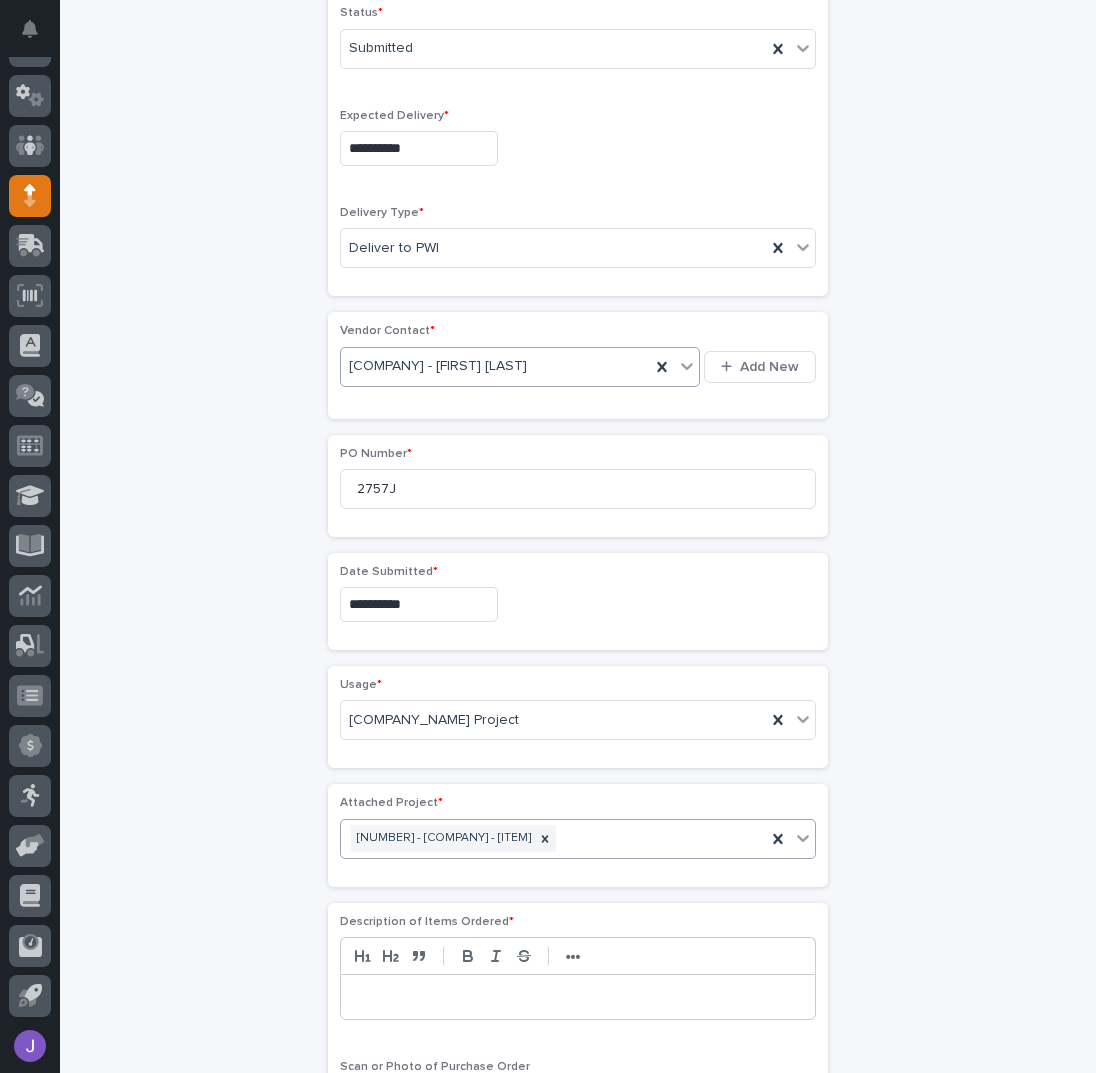 click on "**********" at bounding box center [578, 582] 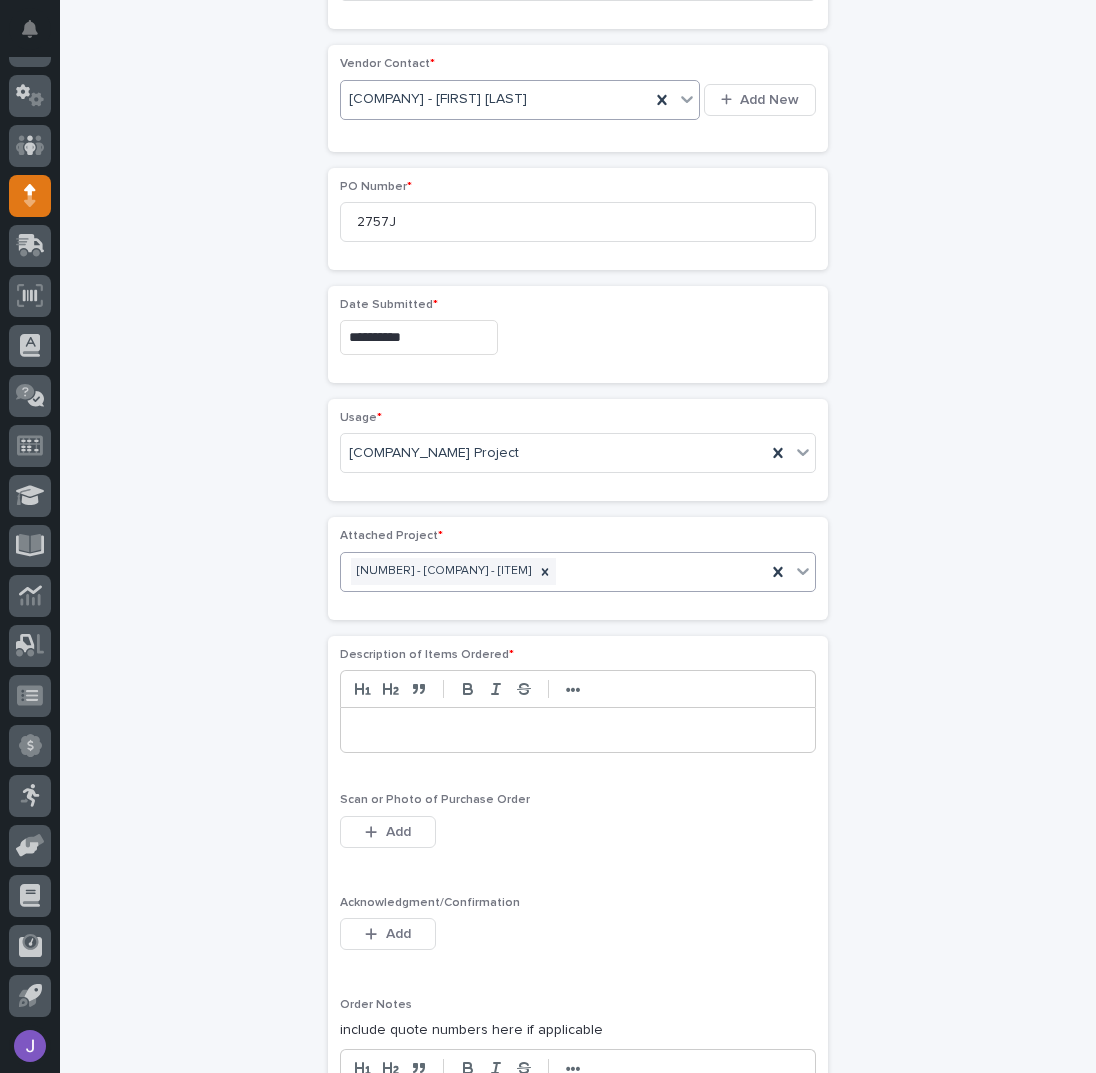 click at bounding box center [578, 730] 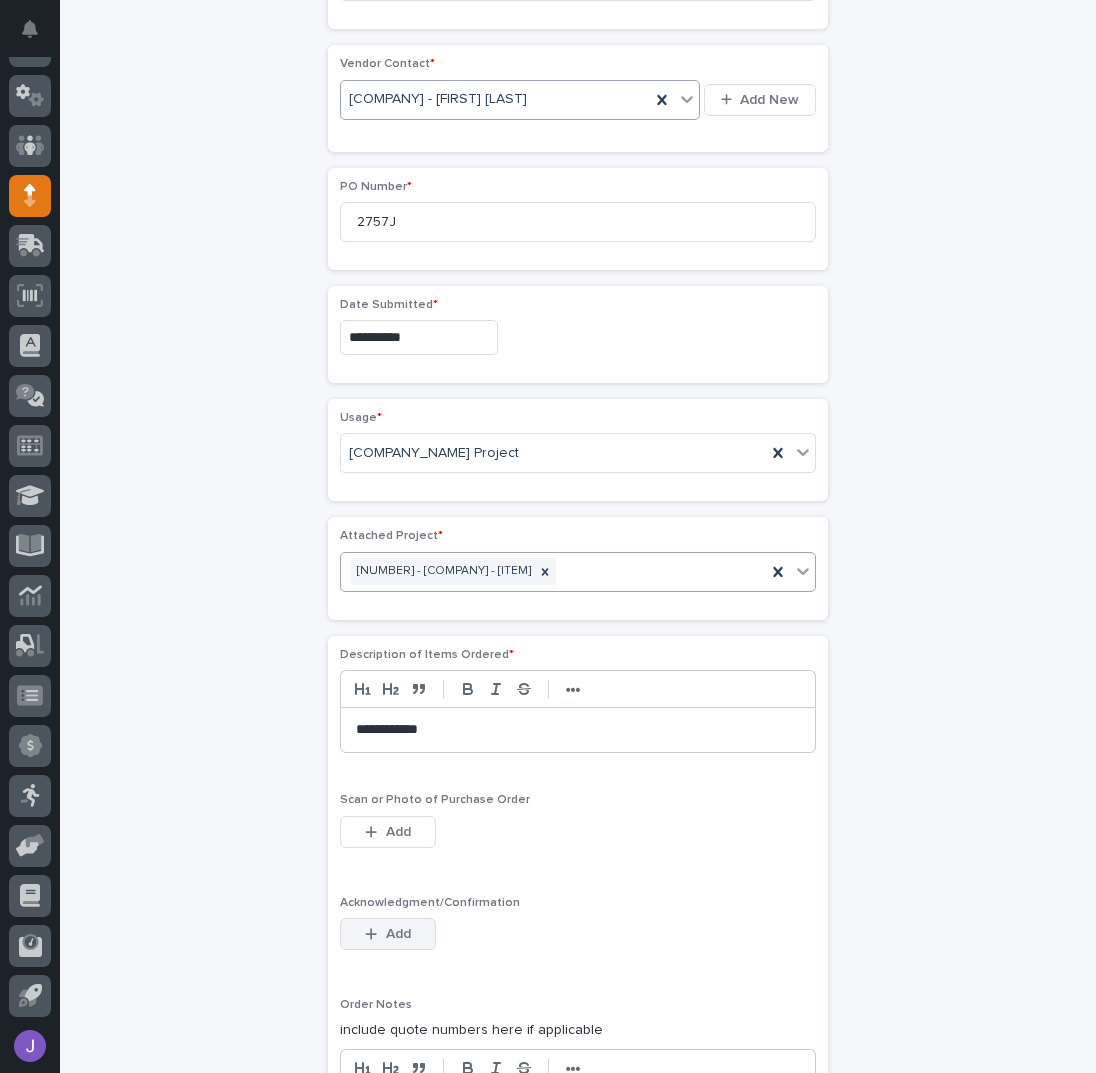 click on "Add" at bounding box center [398, 934] 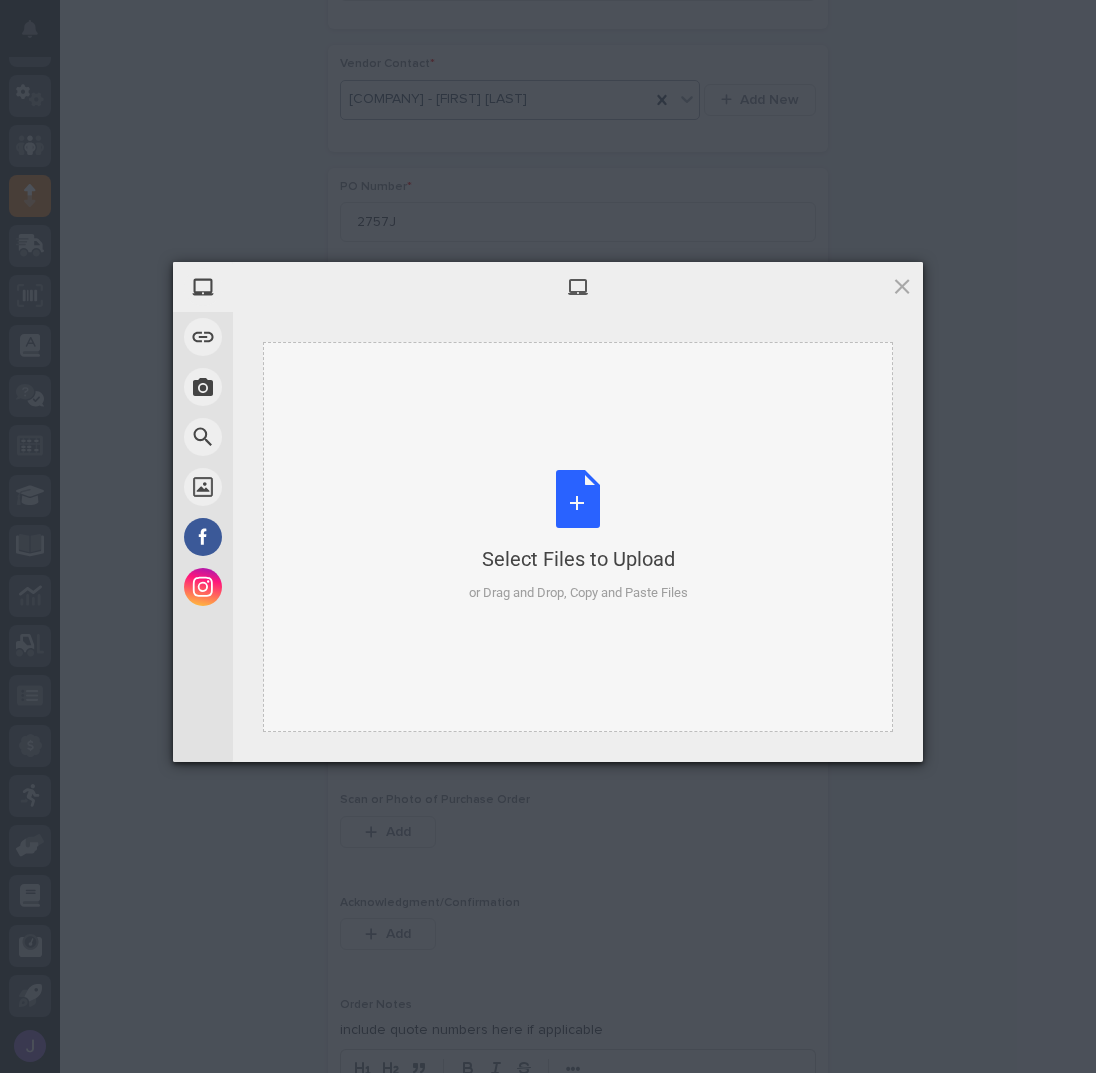 click on "Select Files to Upload
or Drag and Drop, Copy and Paste Files" at bounding box center (578, 536) 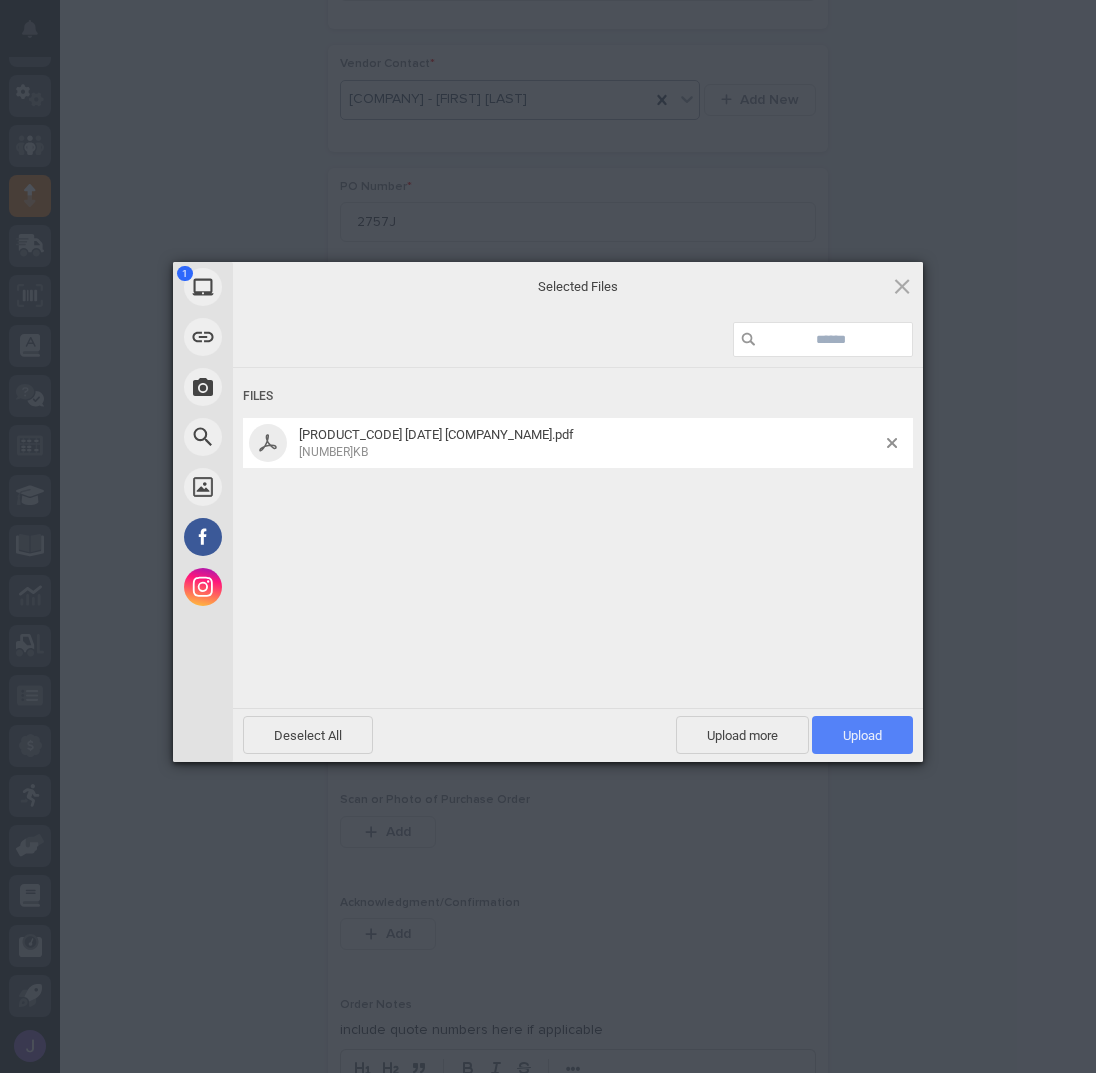 click on "Upload
1" at bounding box center (862, 735) 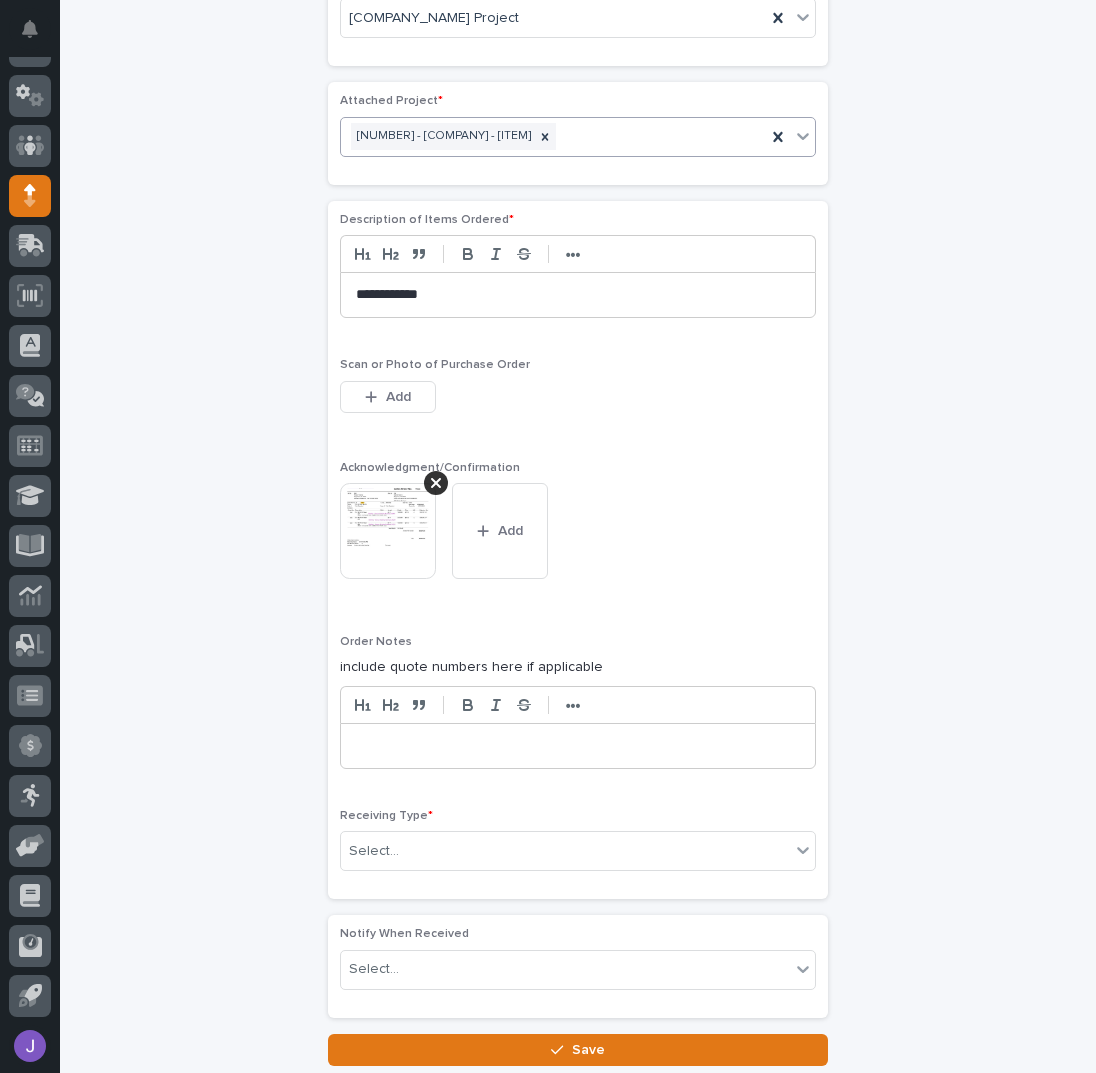 scroll, scrollTop: 1358, scrollLeft: 0, axis: vertical 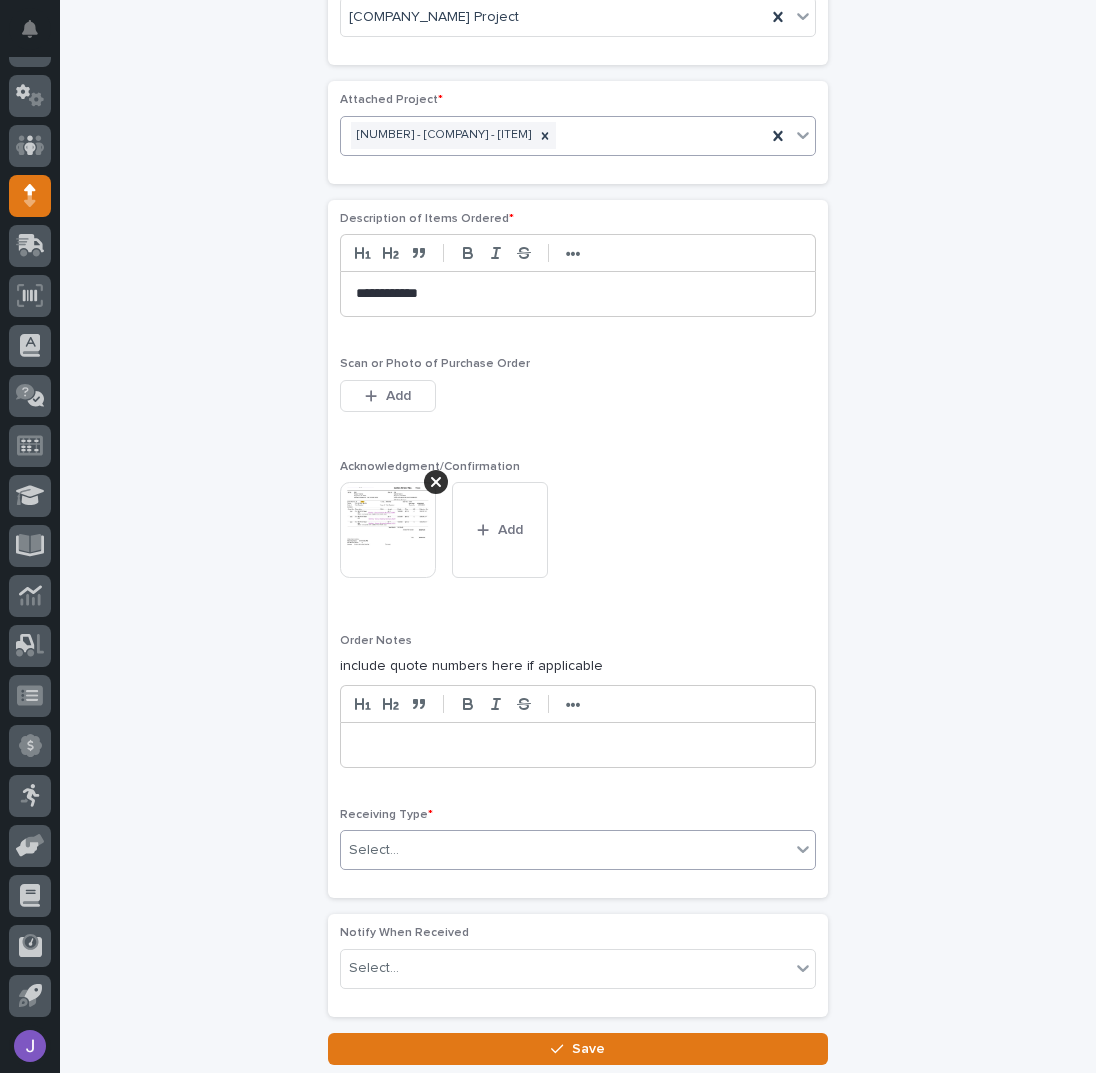 click on "Select..." at bounding box center [565, 850] 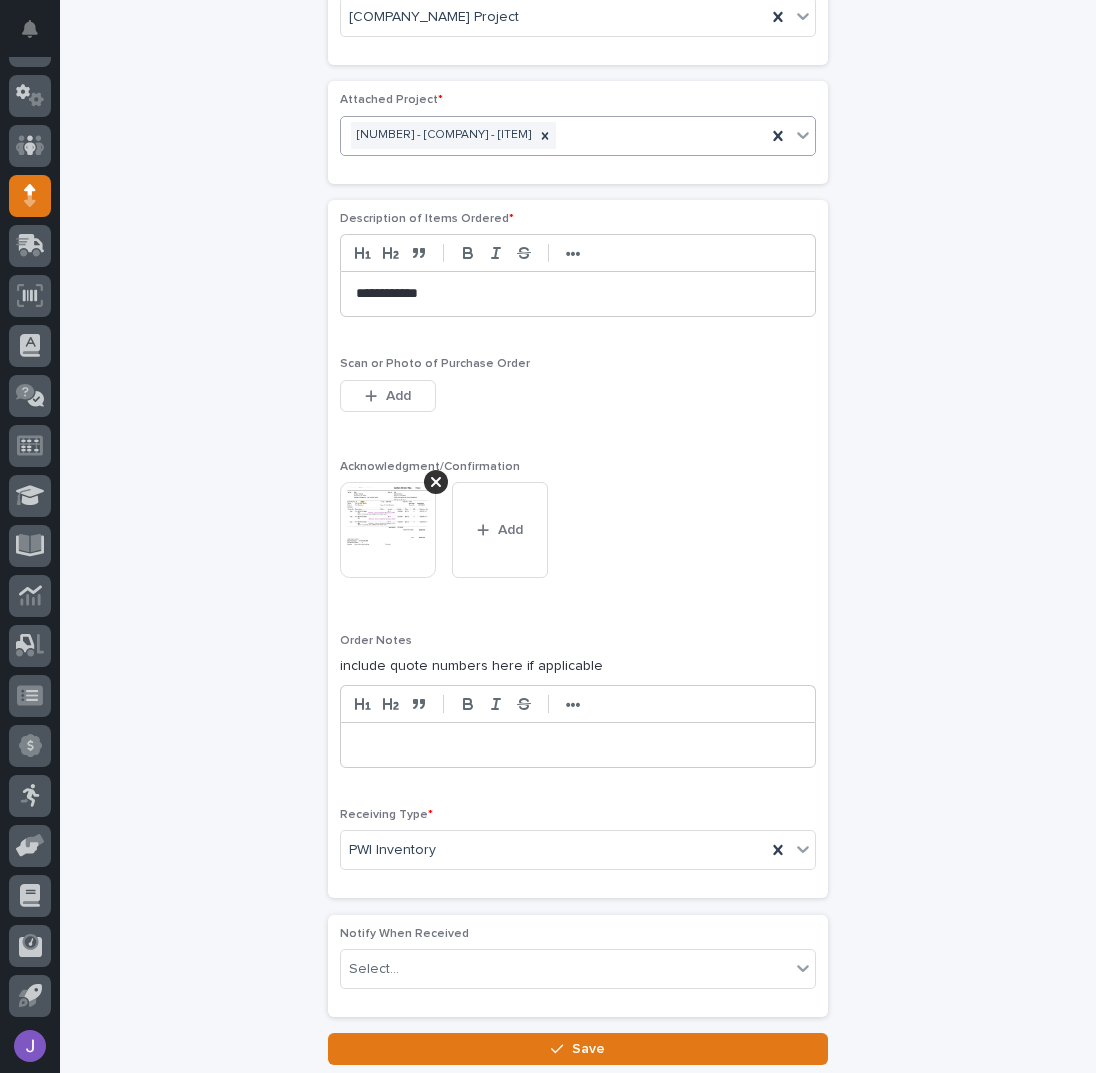 click on "**********" at bounding box center [578, -85] 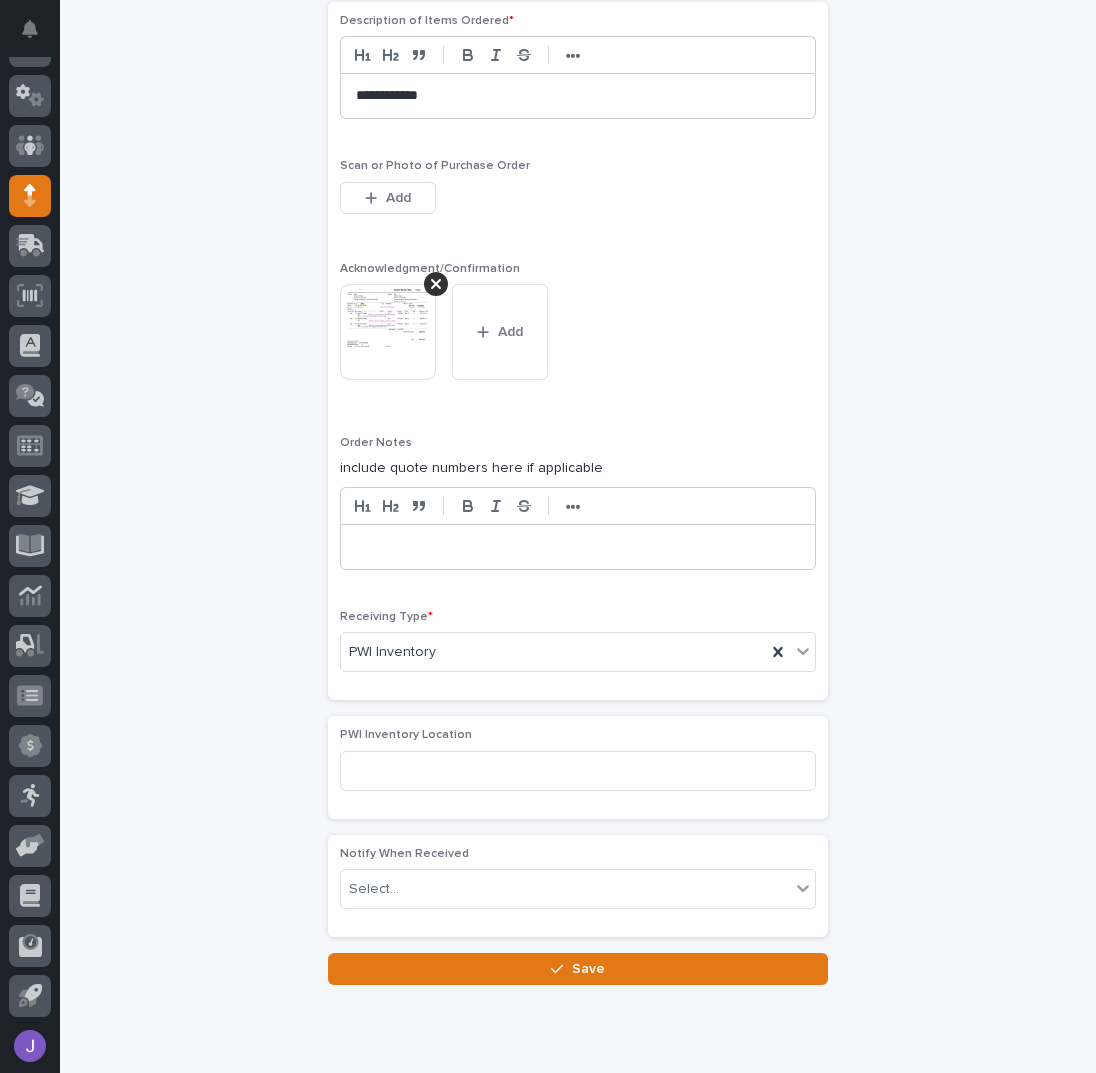 scroll, scrollTop: 1577, scrollLeft: 0, axis: vertical 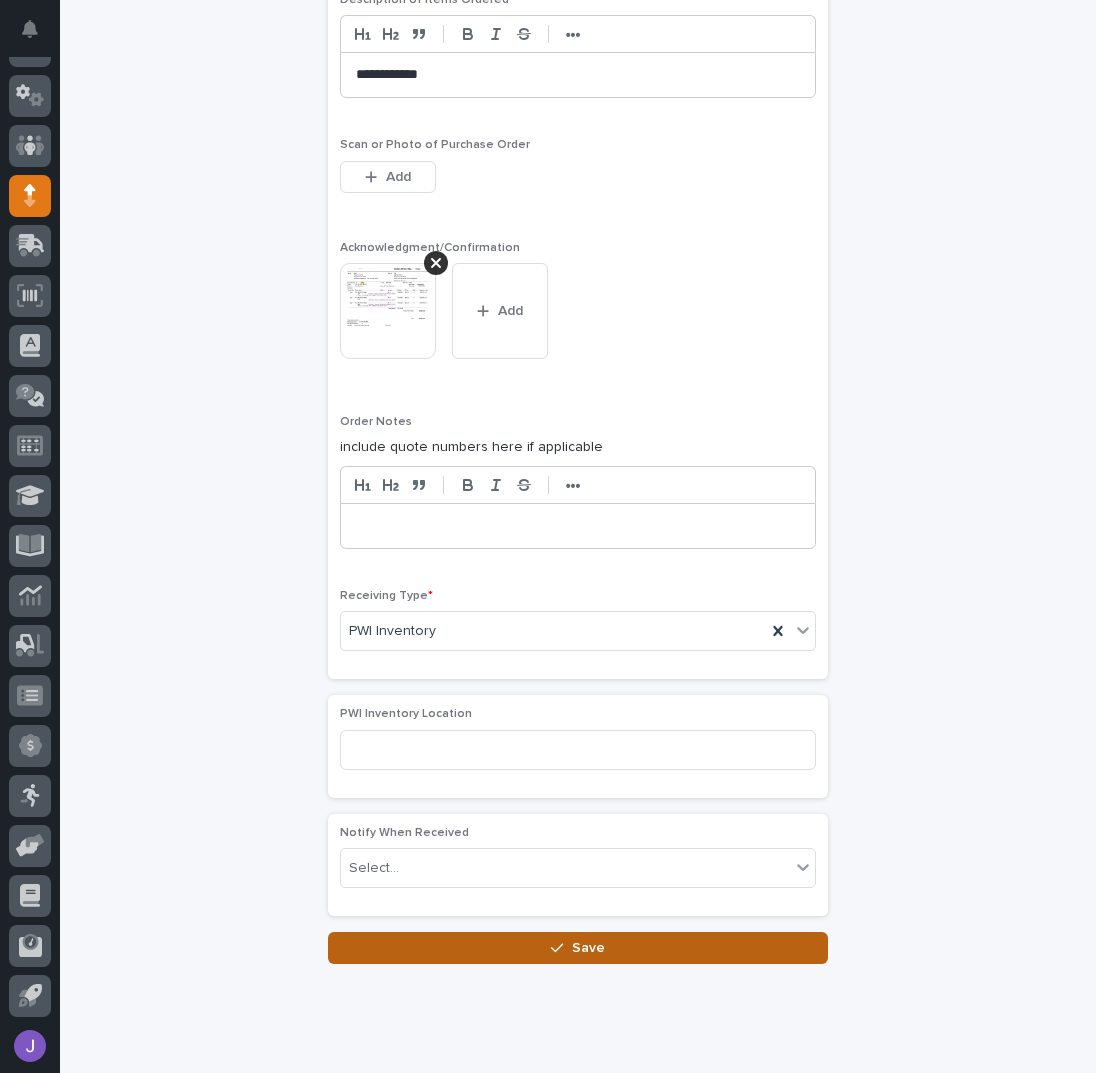 click on "Save" at bounding box center (578, 948) 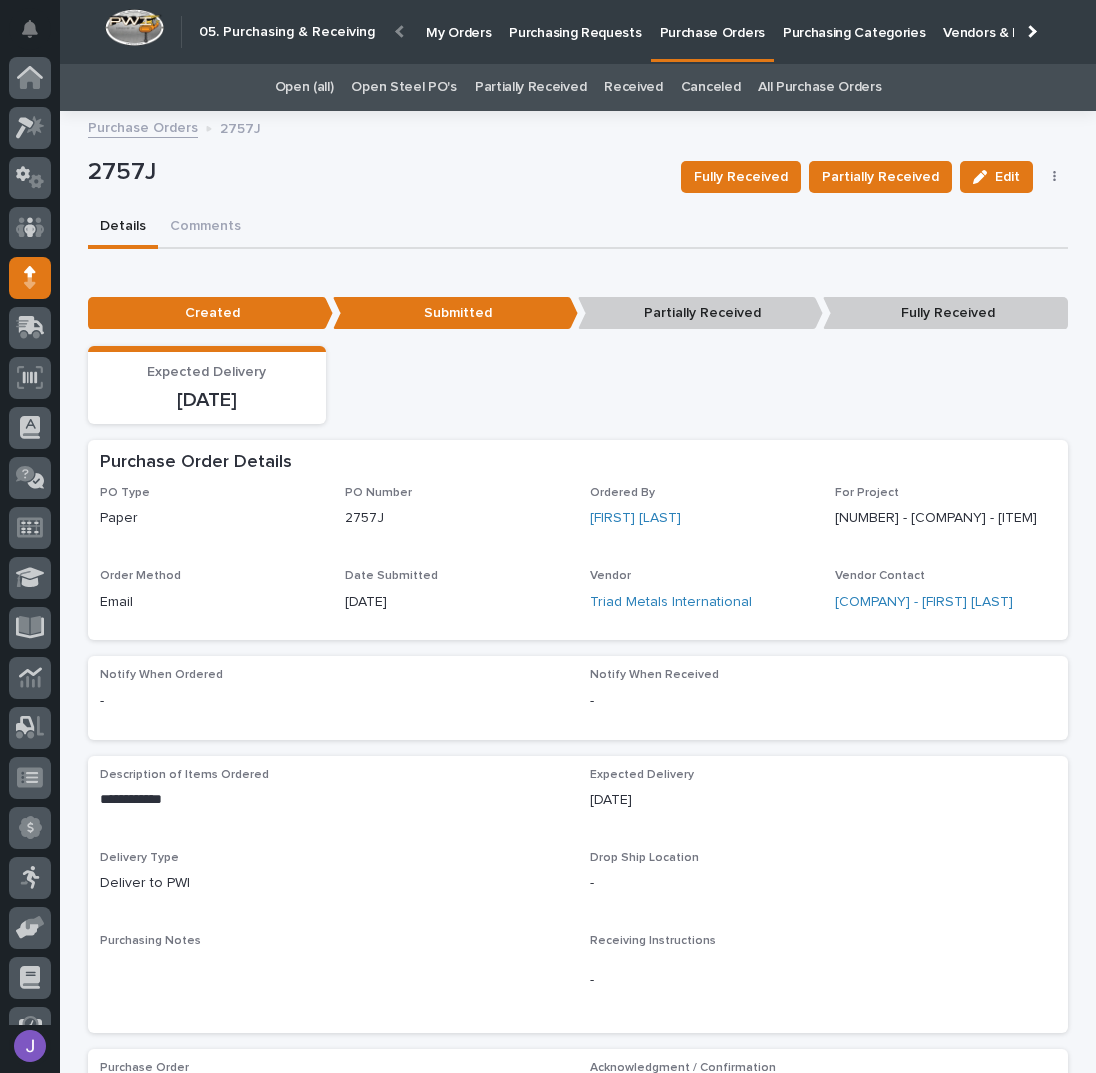 scroll, scrollTop: 82, scrollLeft: 0, axis: vertical 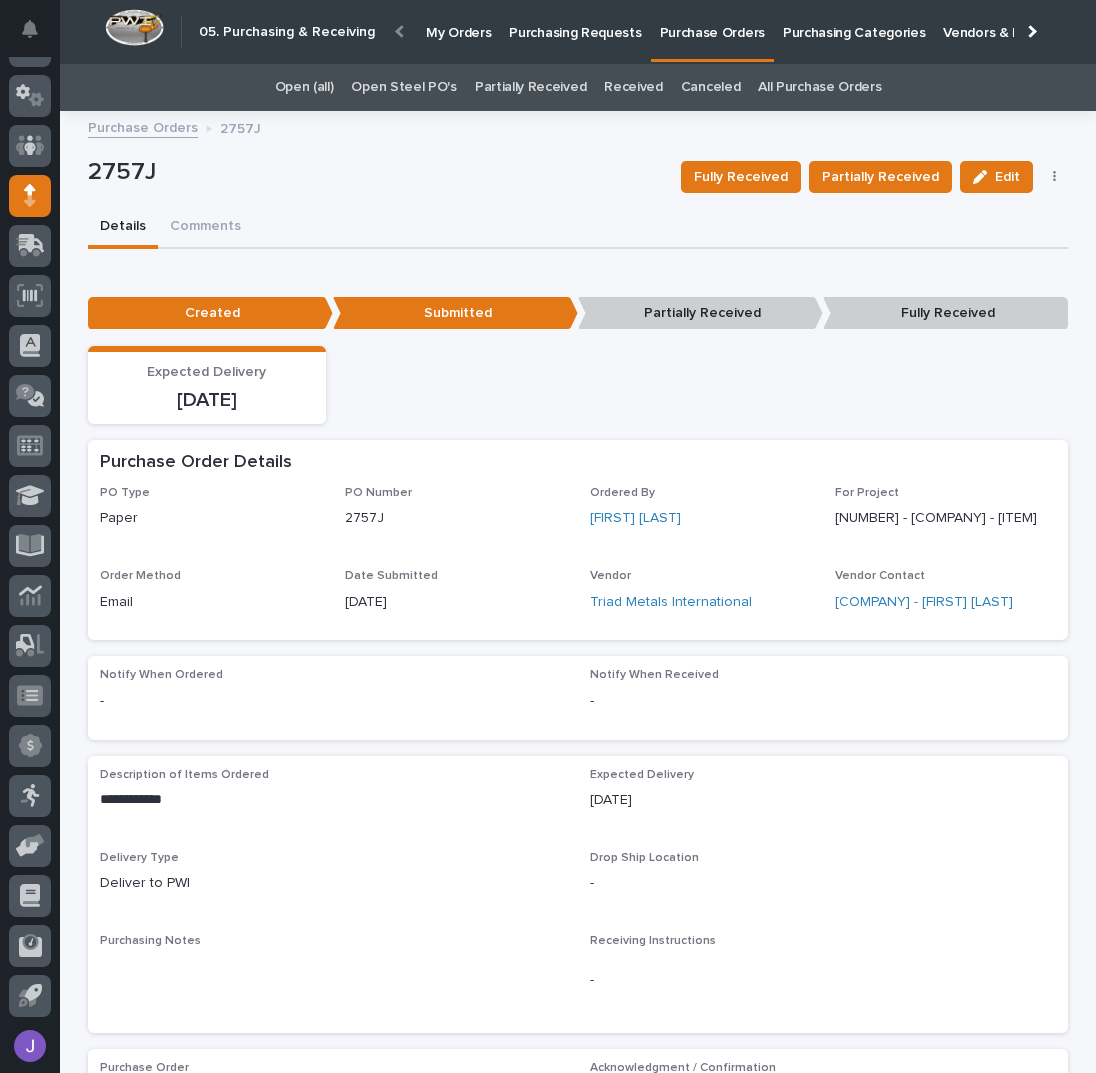 click on "Purchasing Requests" at bounding box center (575, 21) 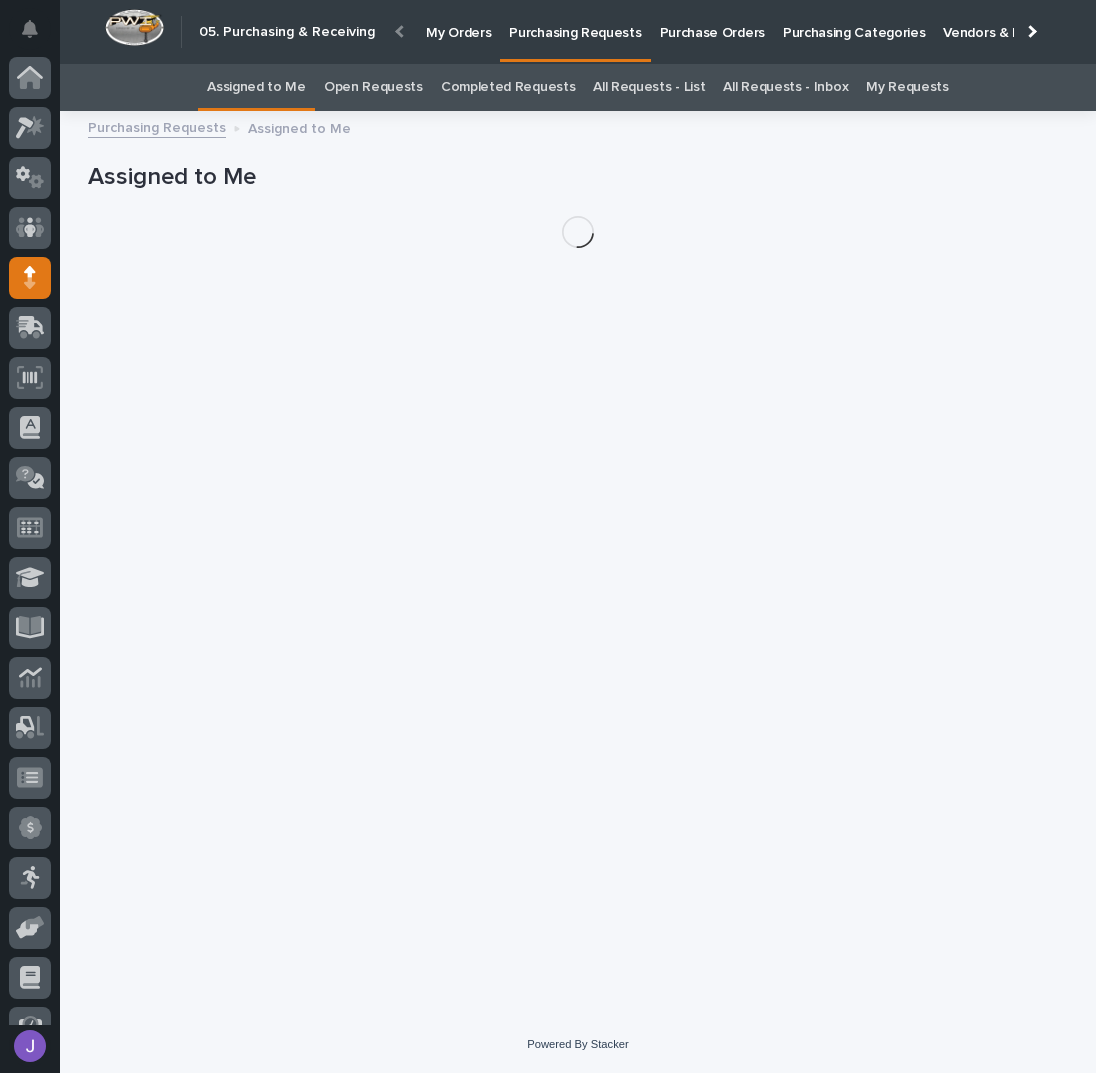 scroll, scrollTop: 82, scrollLeft: 0, axis: vertical 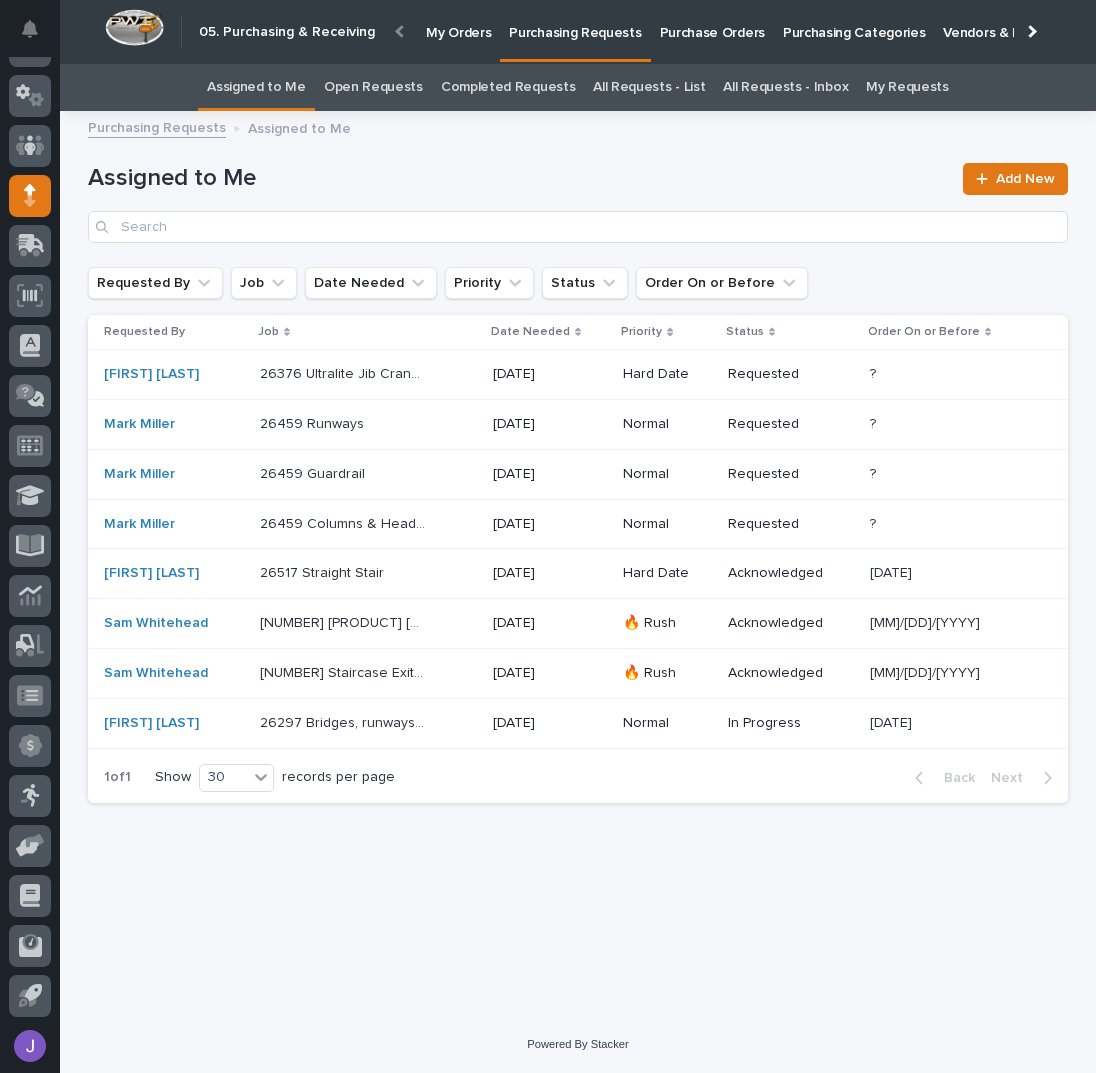 click on "[FIRST] [LAST]" at bounding box center (174, 374) 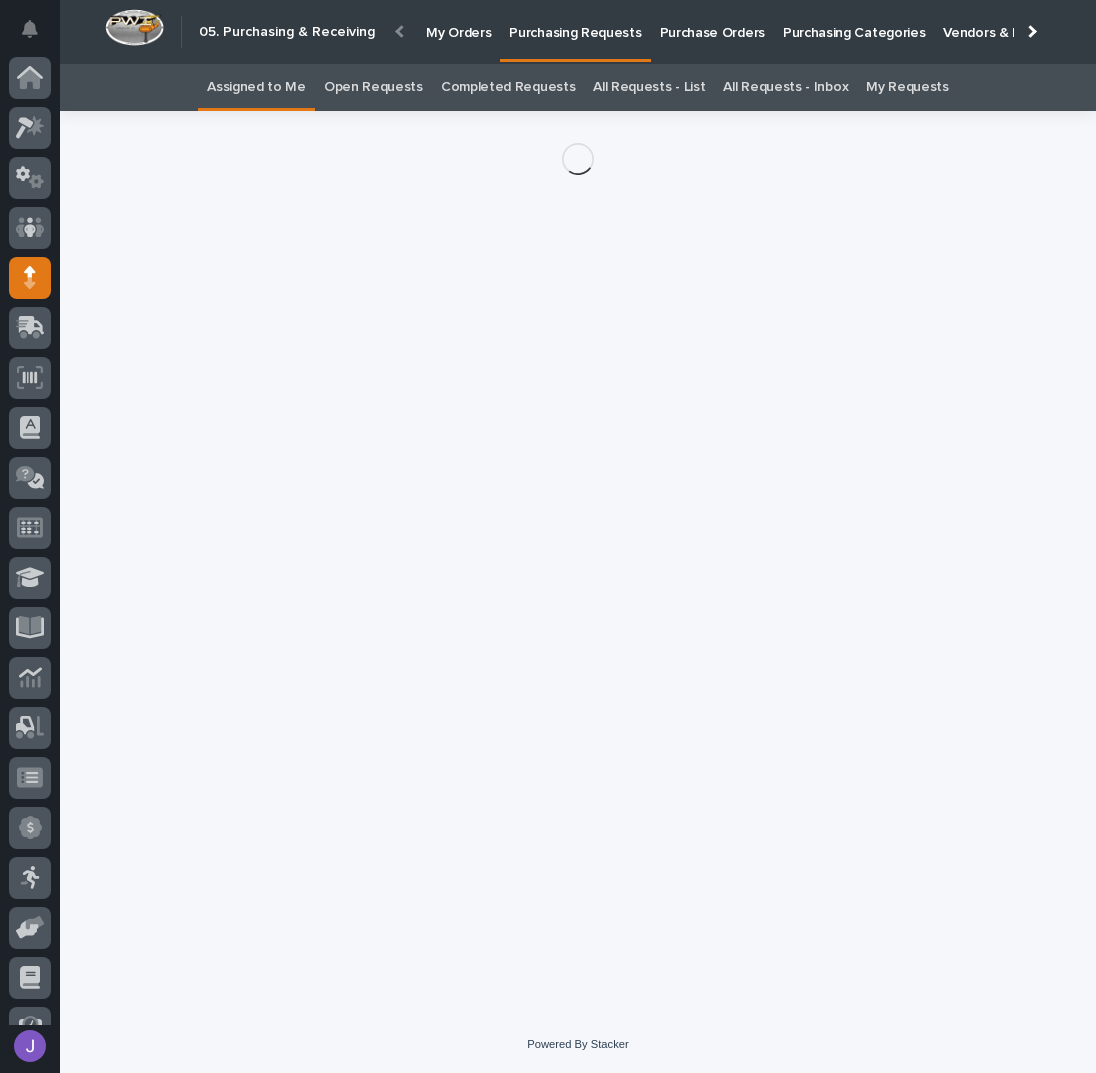 scroll, scrollTop: 82, scrollLeft: 0, axis: vertical 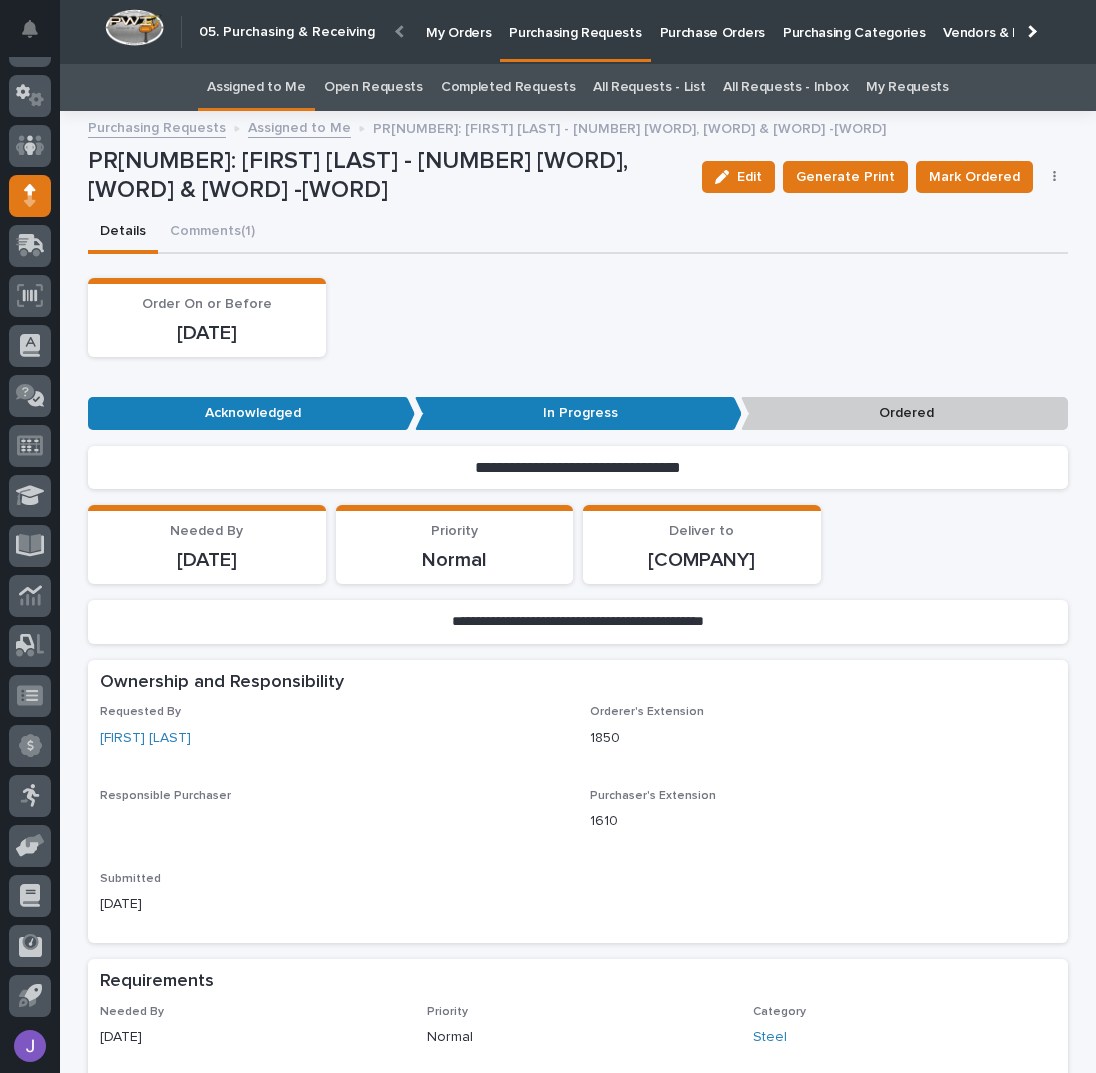 click at bounding box center (1054, 177) 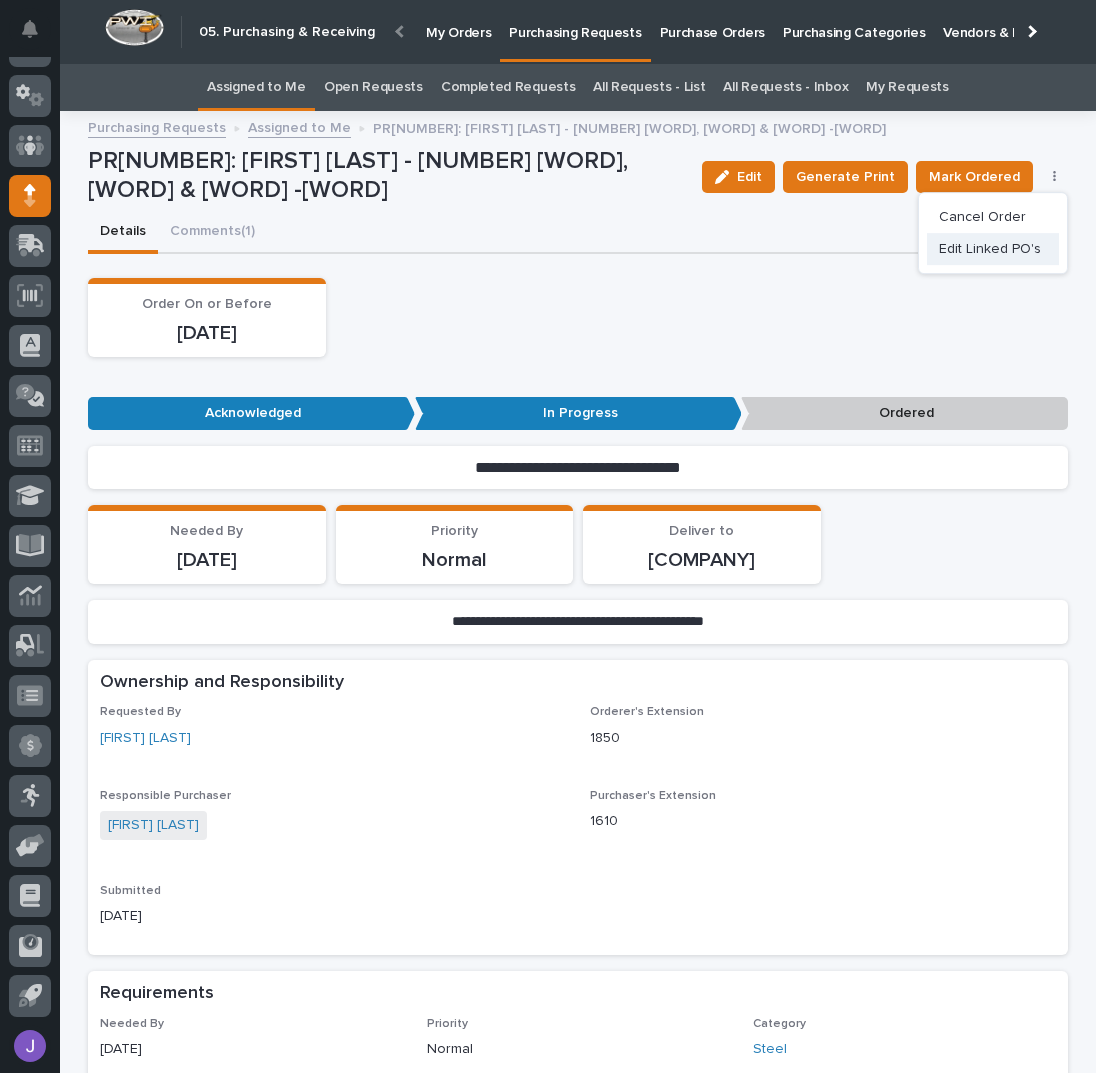 click on "Edit Linked PO's" at bounding box center [990, 249] 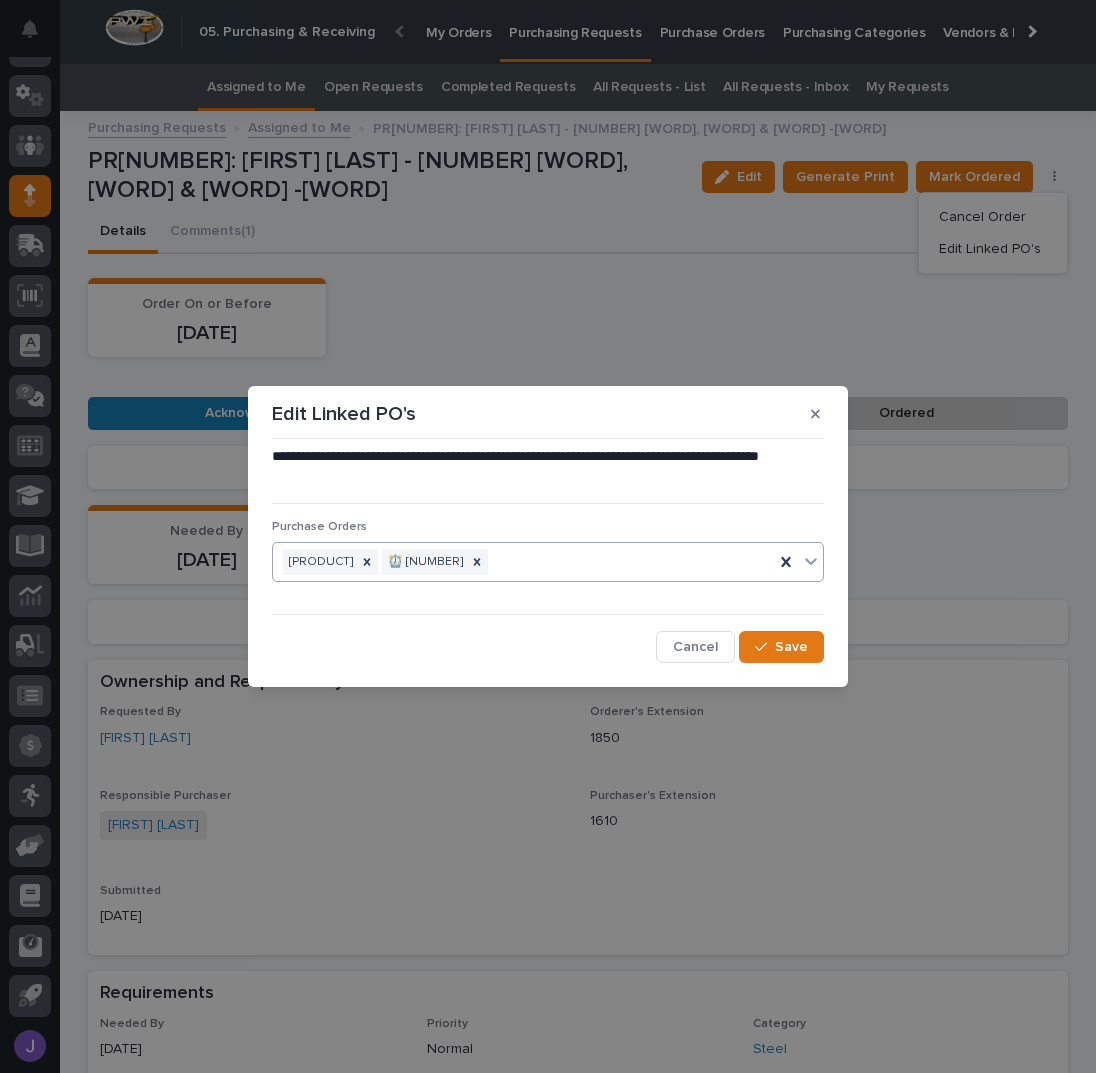 click on "[PRODUCT_CODE] ⏰ [PRODUCT_CODE]" at bounding box center [523, 562] 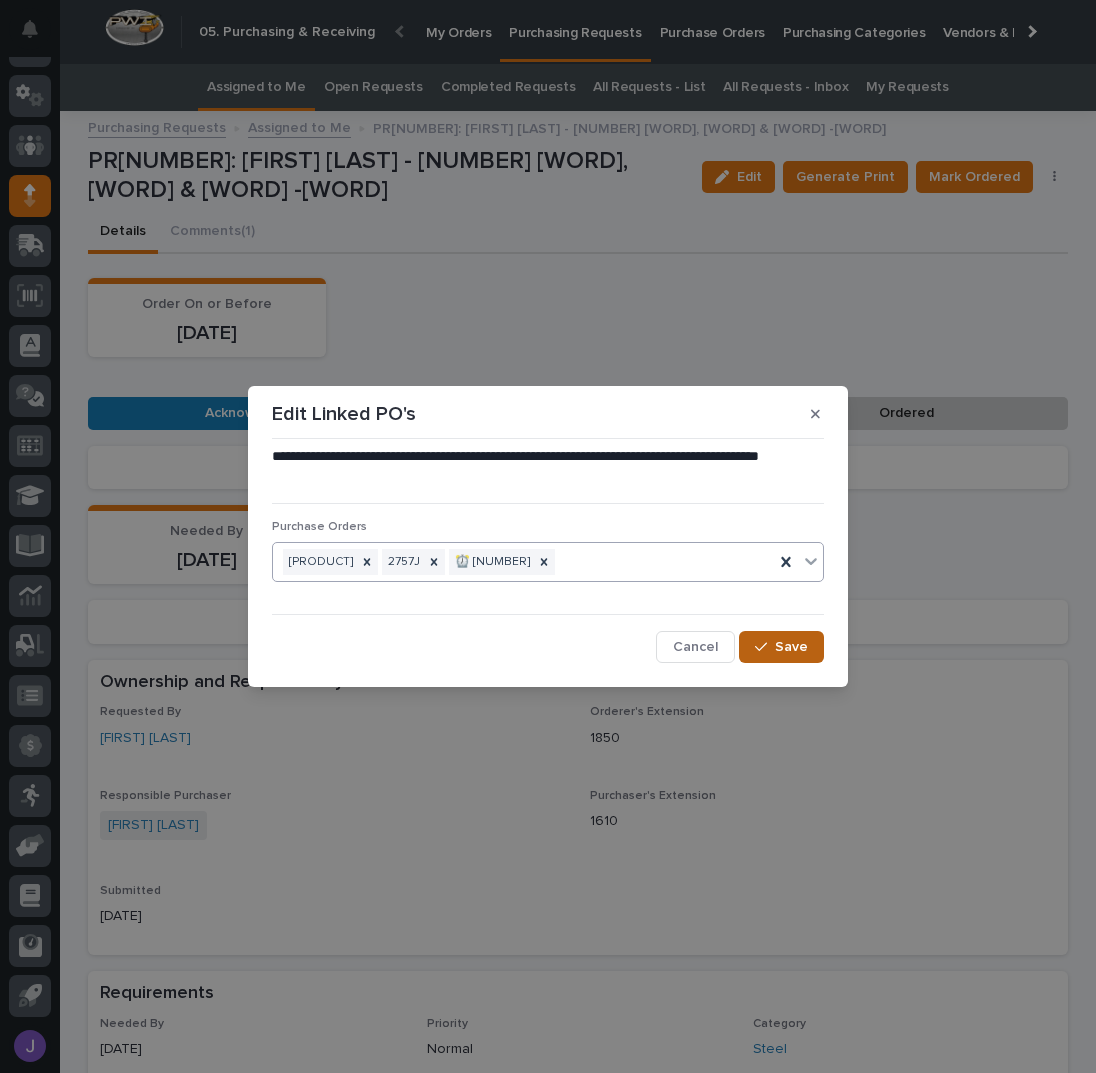 click at bounding box center (761, 647) 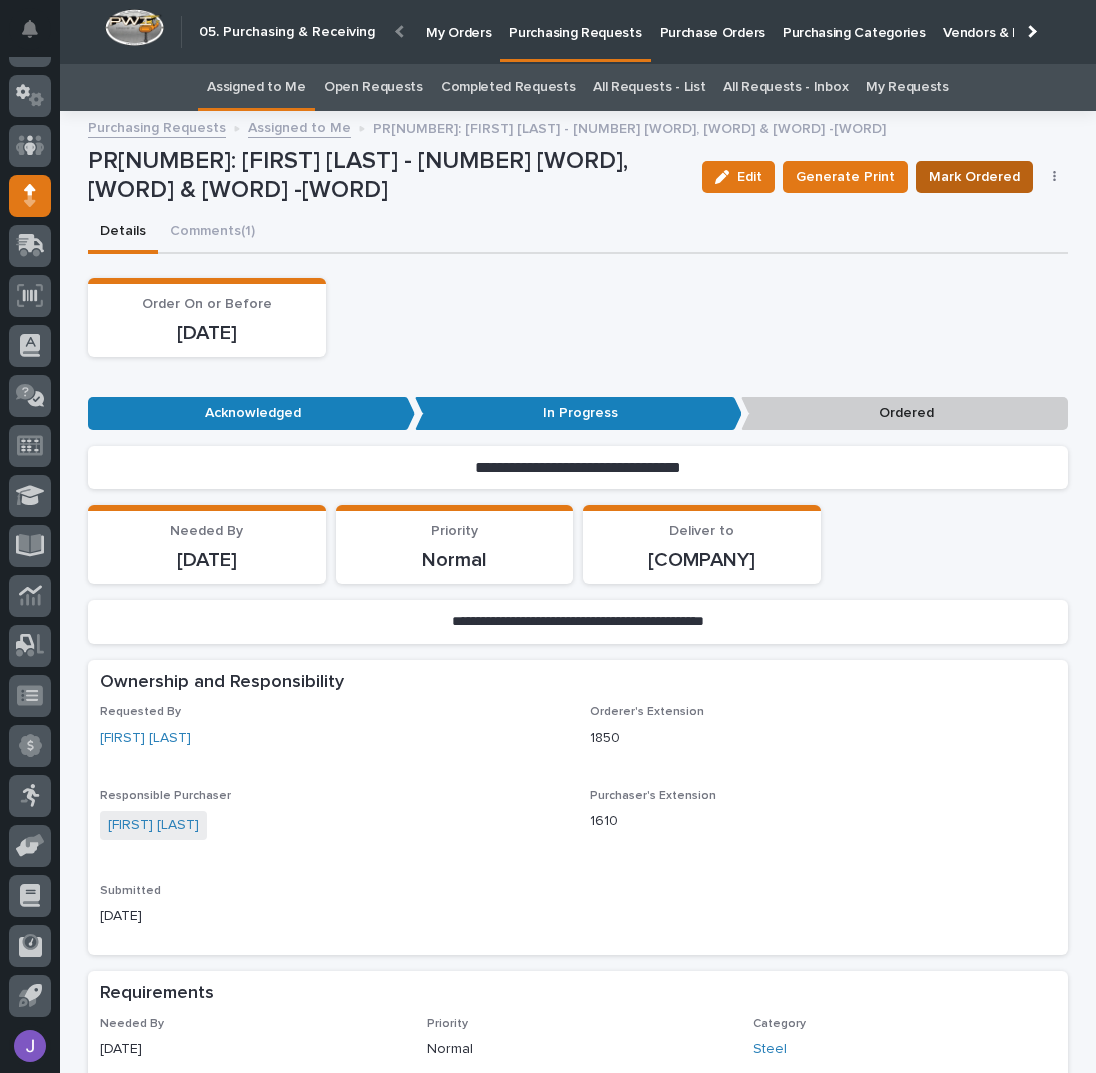 click on "Mark Ordered" at bounding box center [974, 177] 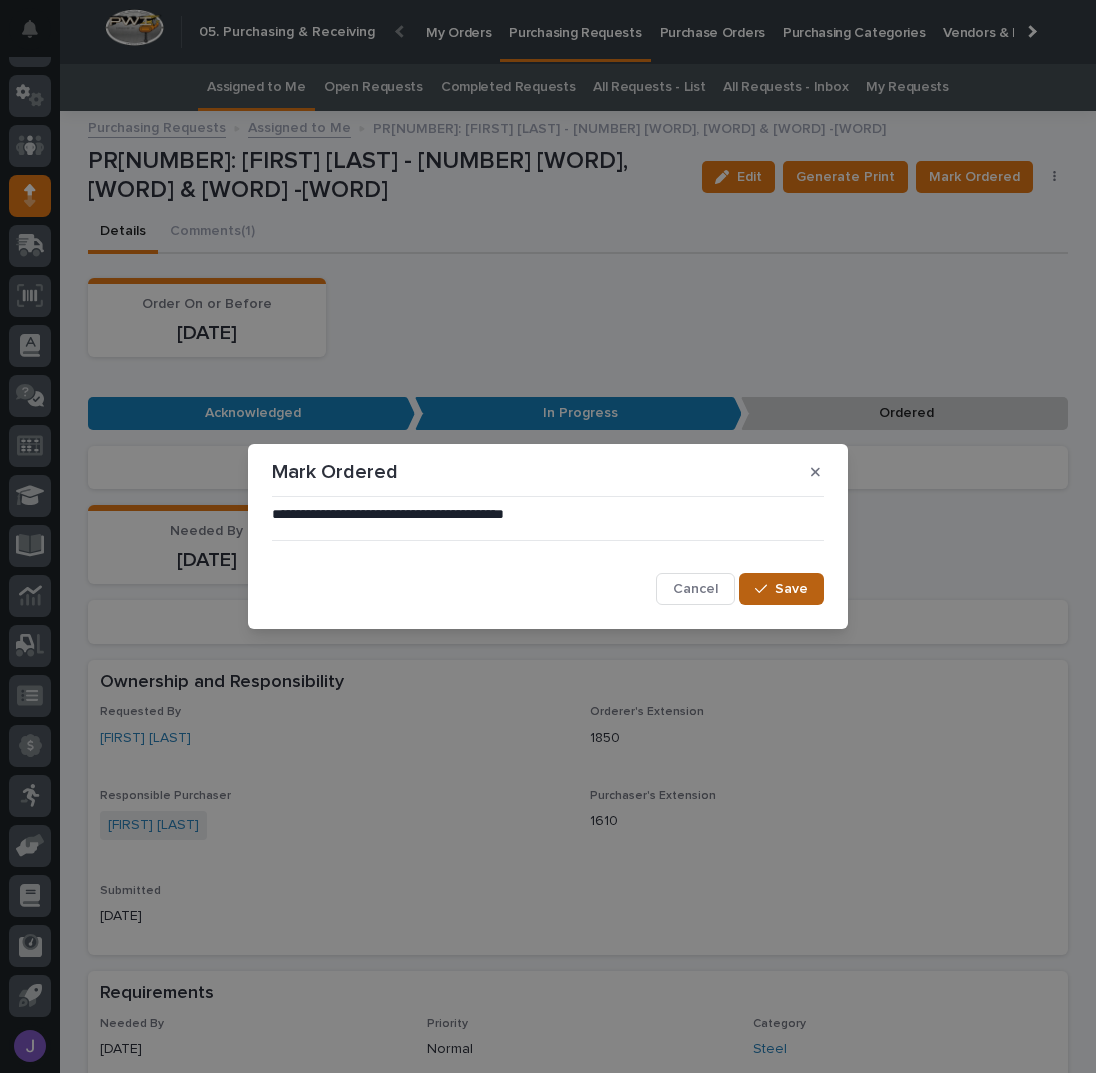 click on "Save" at bounding box center (791, 589) 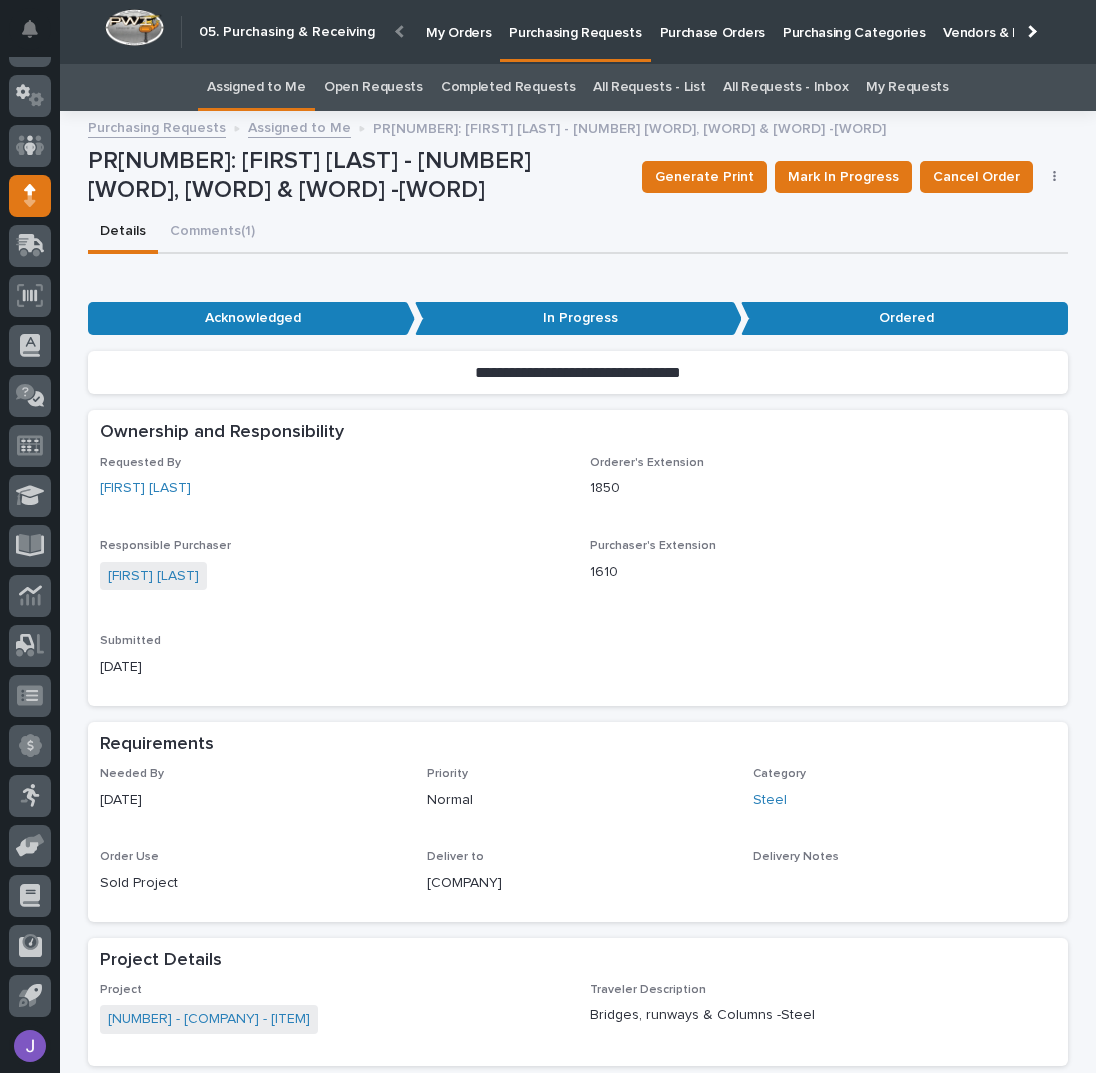 click on "Assigned to Me" at bounding box center (256, 87) 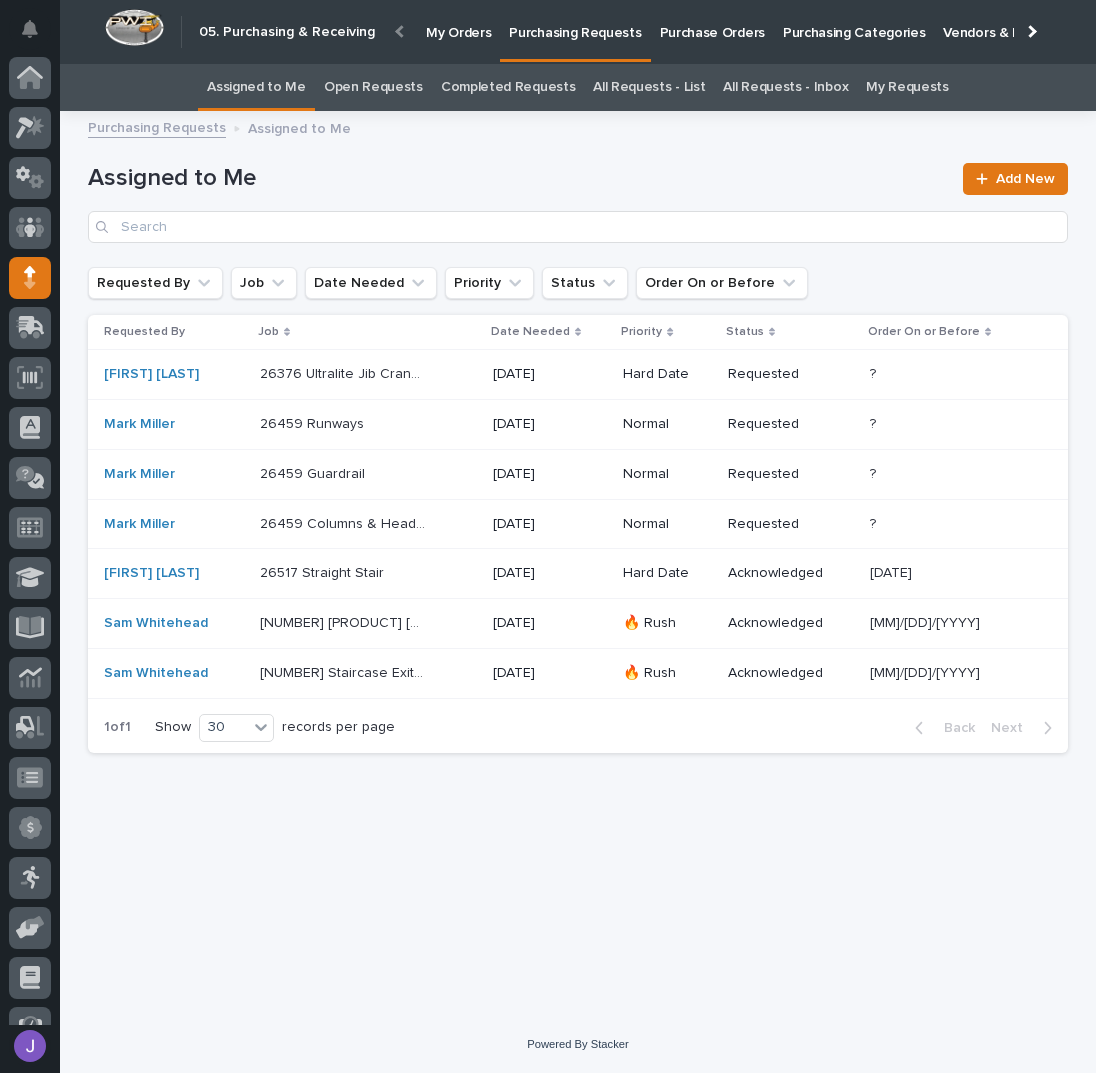 scroll, scrollTop: 82, scrollLeft: 0, axis: vertical 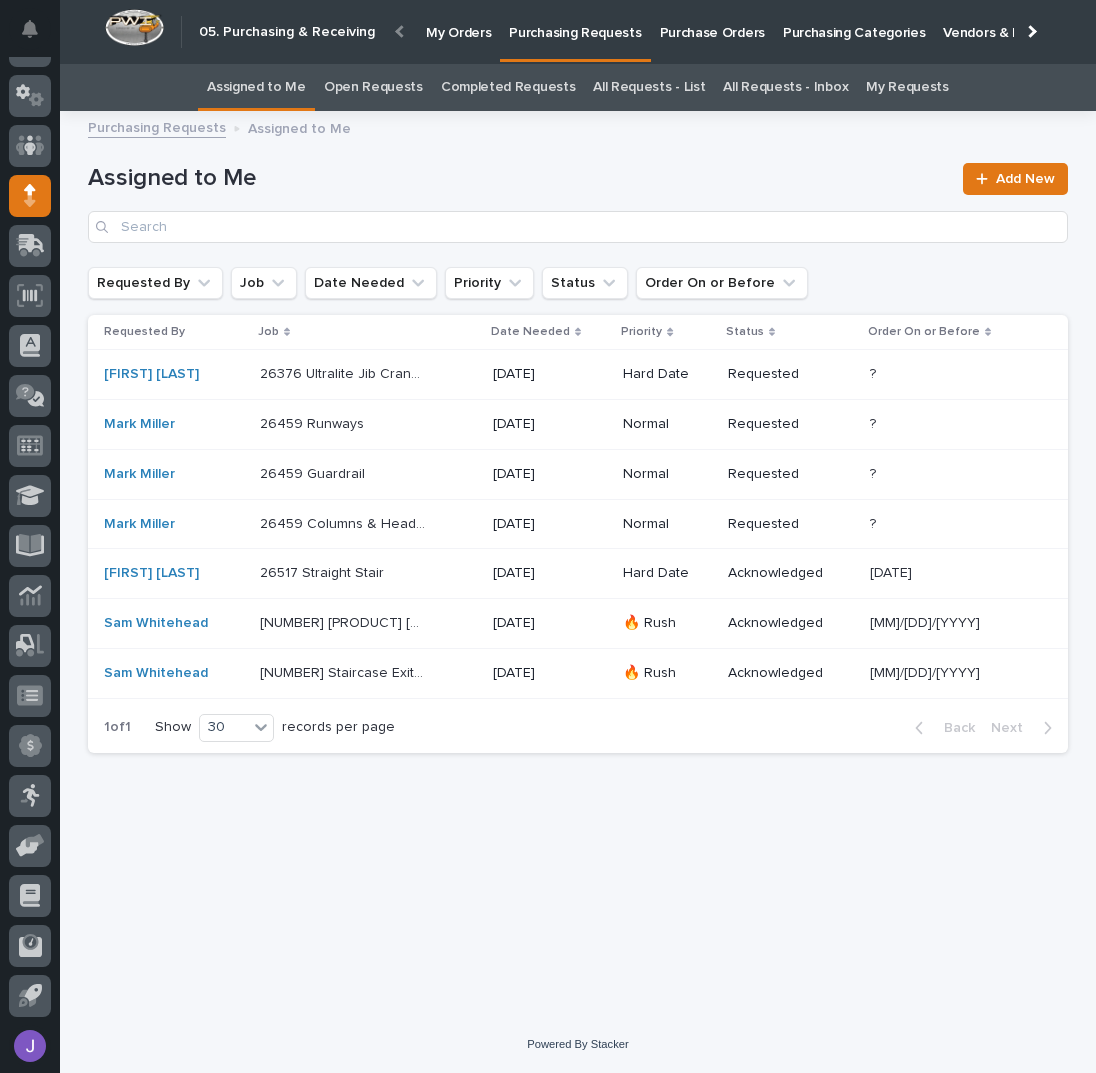 click on "26376 Ultralite Jib Cranes 26376 Ultralite Jib Cranes" at bounding box center (368, 374) 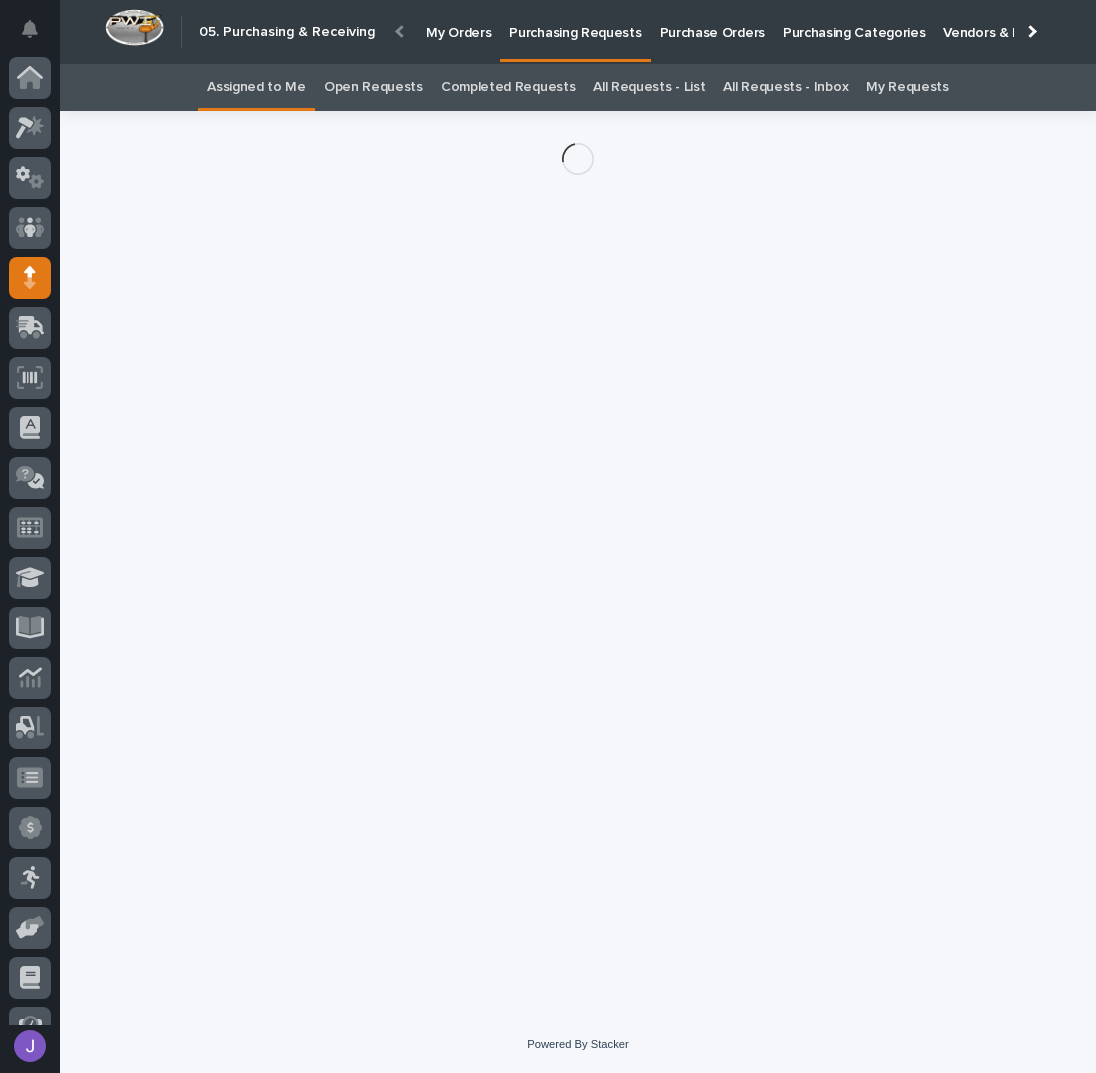 scroll, scrollTop: 82, scrollLeft: 0, axis: vertical 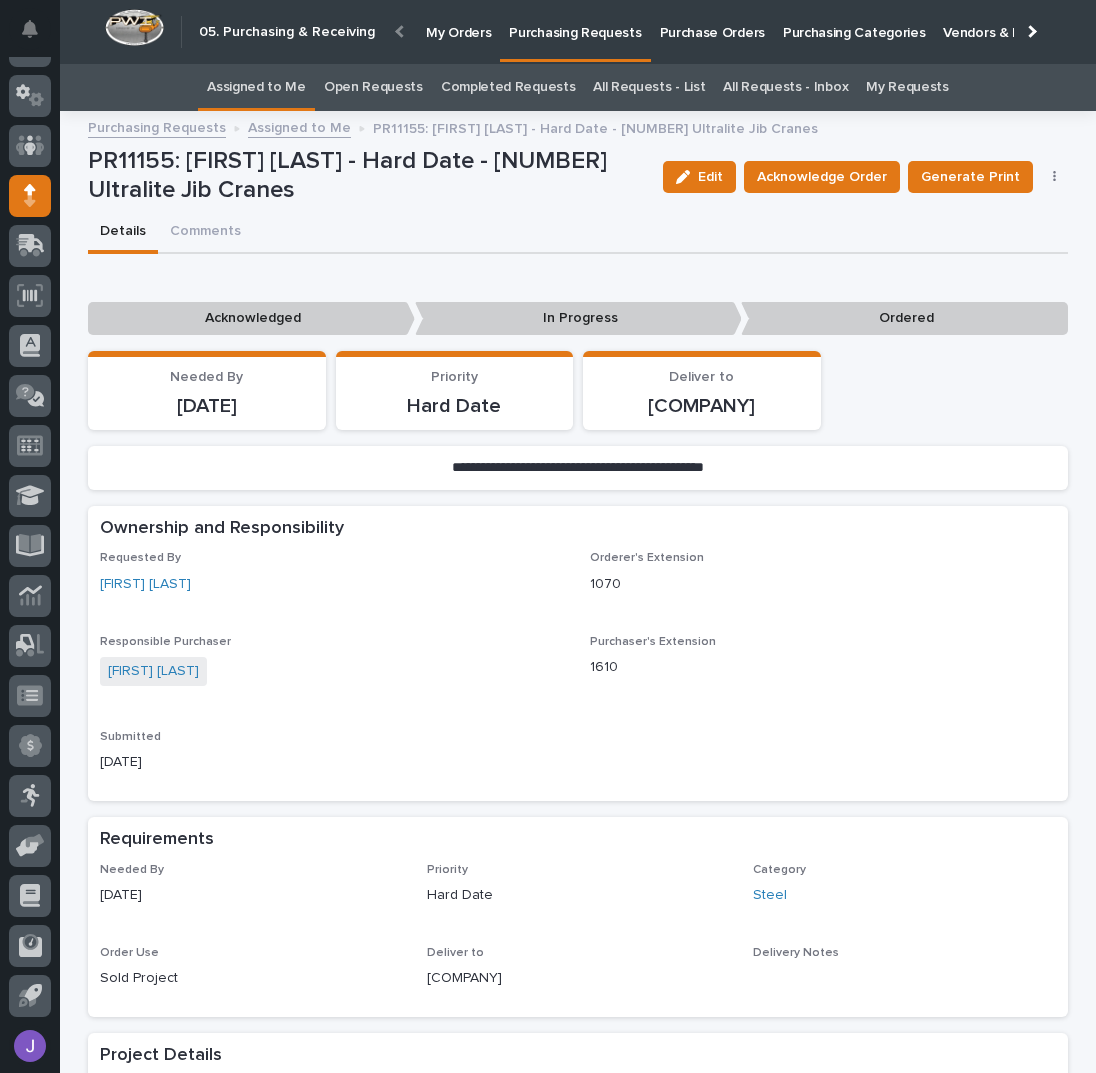 click at bounding box center [683, 177] 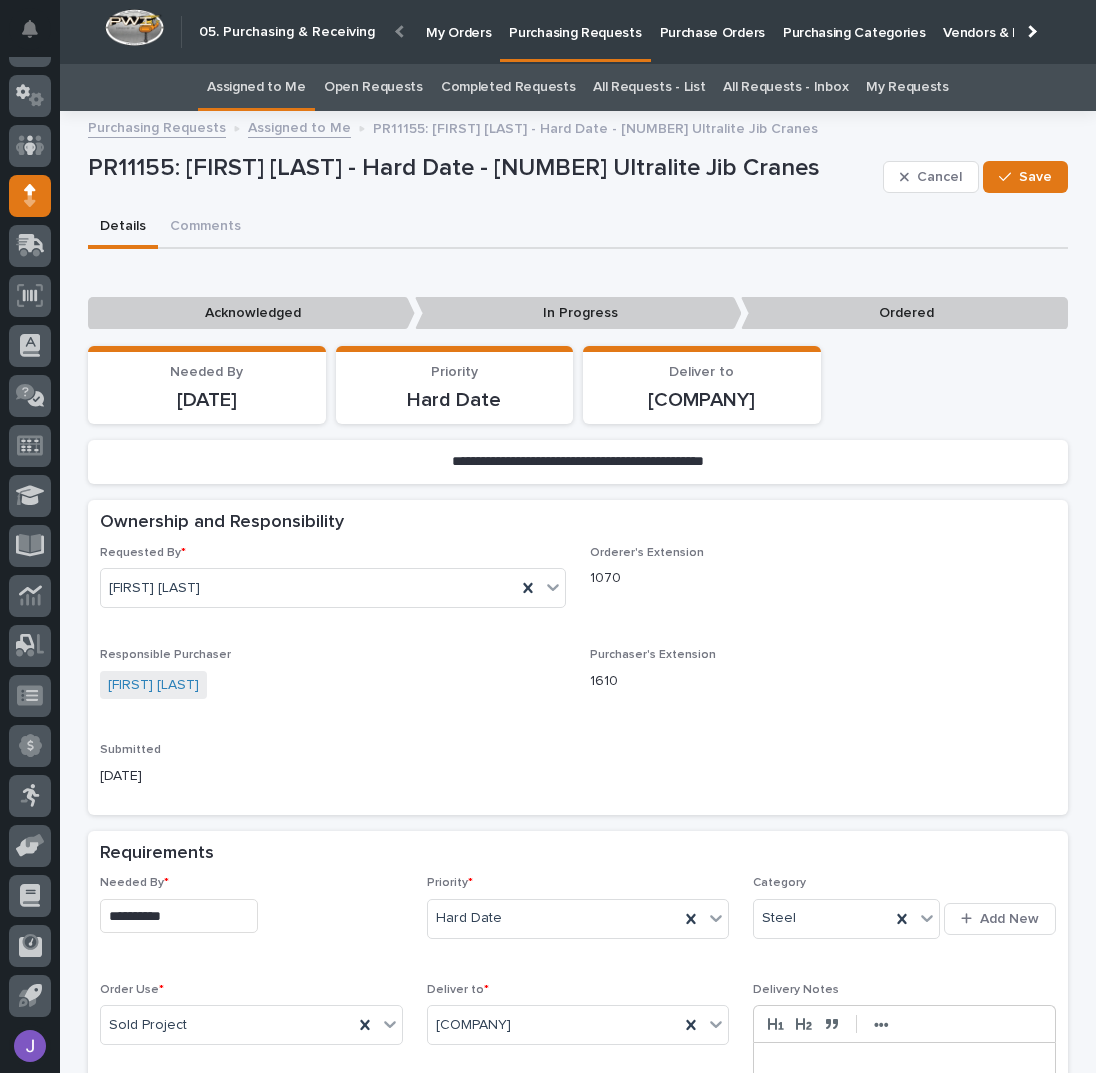 click on "**********" at bounding box center [179, 916] 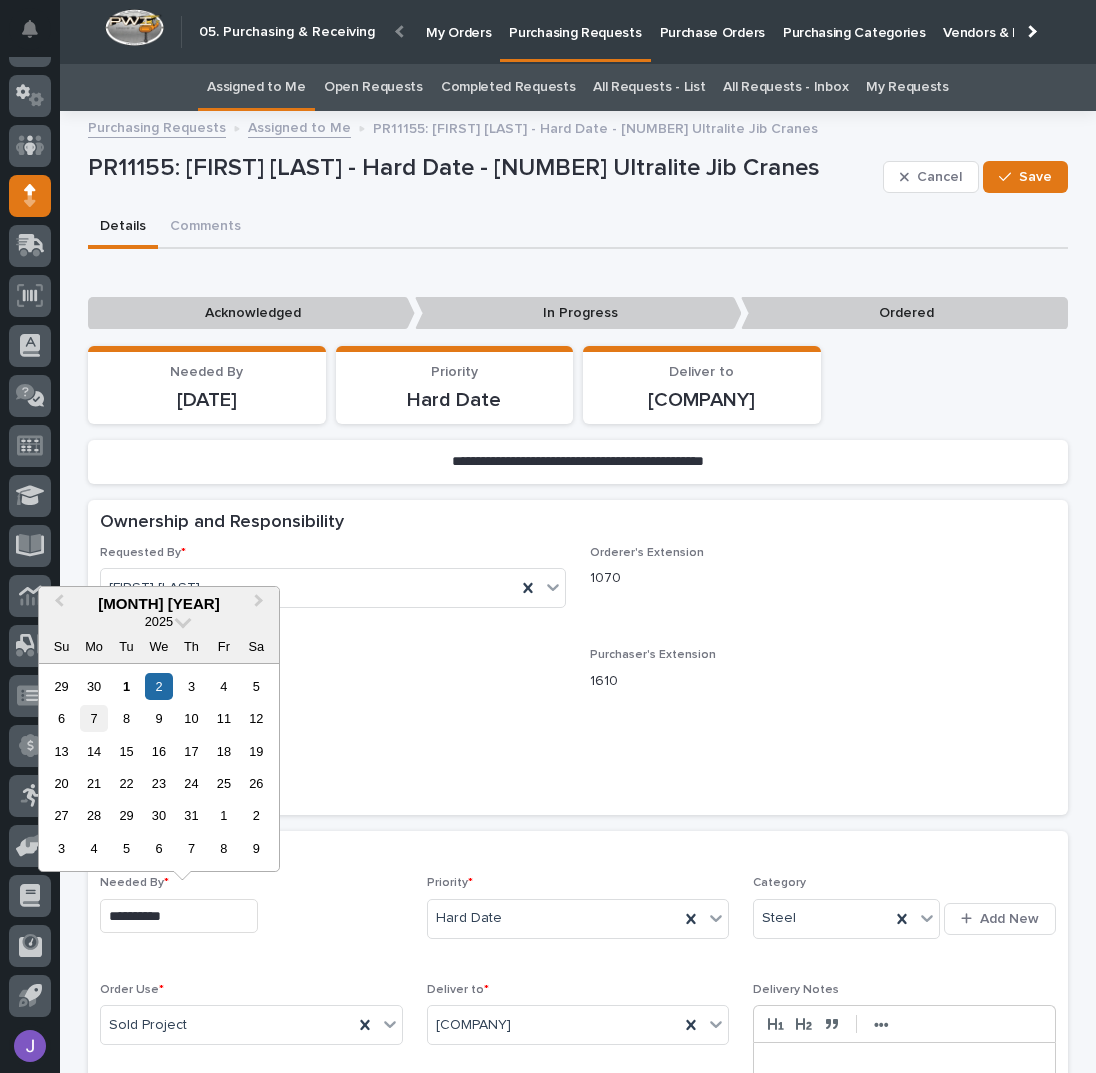 click on "7" at bounding box center [93, 718] 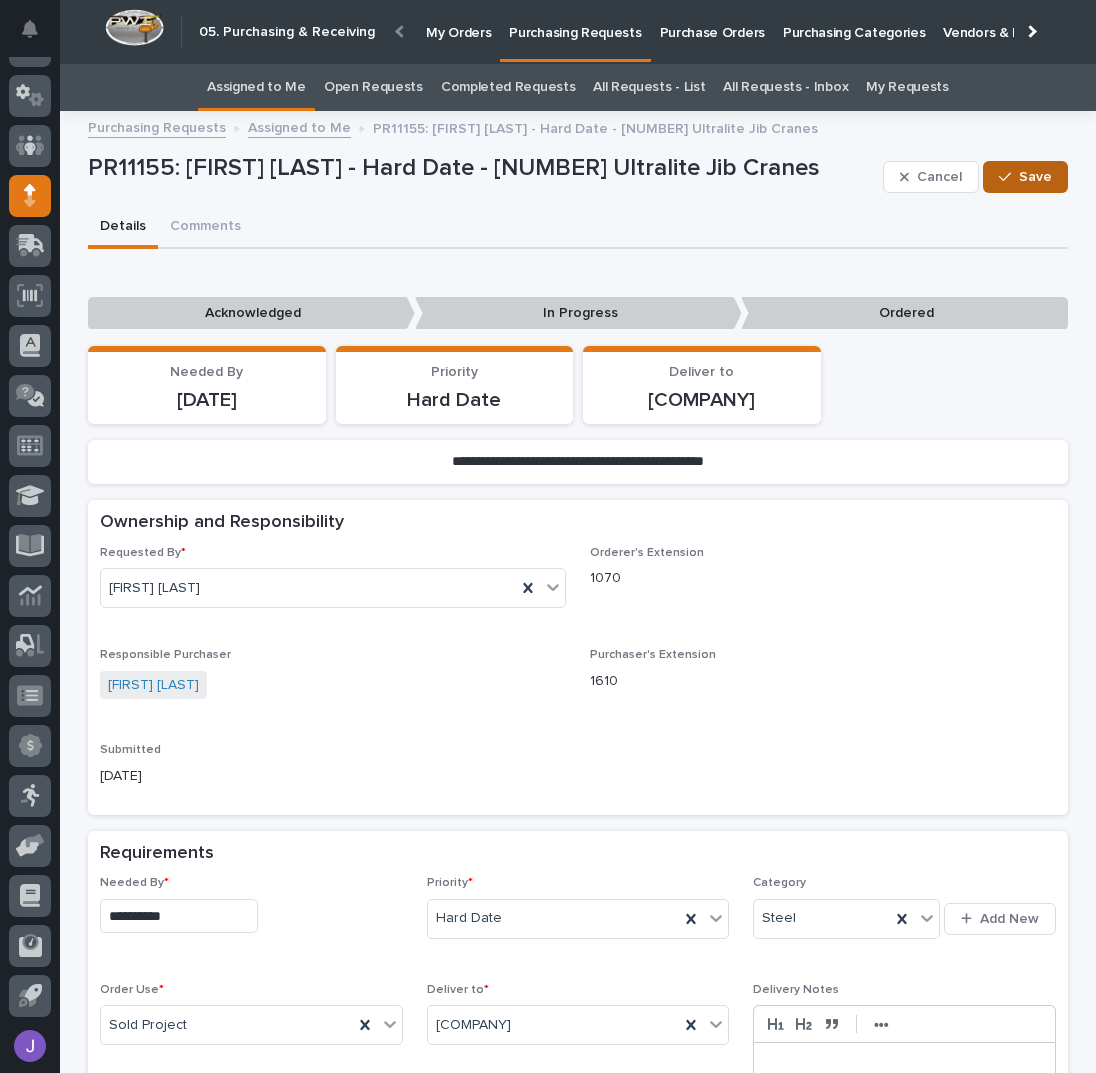 click at bounding box center [1009, 177] 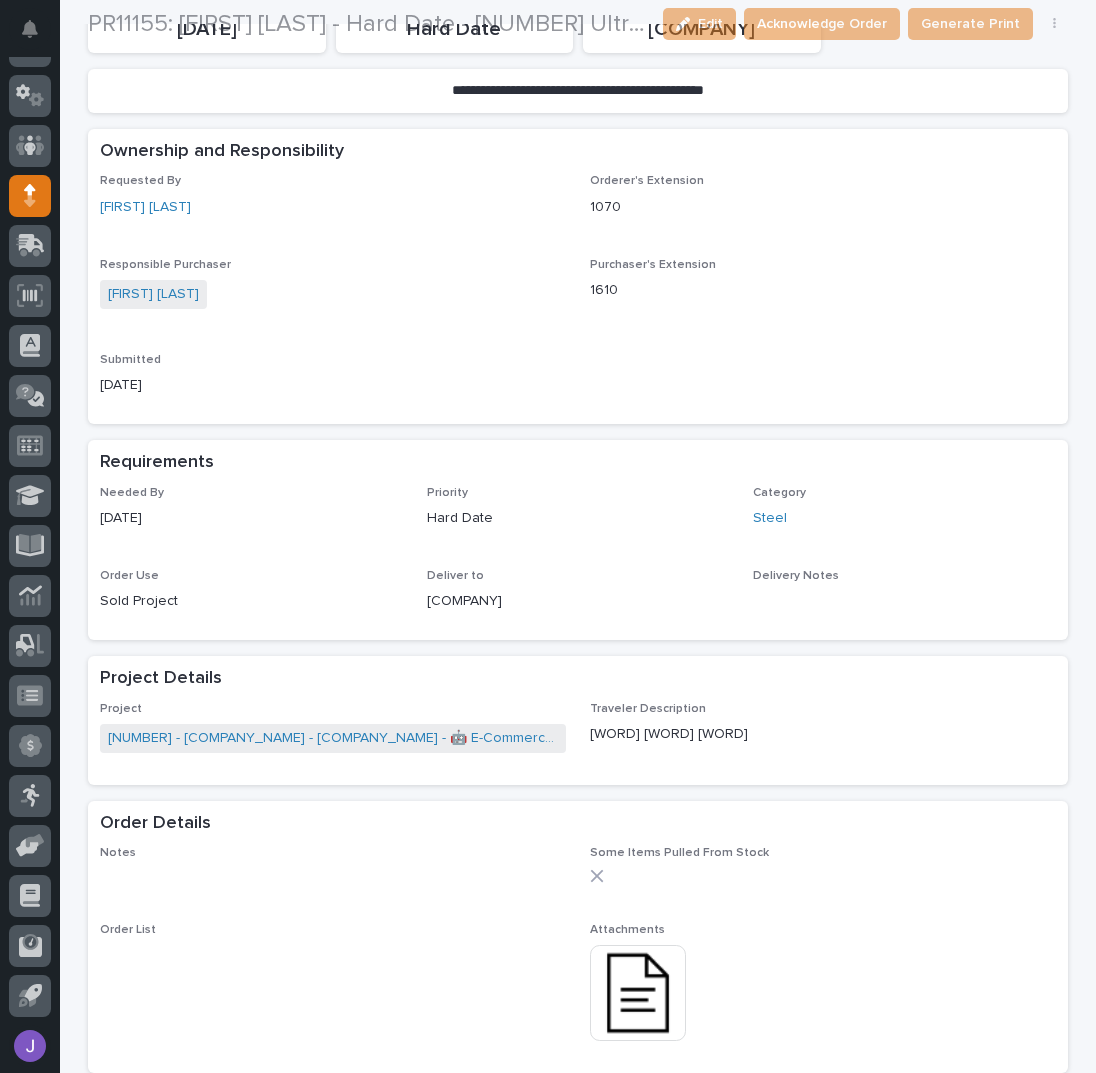scroll, scrollTop: 400, scrollLeft: 0, axis: vertical 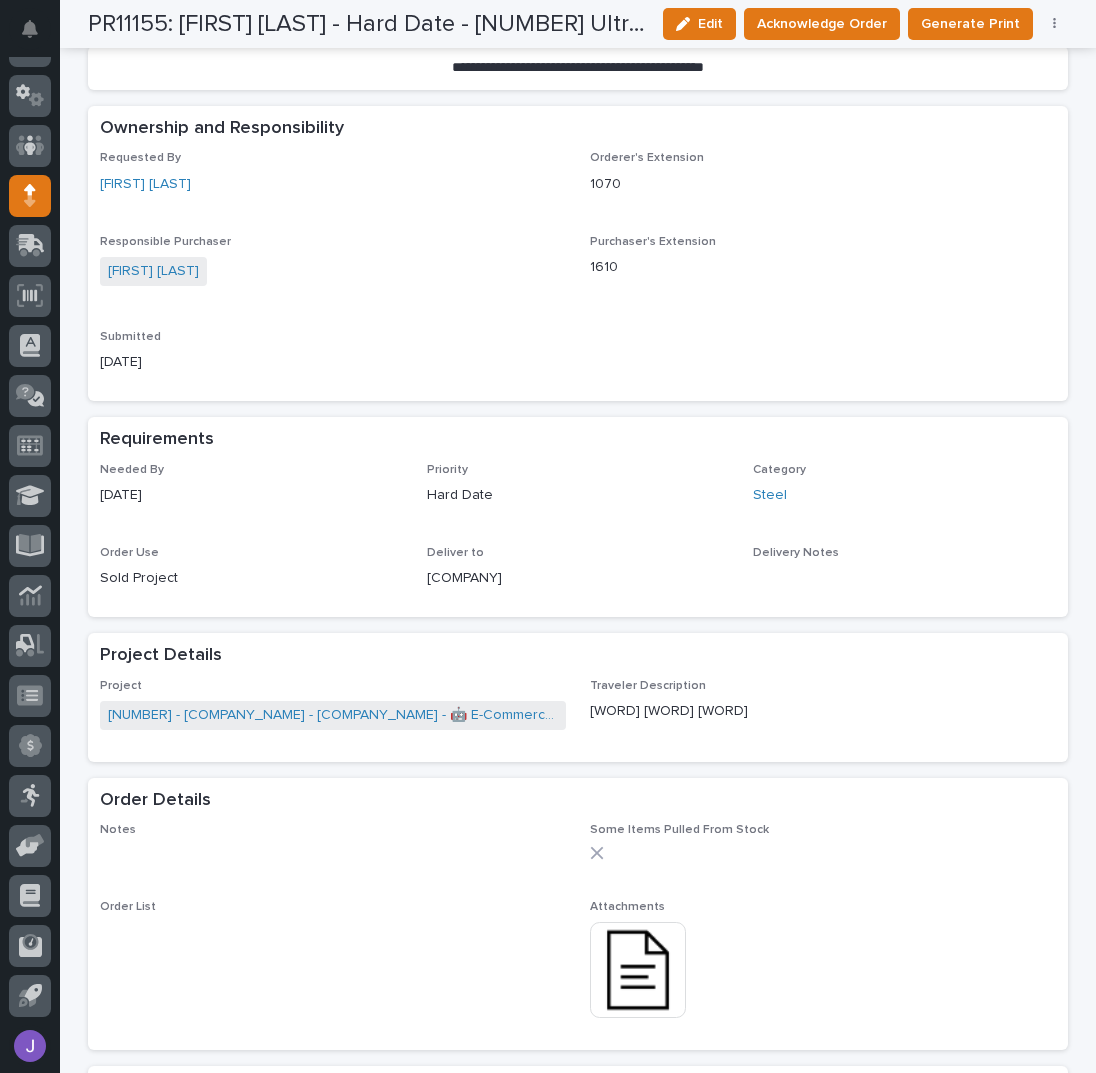click at bounding box center [638, 970] 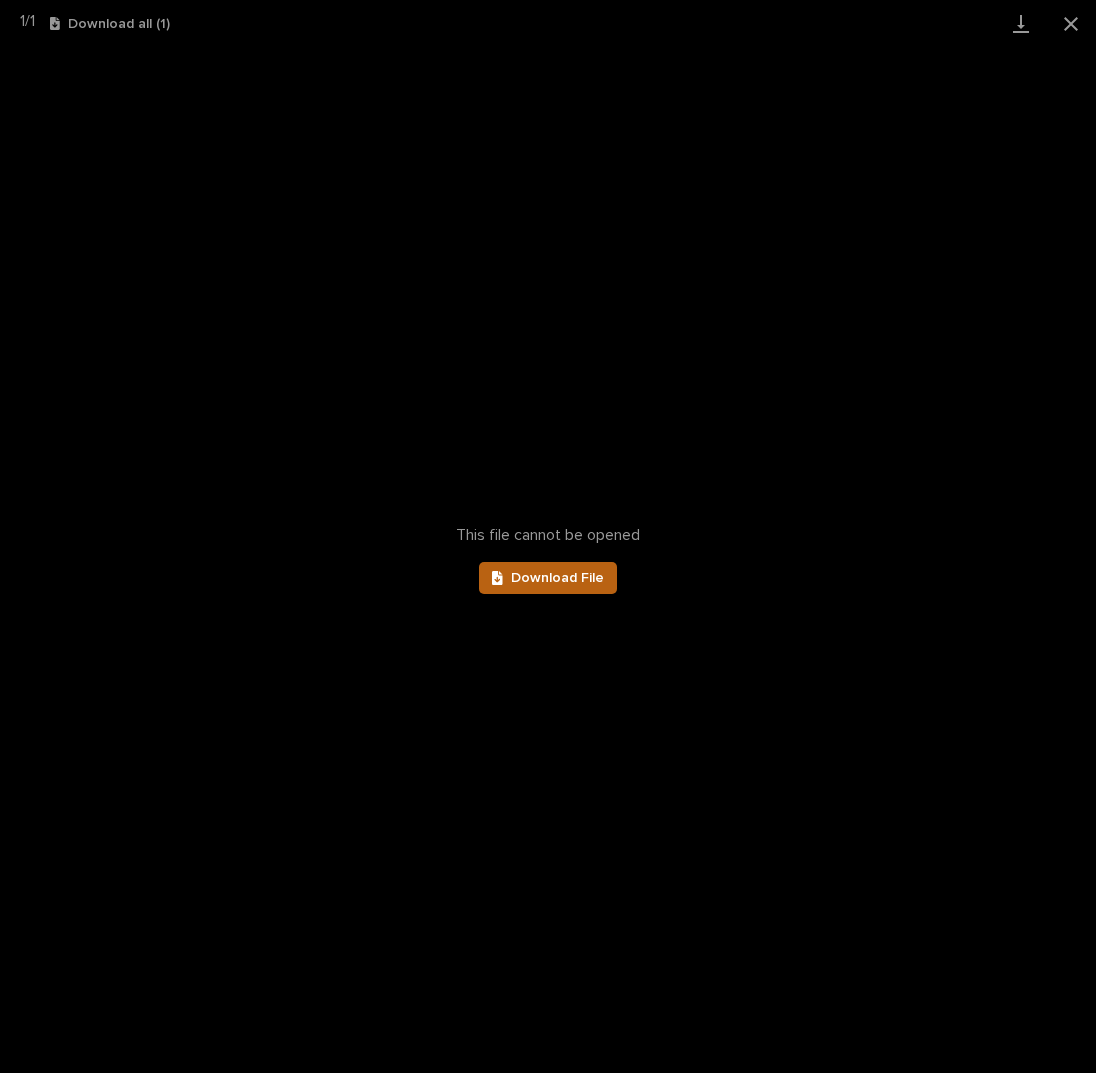 click on "Download File" at bounding box center [548, 578] 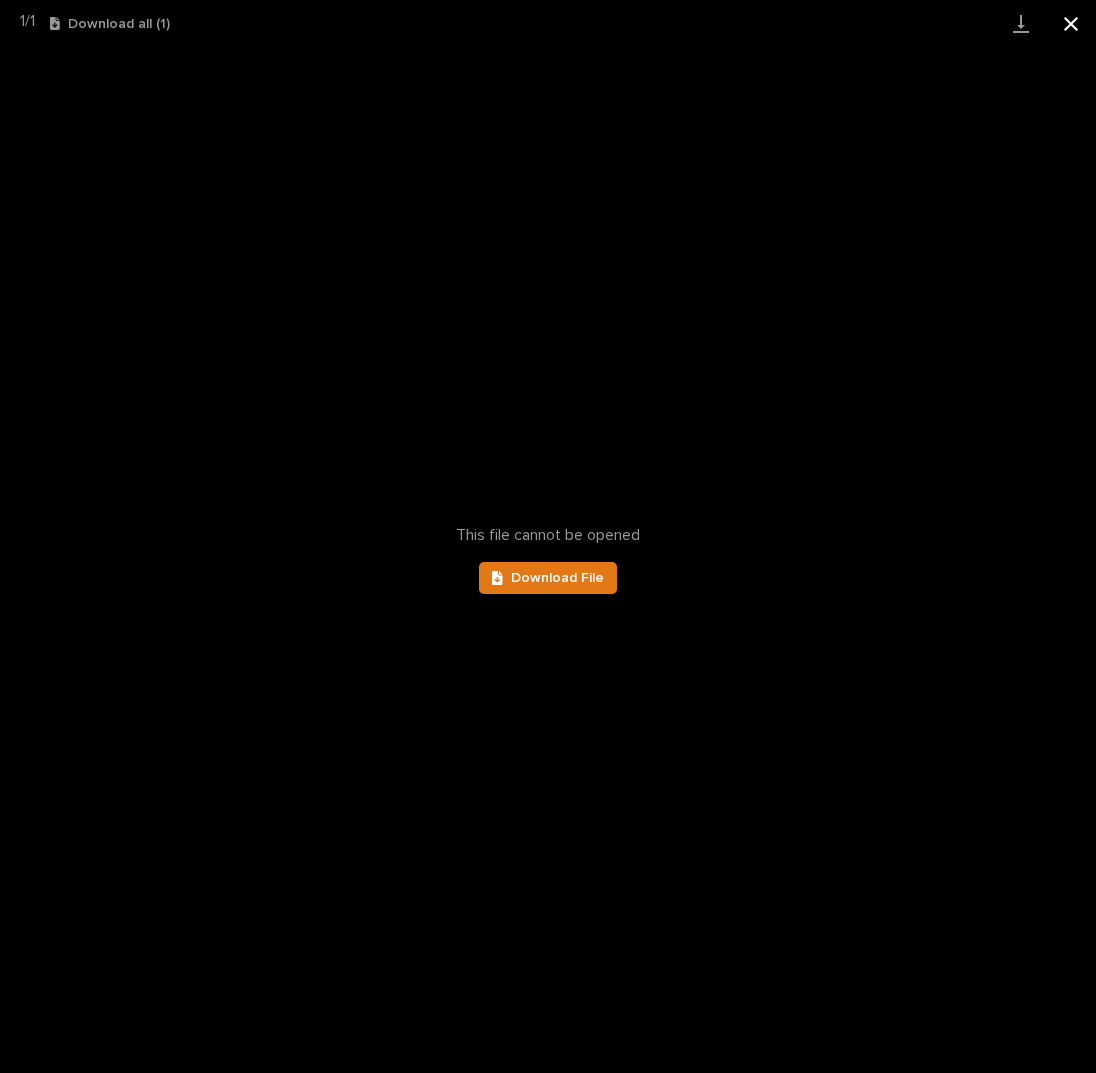 click at bounding box center [1071, 23] 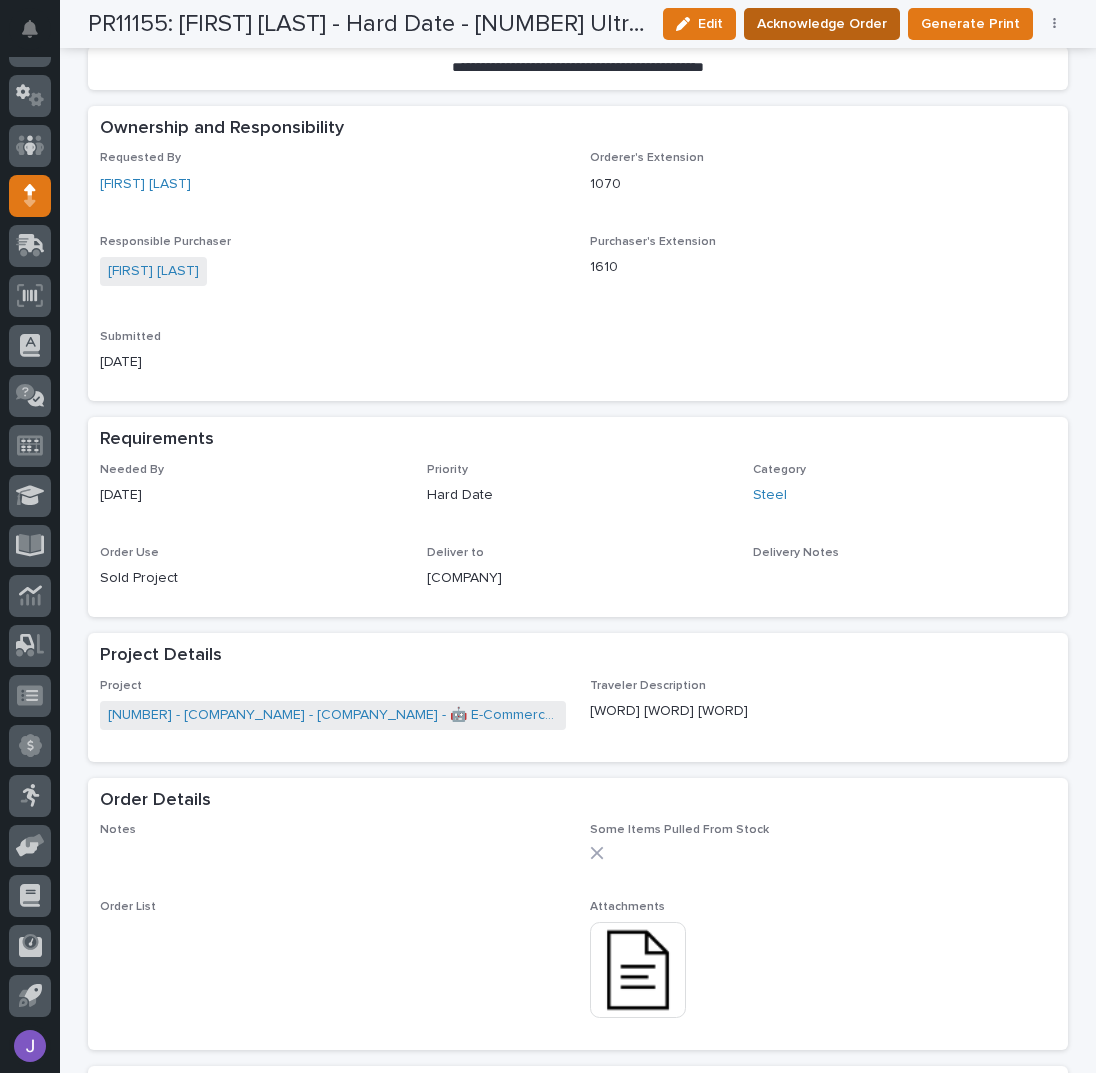 click on "Acknowledge Order" at bounding box center (822, 24) 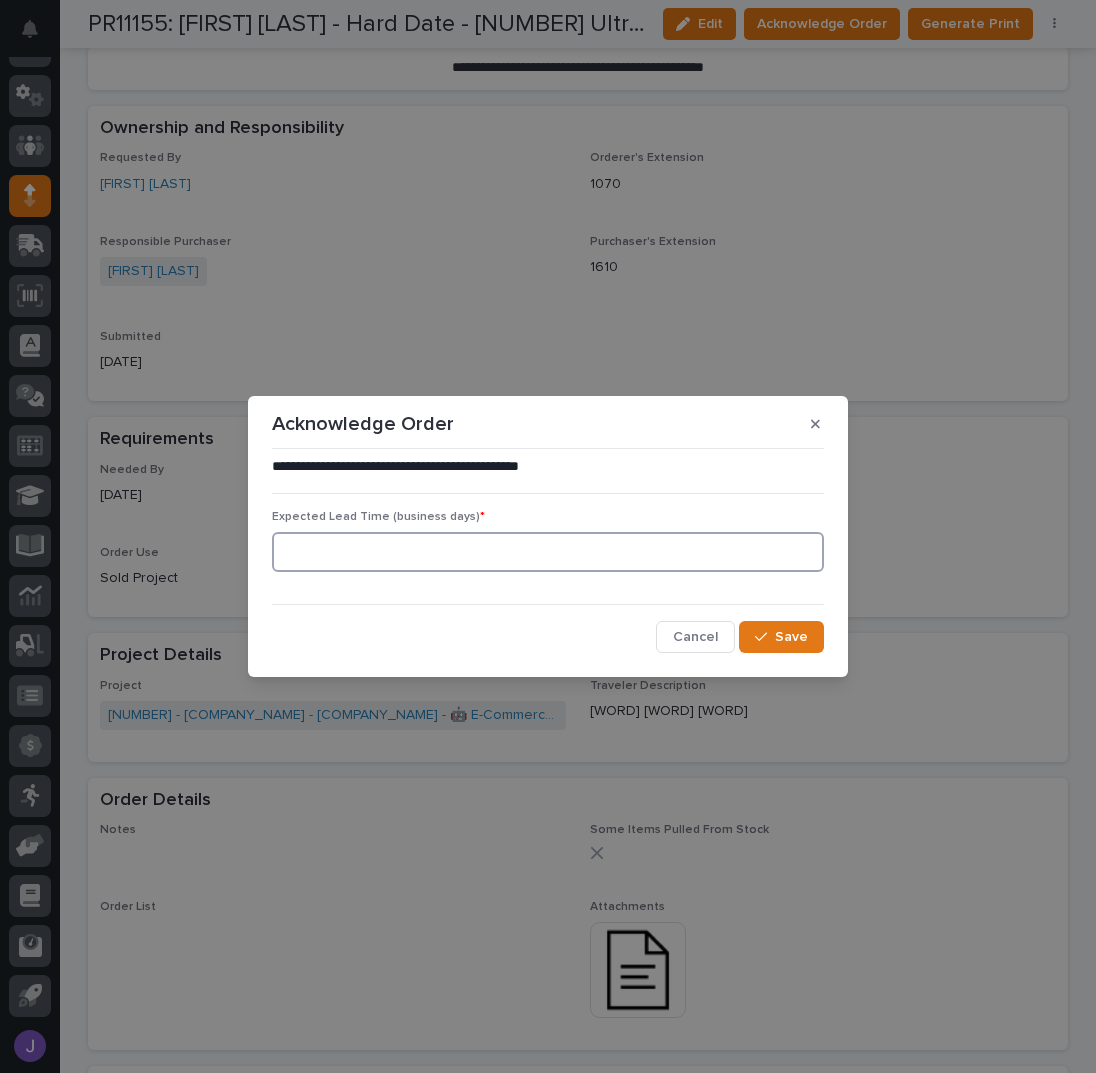 click at bounding box center (548, 552) 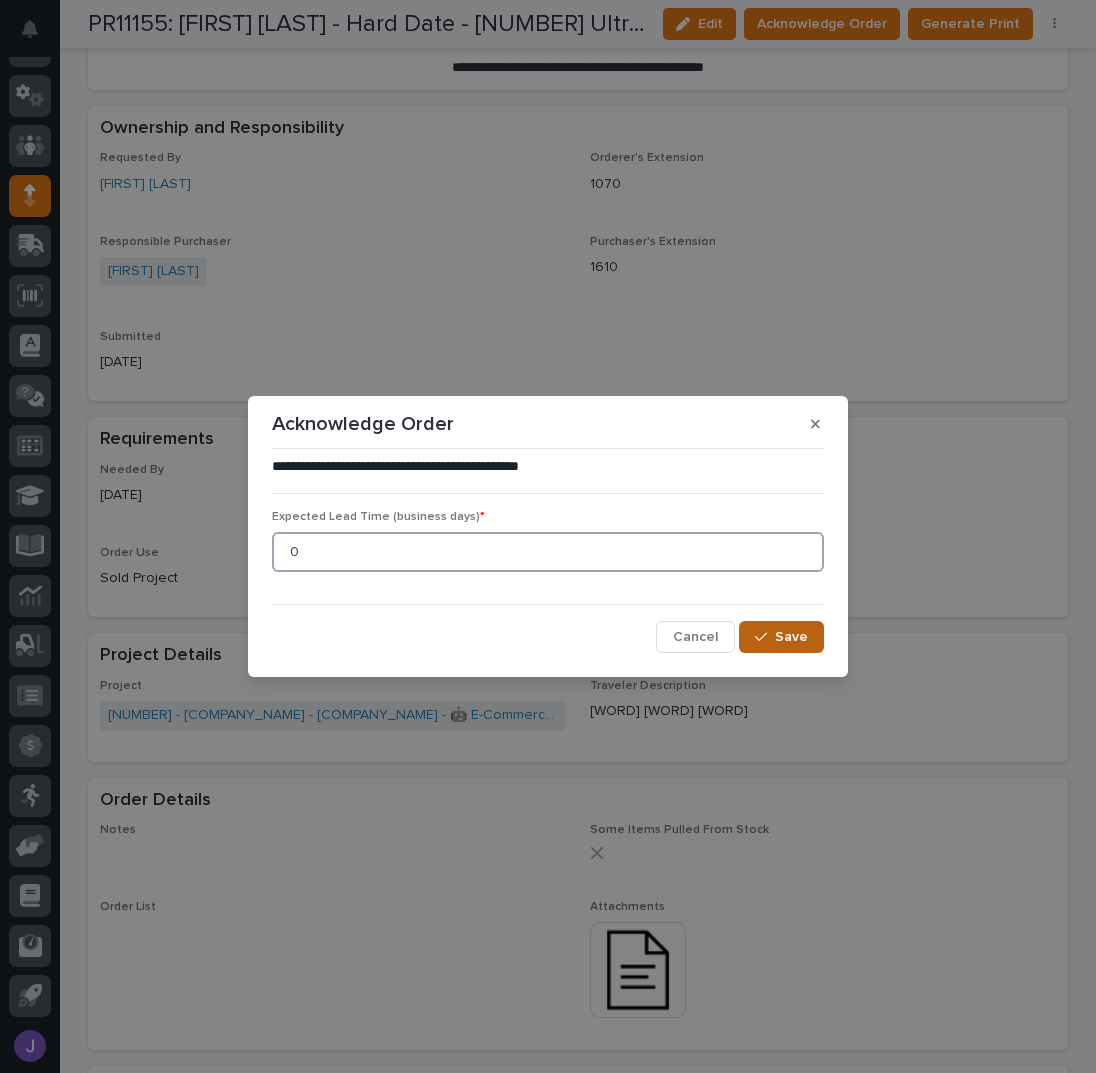 type on "0" 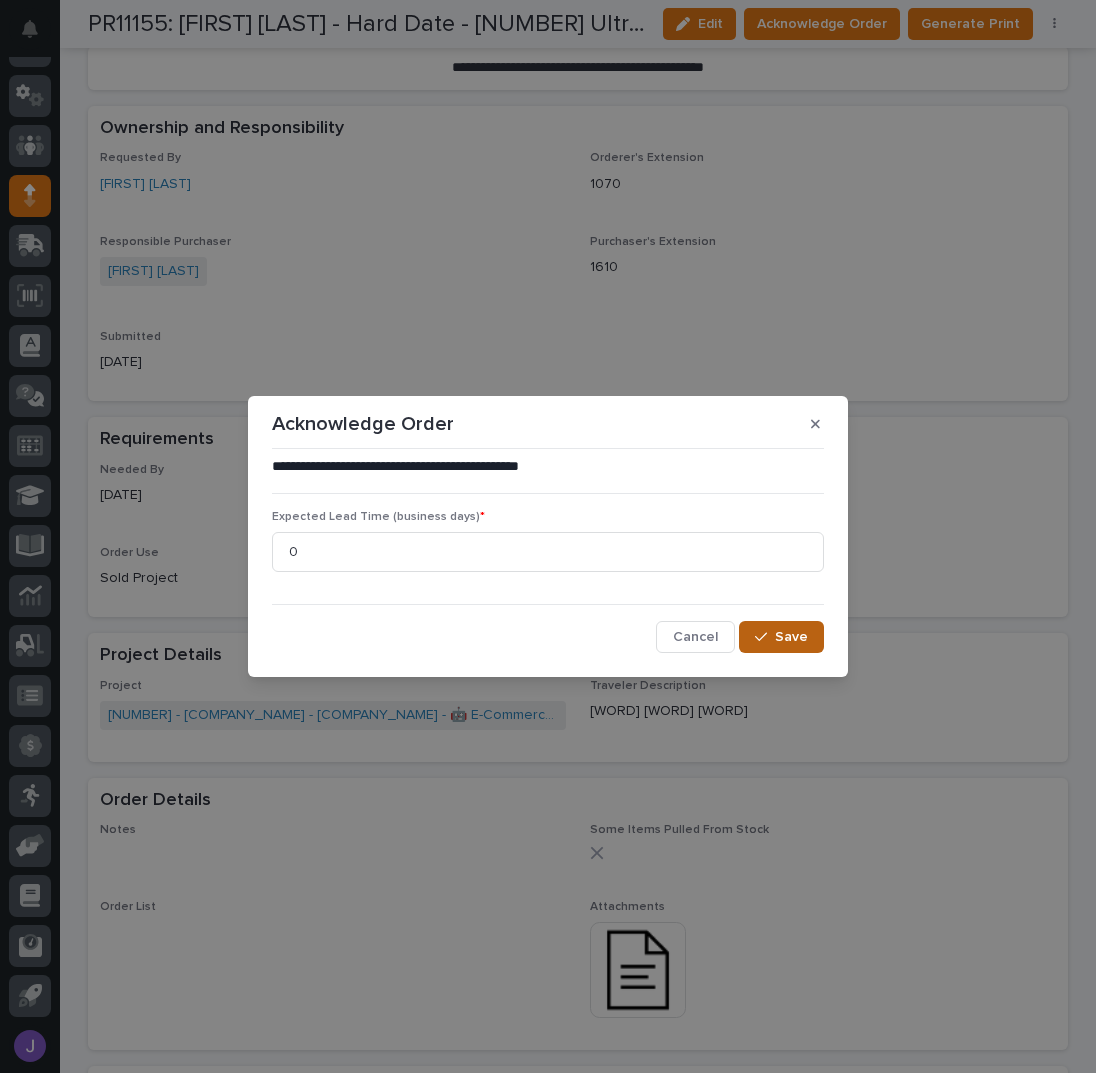 click on "Save" at bounding box center [791, 637] 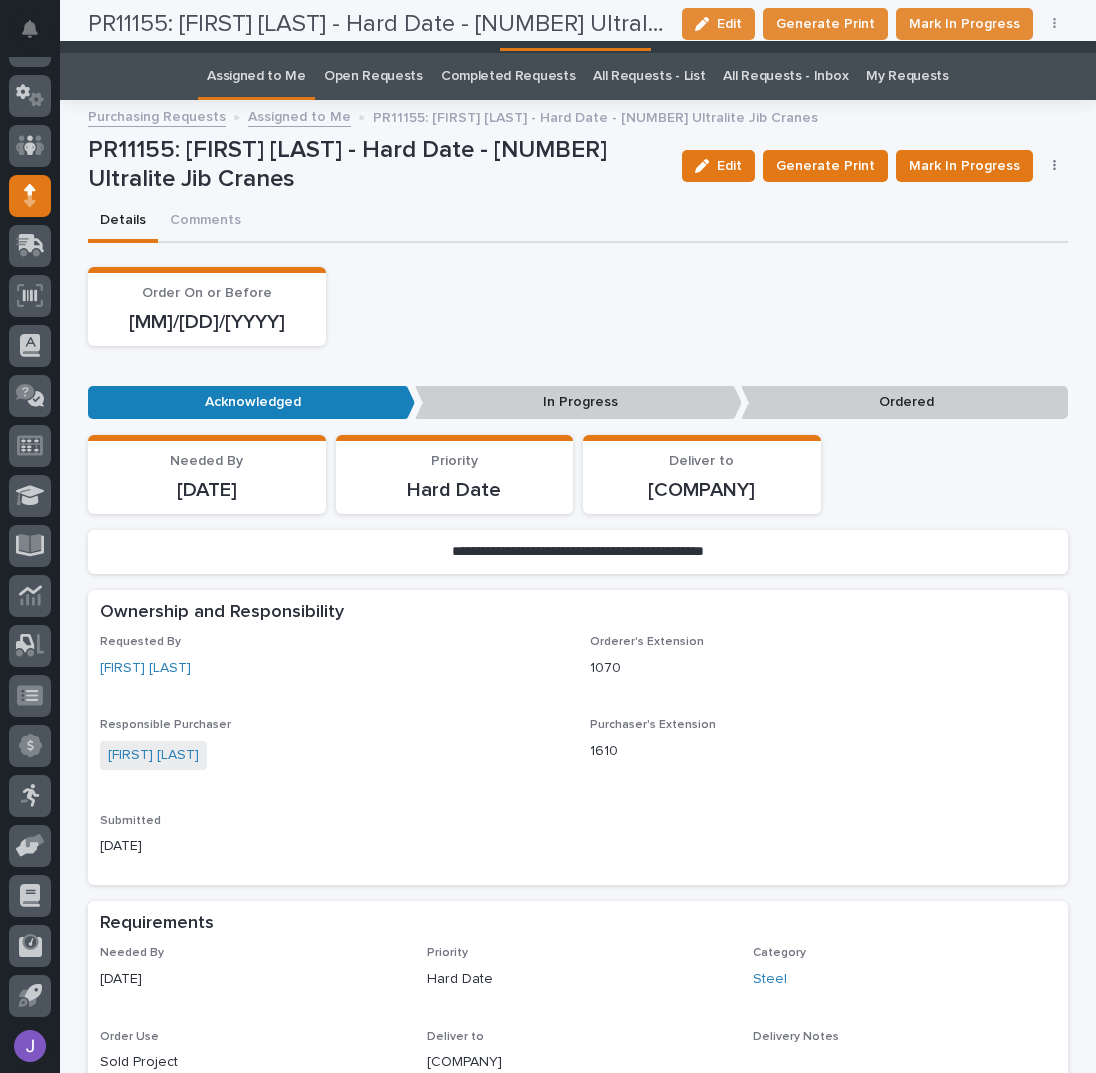 scroll, scrollTop: 0, scrollLeft: 0, axis: both 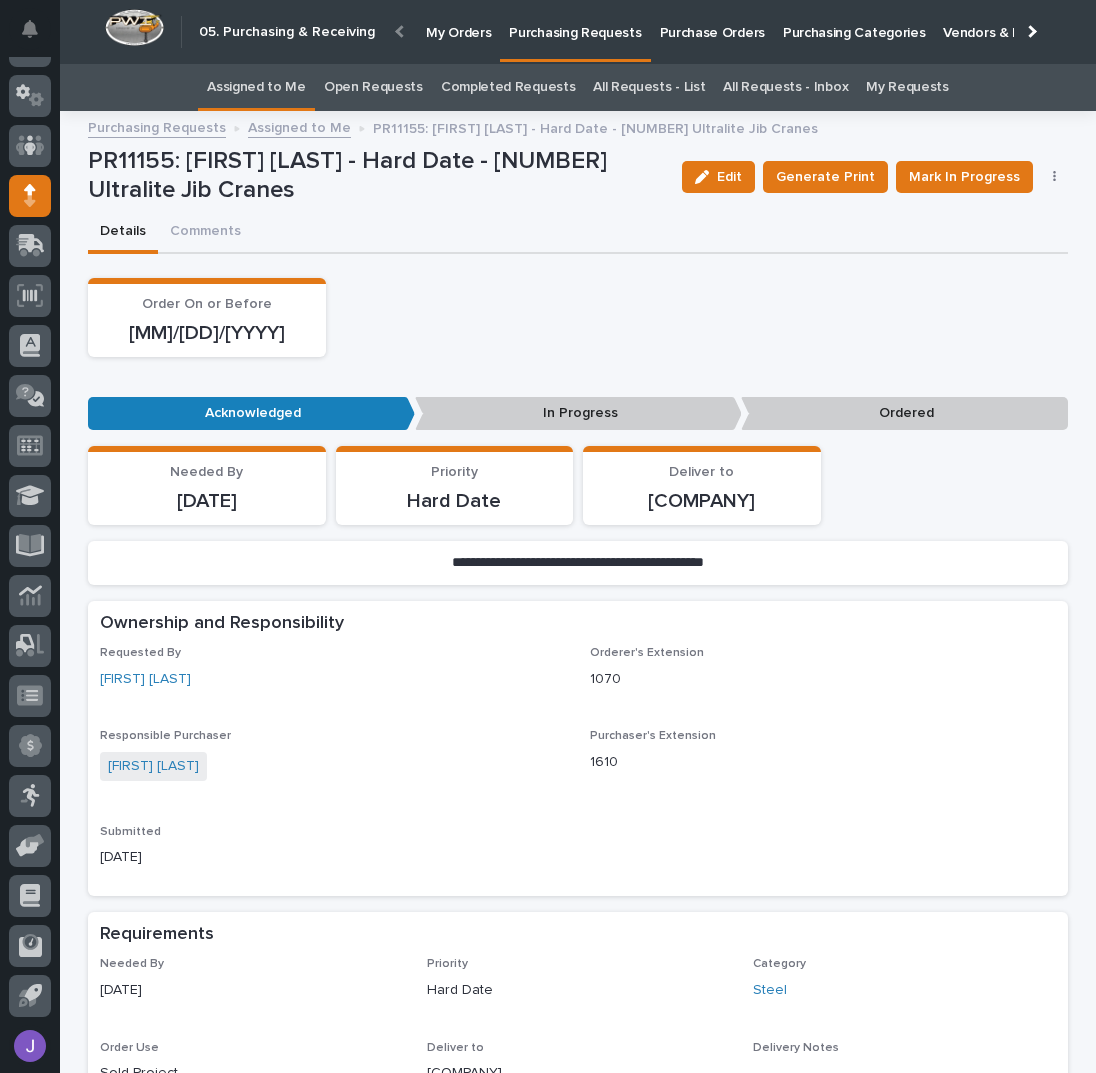 click on "Assigned to Me" at bounding box center (256, 87) 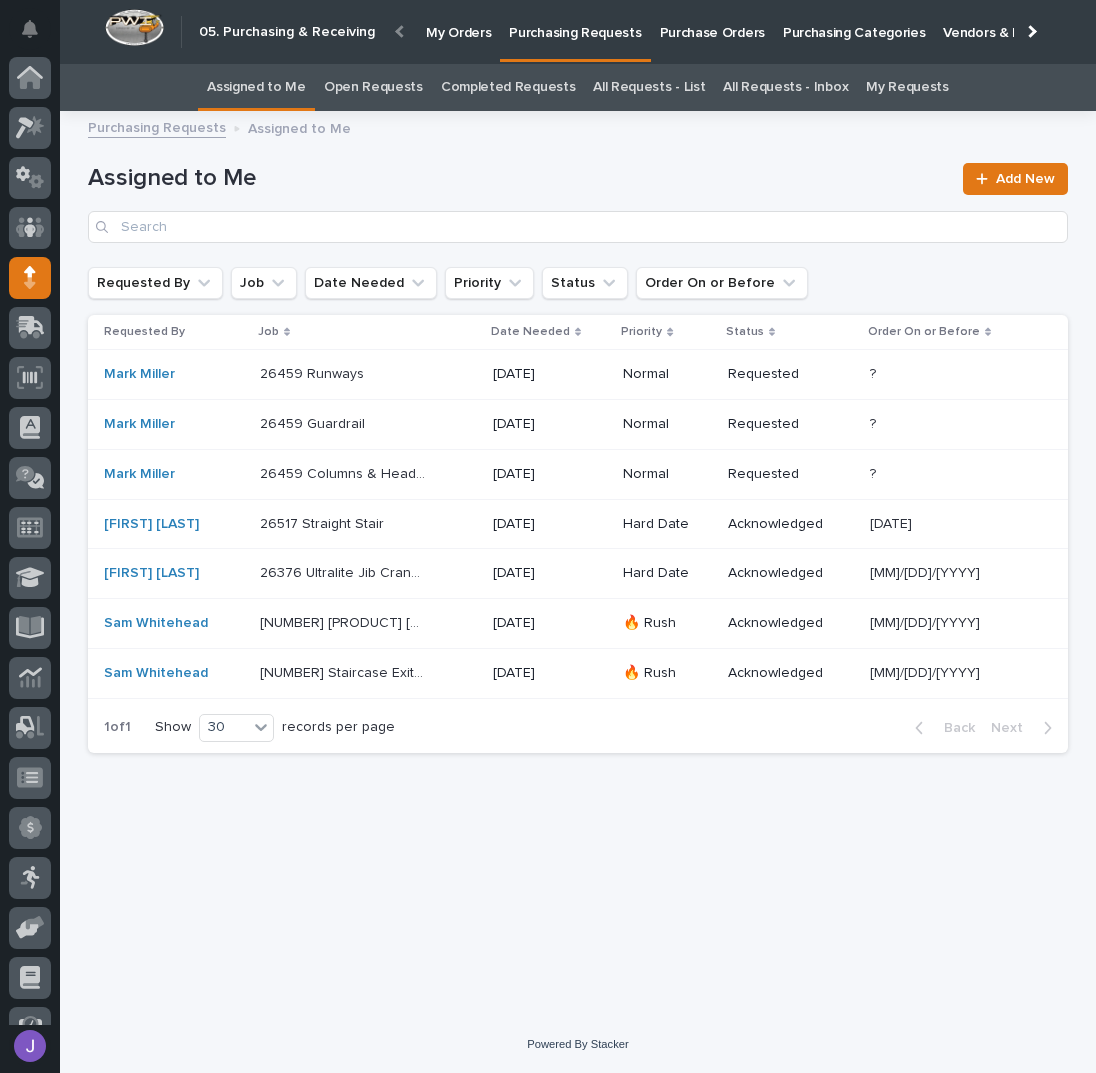 scroll, scrollTop: 82, scrollLeft: 0, axis: vertical 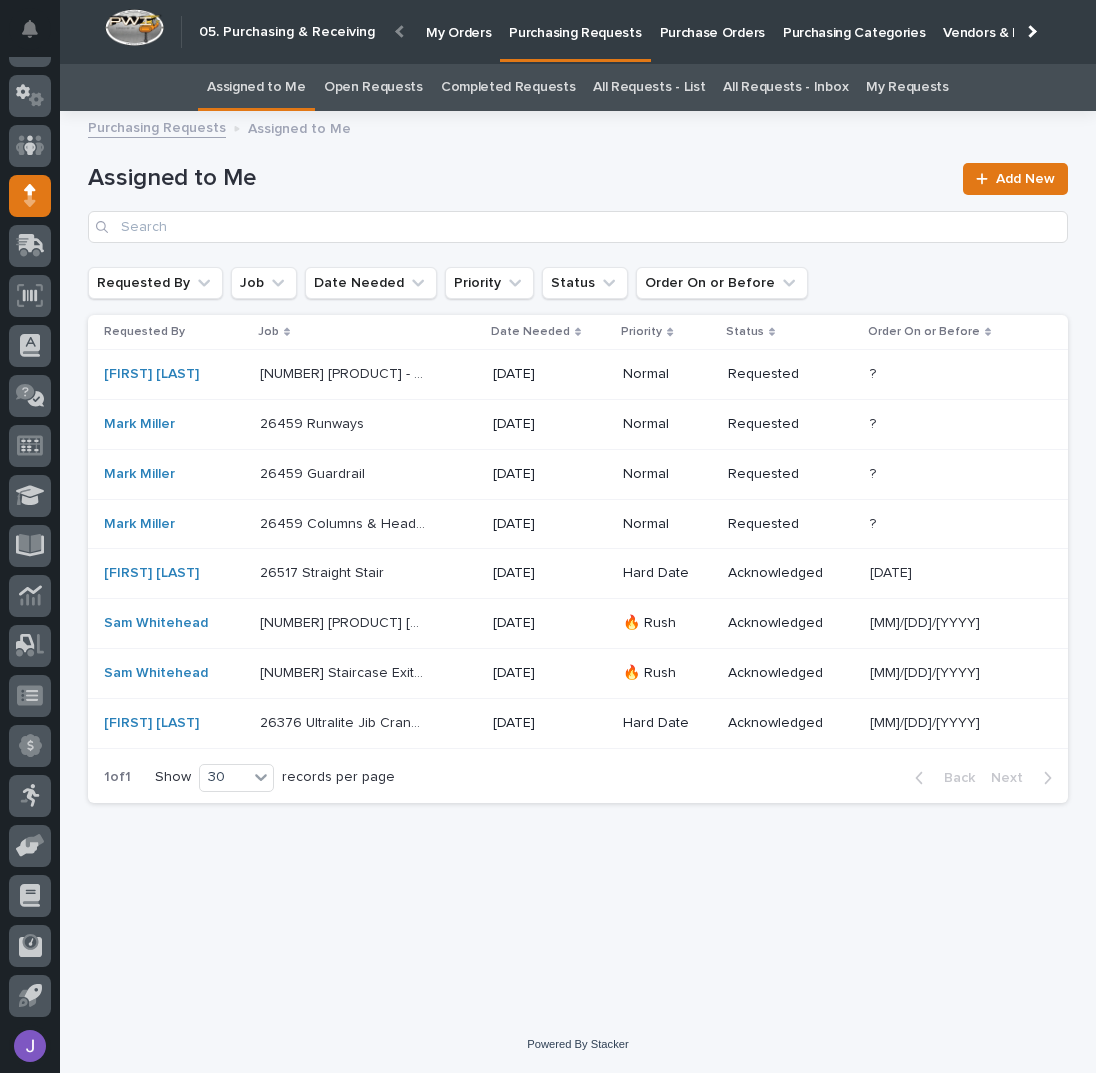 click on "All Requests - List" at bounding box center [649, 87] 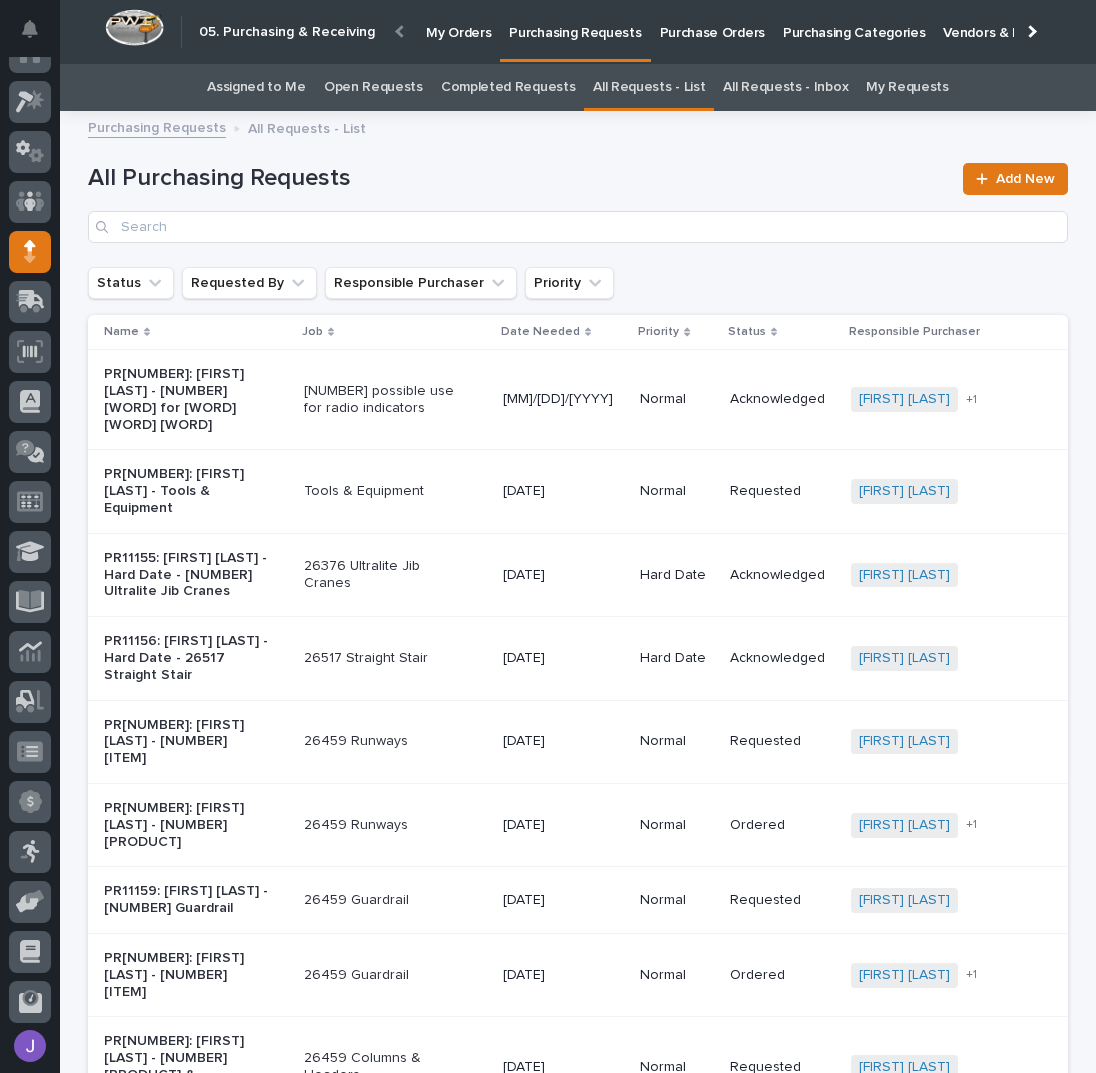 scroll, scrollTop: 0, scrollLeft: 0, axis: both 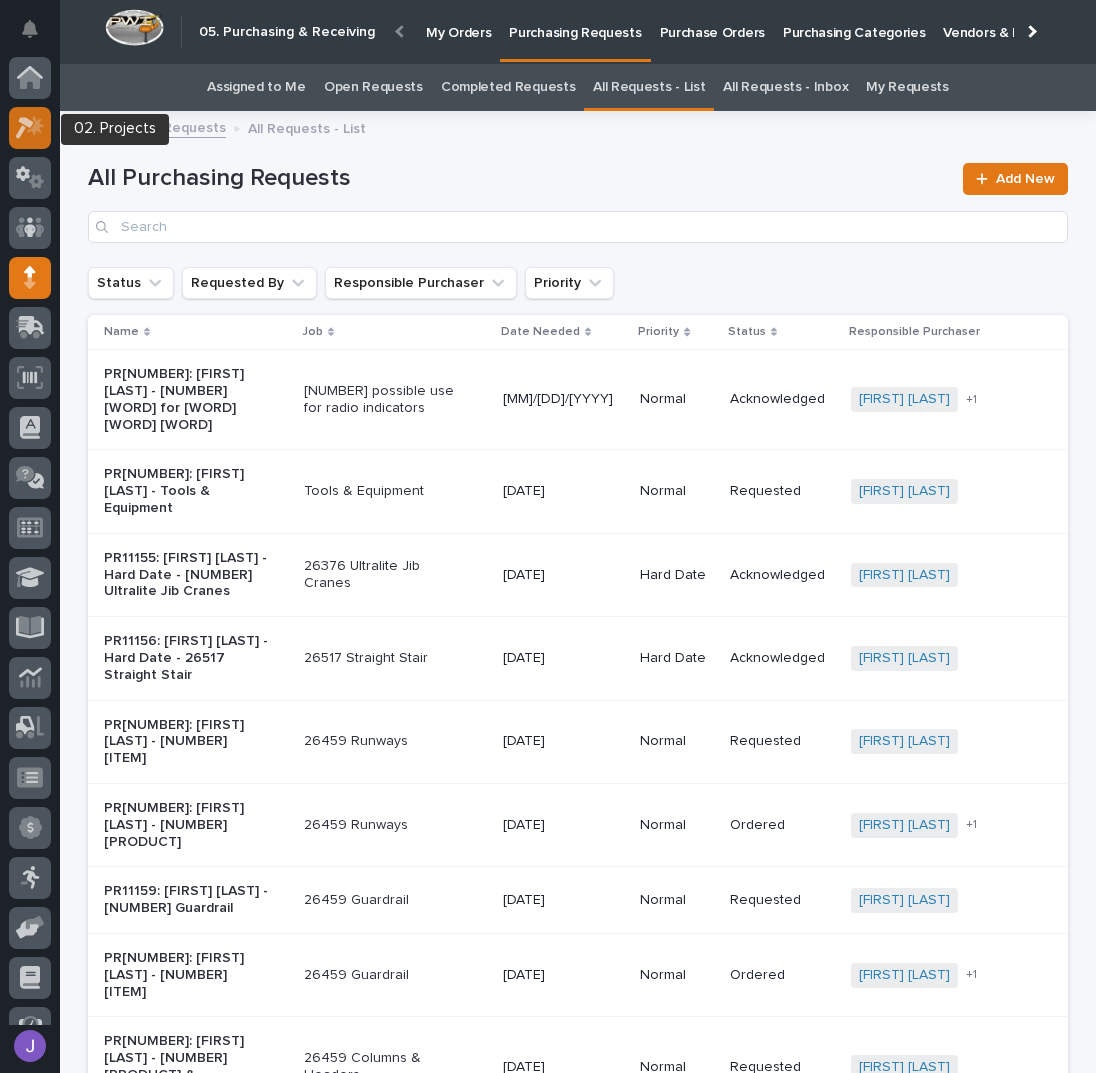click at bounding box center (35, 126) 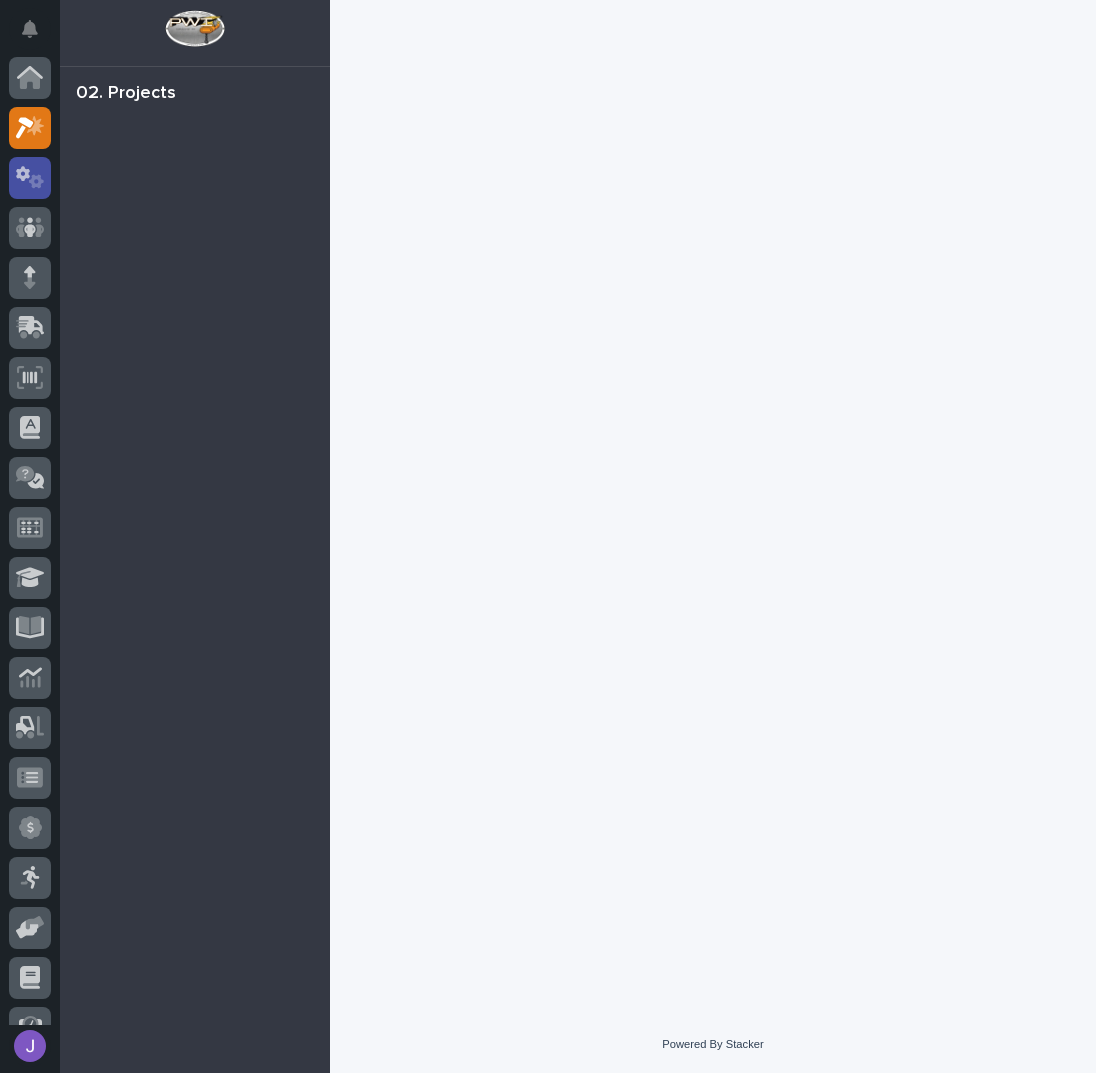 scroll, scrollTop: 50, scrollLeft: 0, axis: vertical 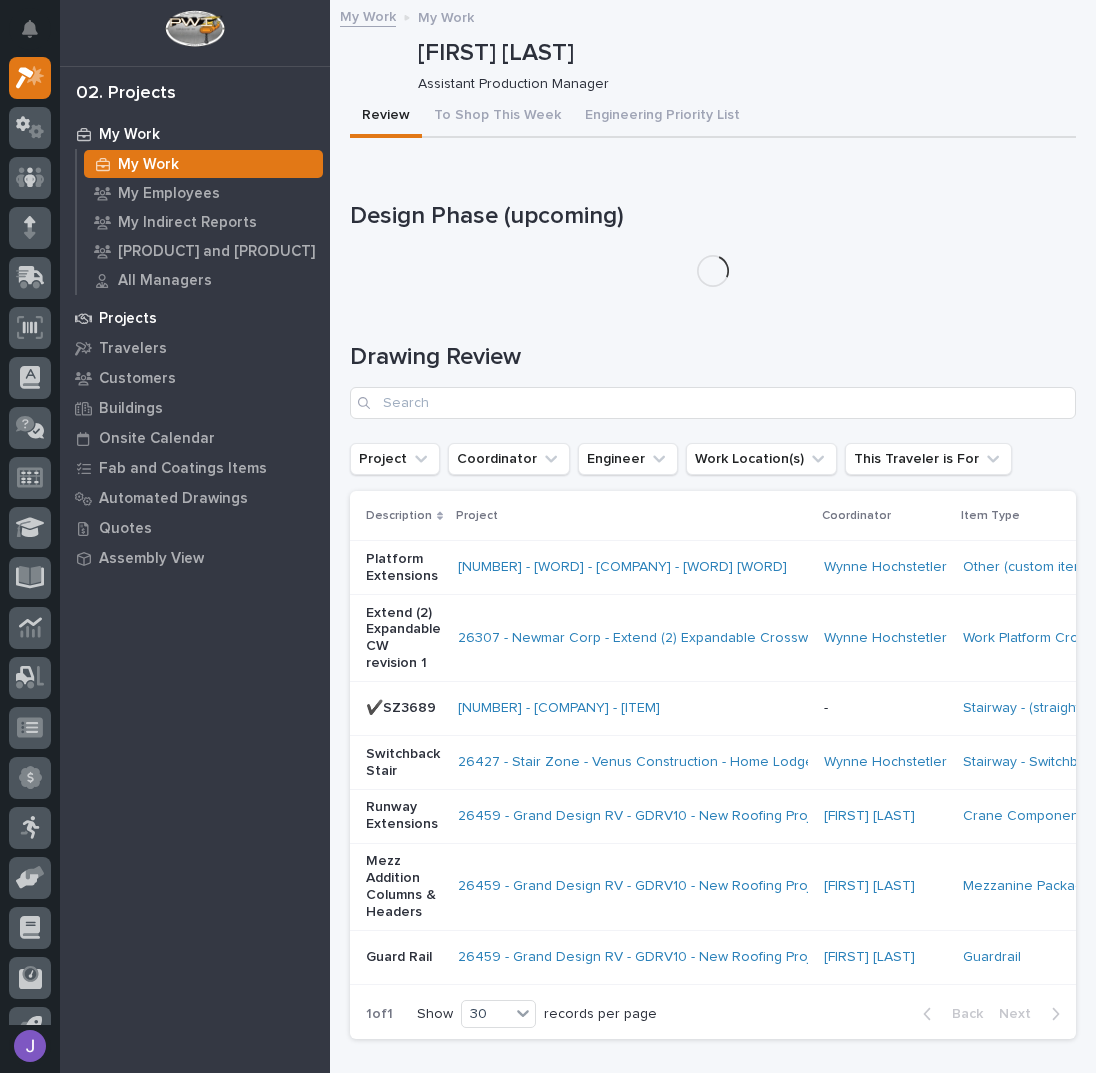click on "Projects" at bounding box center [128, 319] 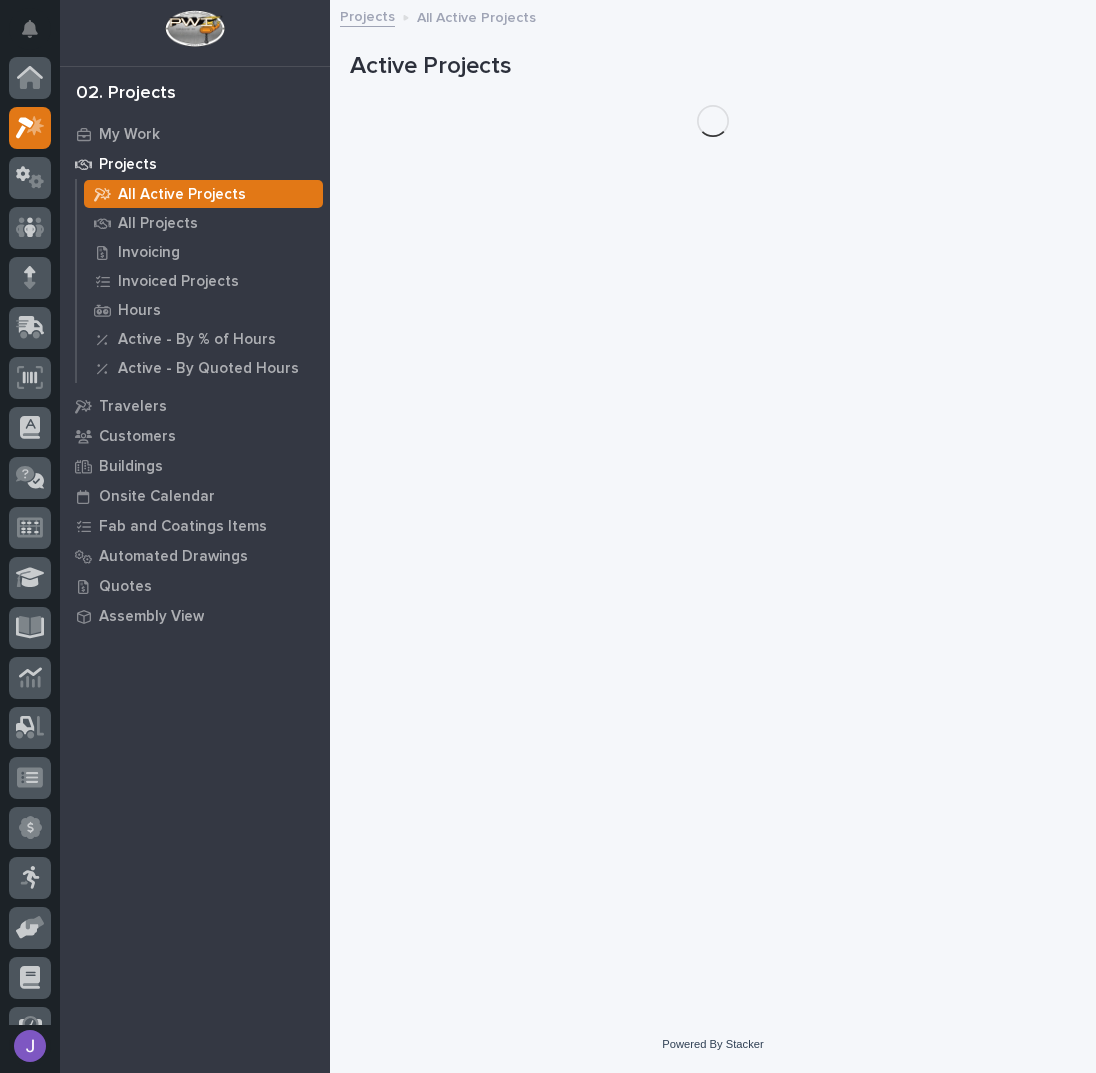 scroll, scrollTop: 50, scrollLeft: 0, axis: vertical 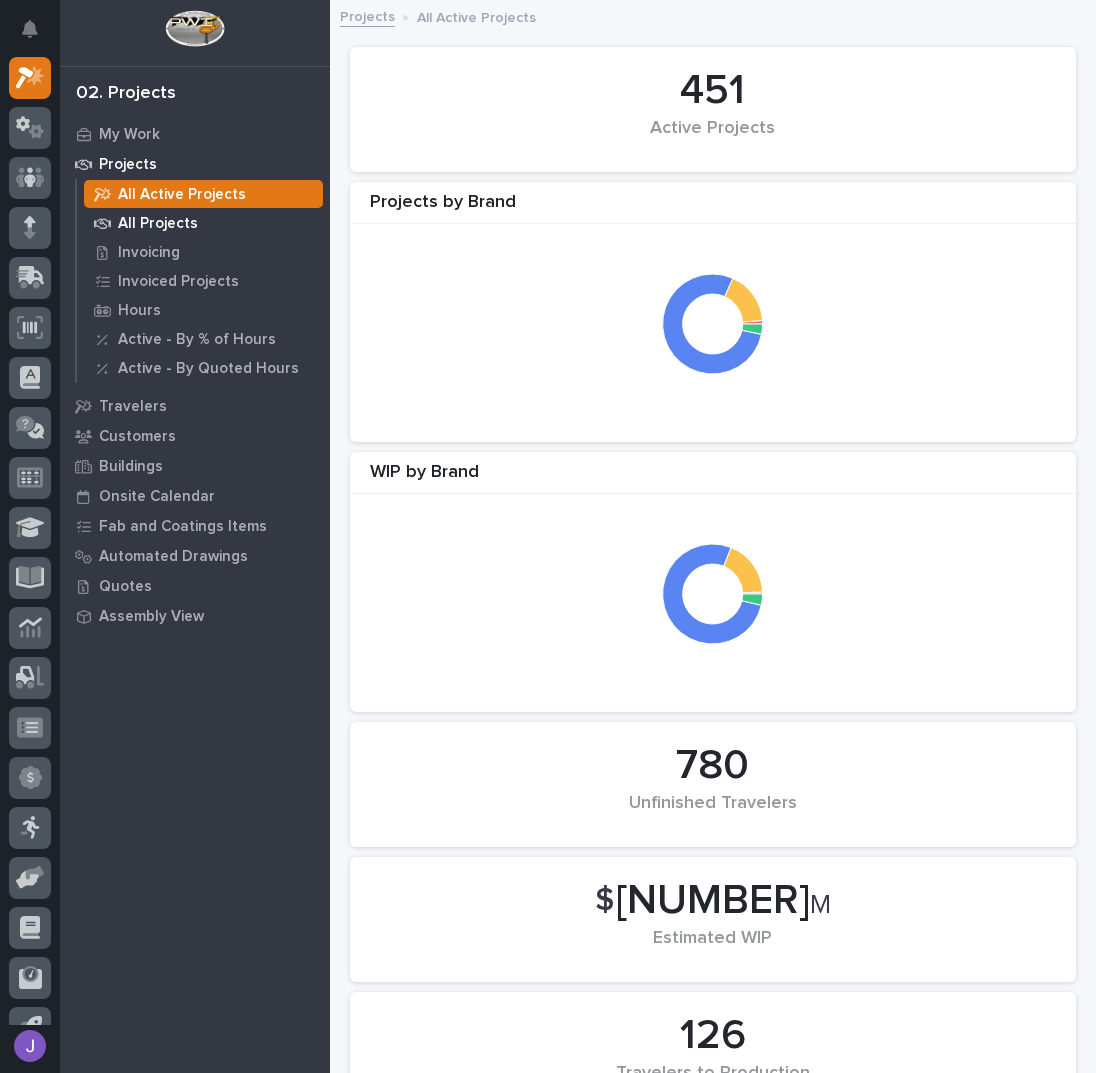 click on "All Projects" at bounding box center [158, 224] 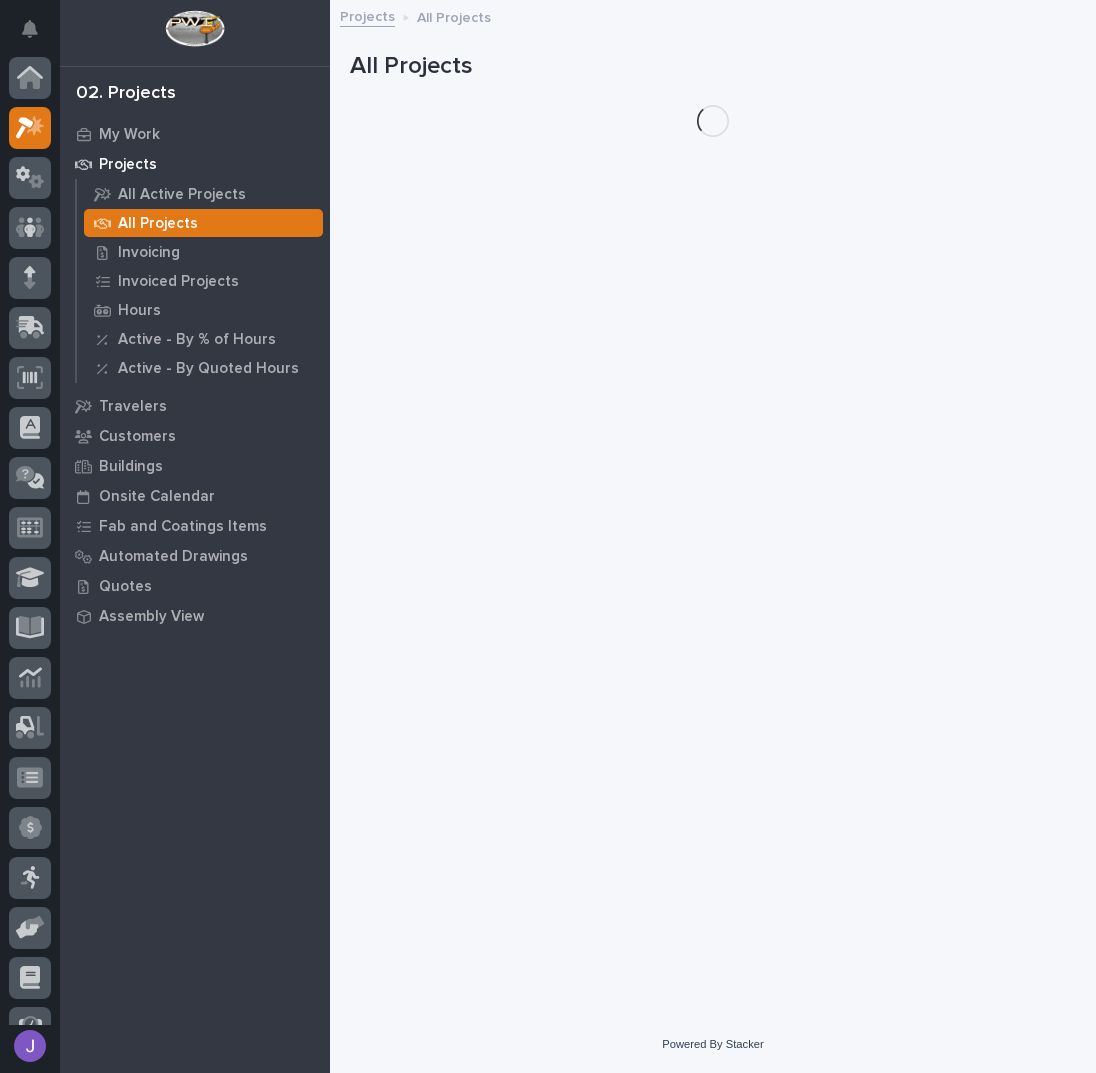 scroll, scrollTop: 50, scrollLeft: 0, axis: vertical 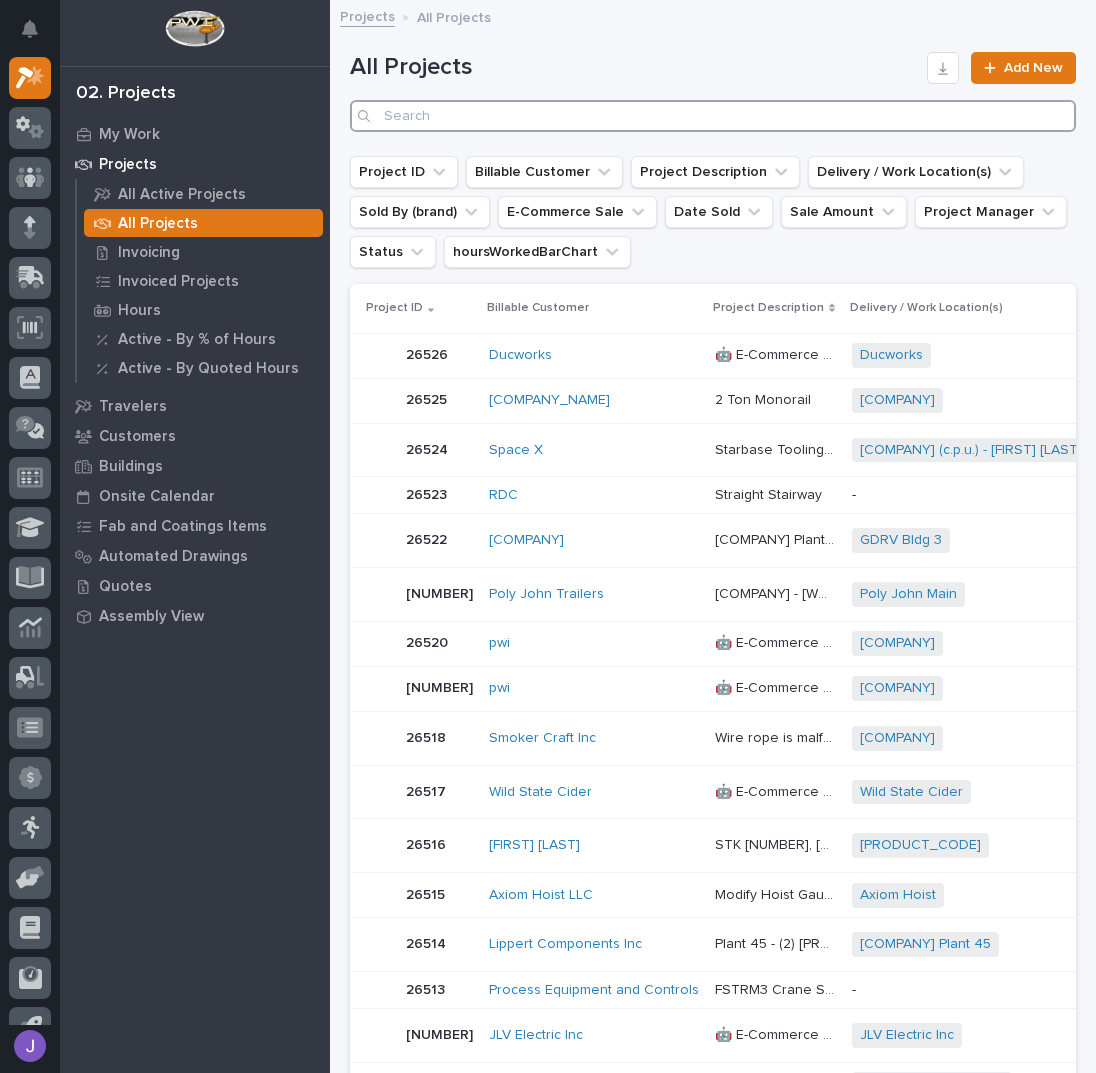 click at bounding box center [713, 116] 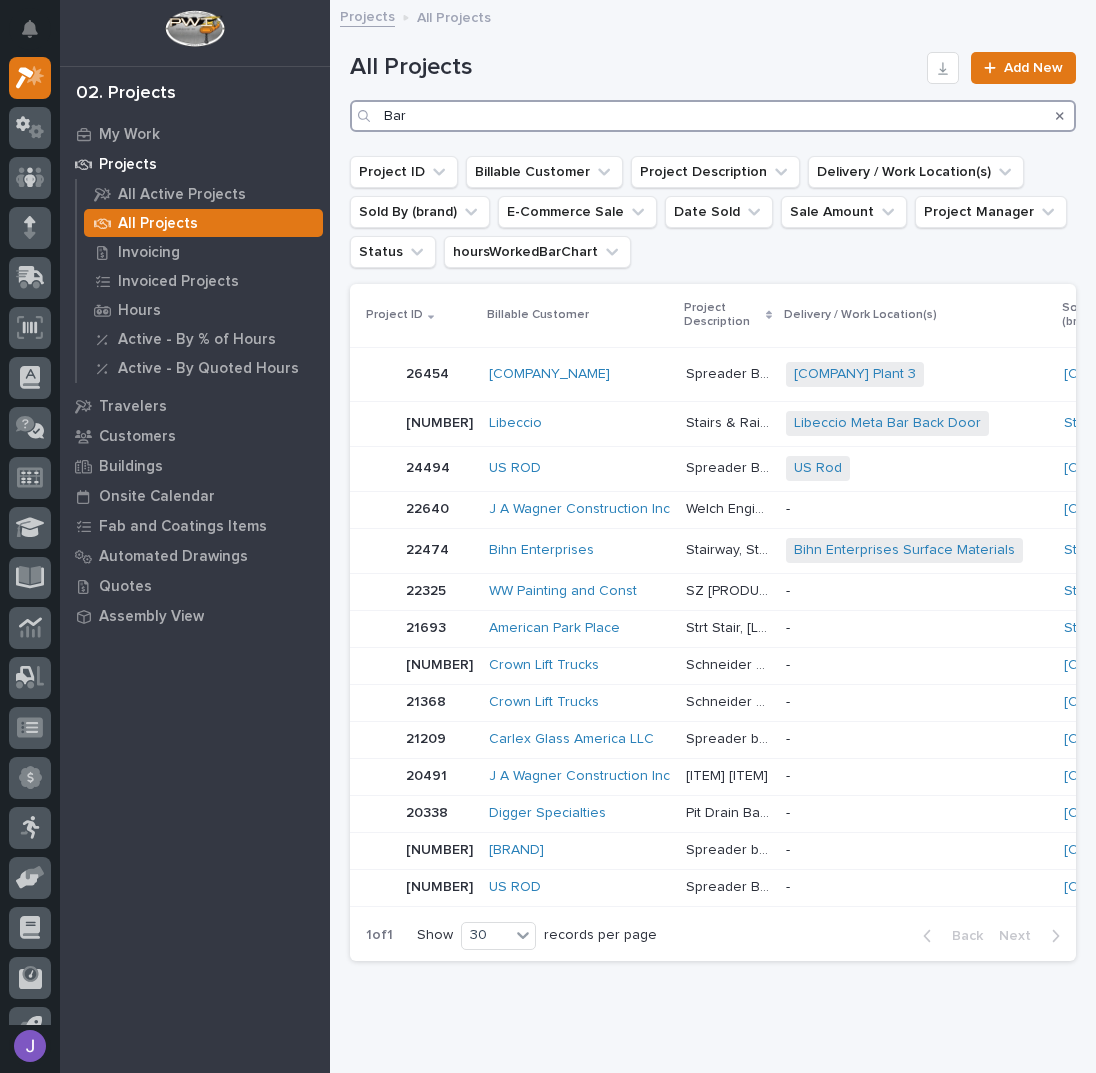 type on "Bar" 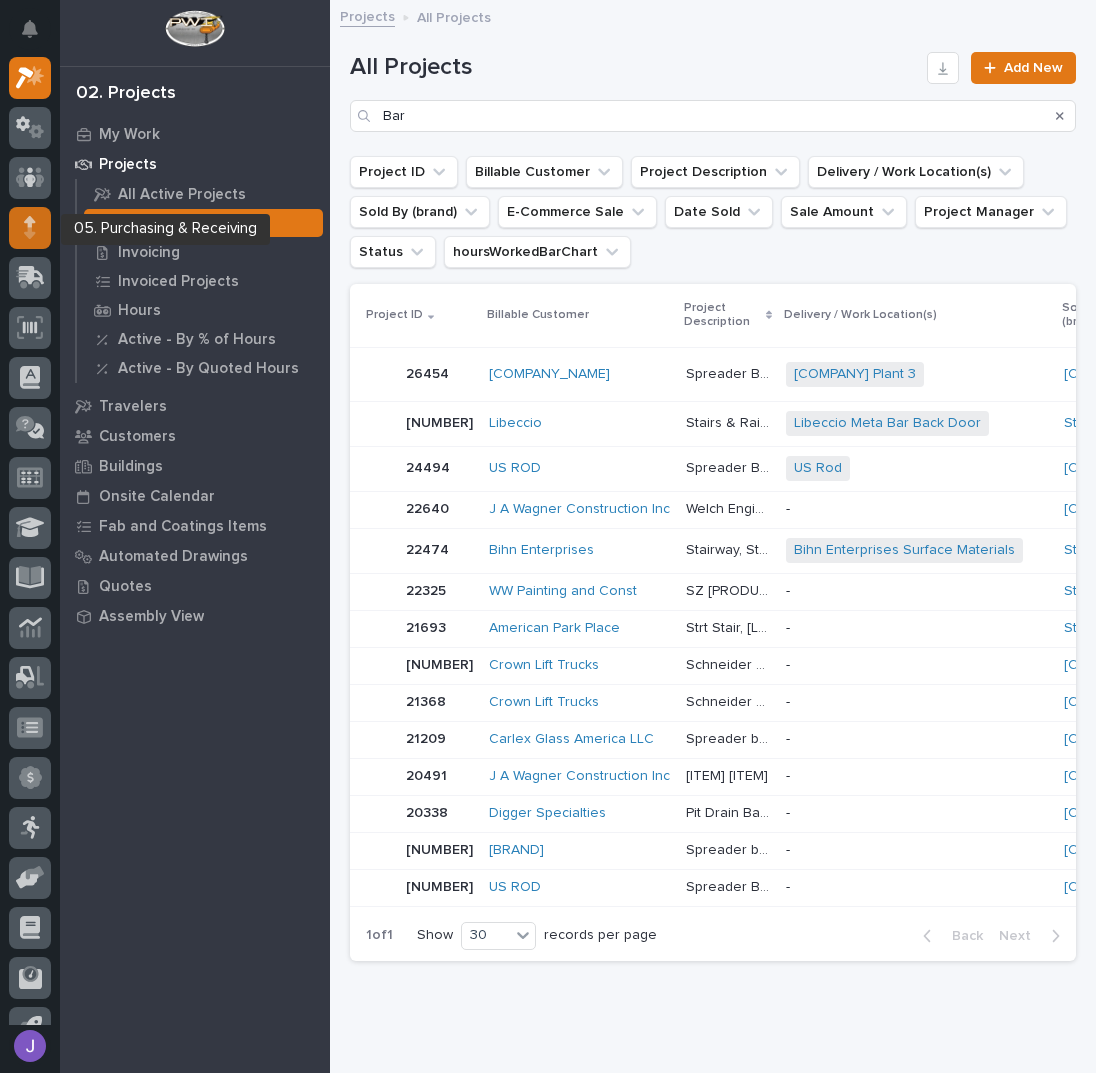 click at bounding box center [30, 227] 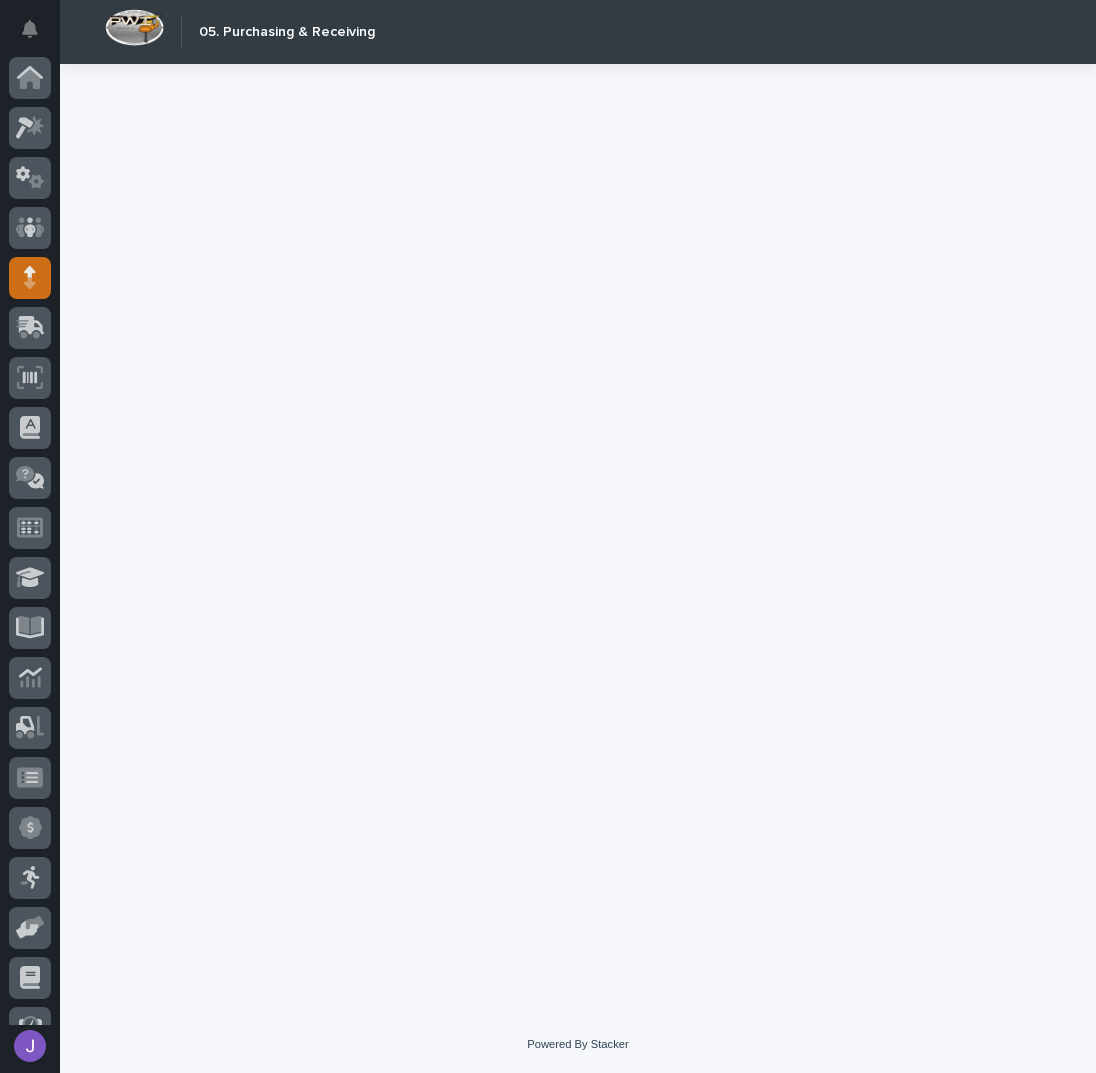 scroll, scrollTop: 82, scrollLeft: 0, axis: vertical 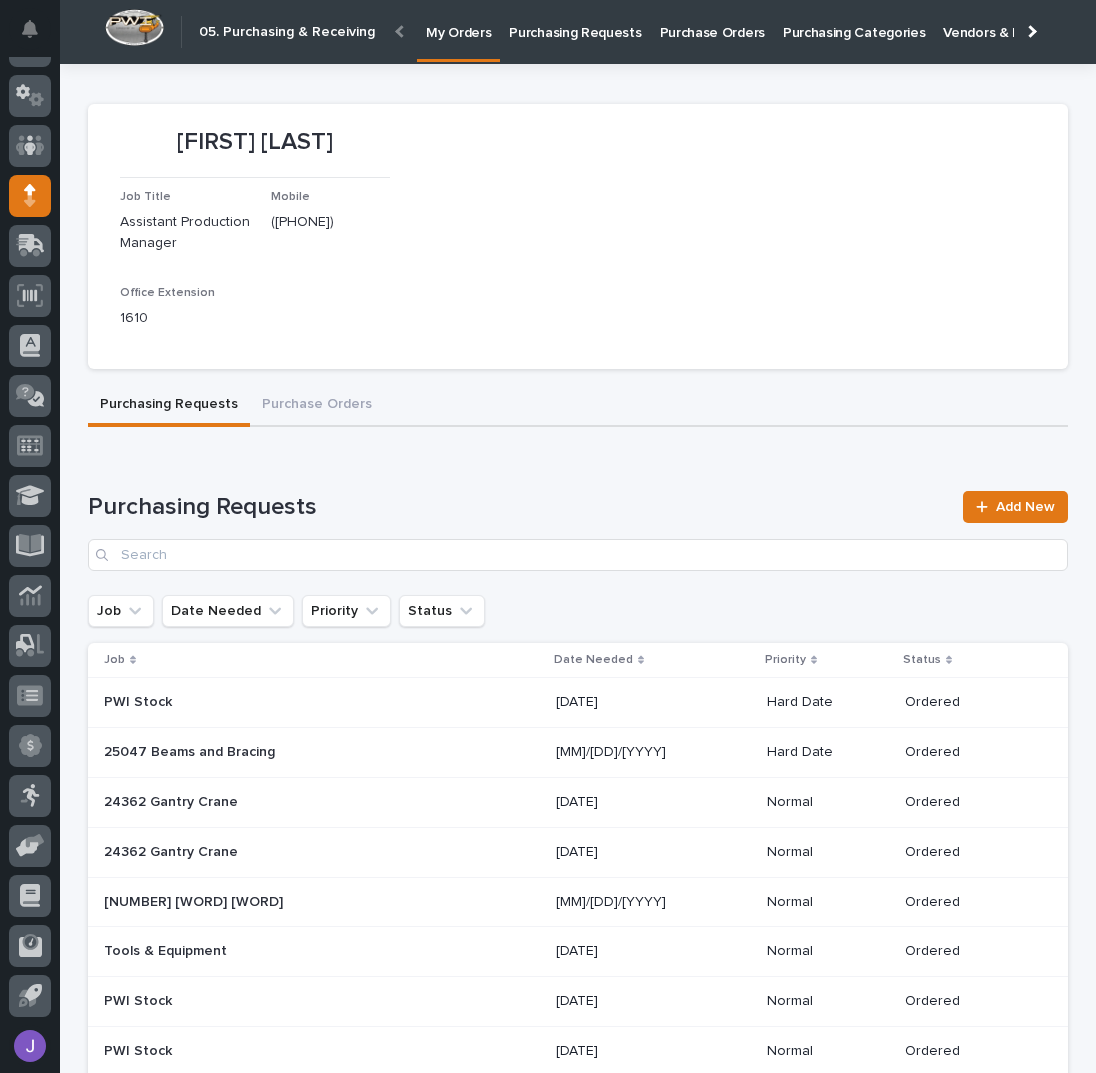 click on "Purchasing Requests" at bounding box center (575, 21) 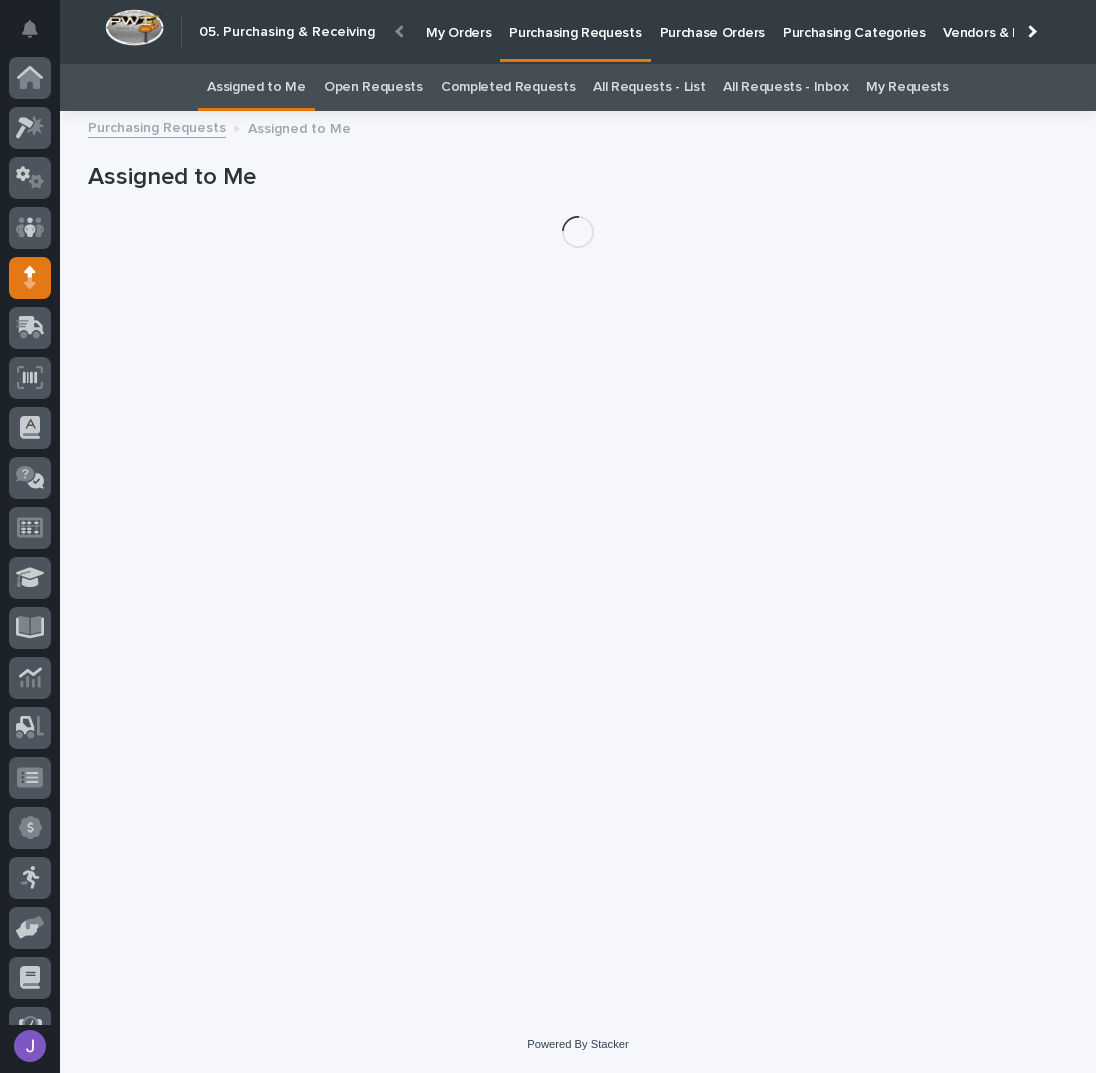 scroll, scrollTop: 82, scrollLeft: 0, axis: vertical 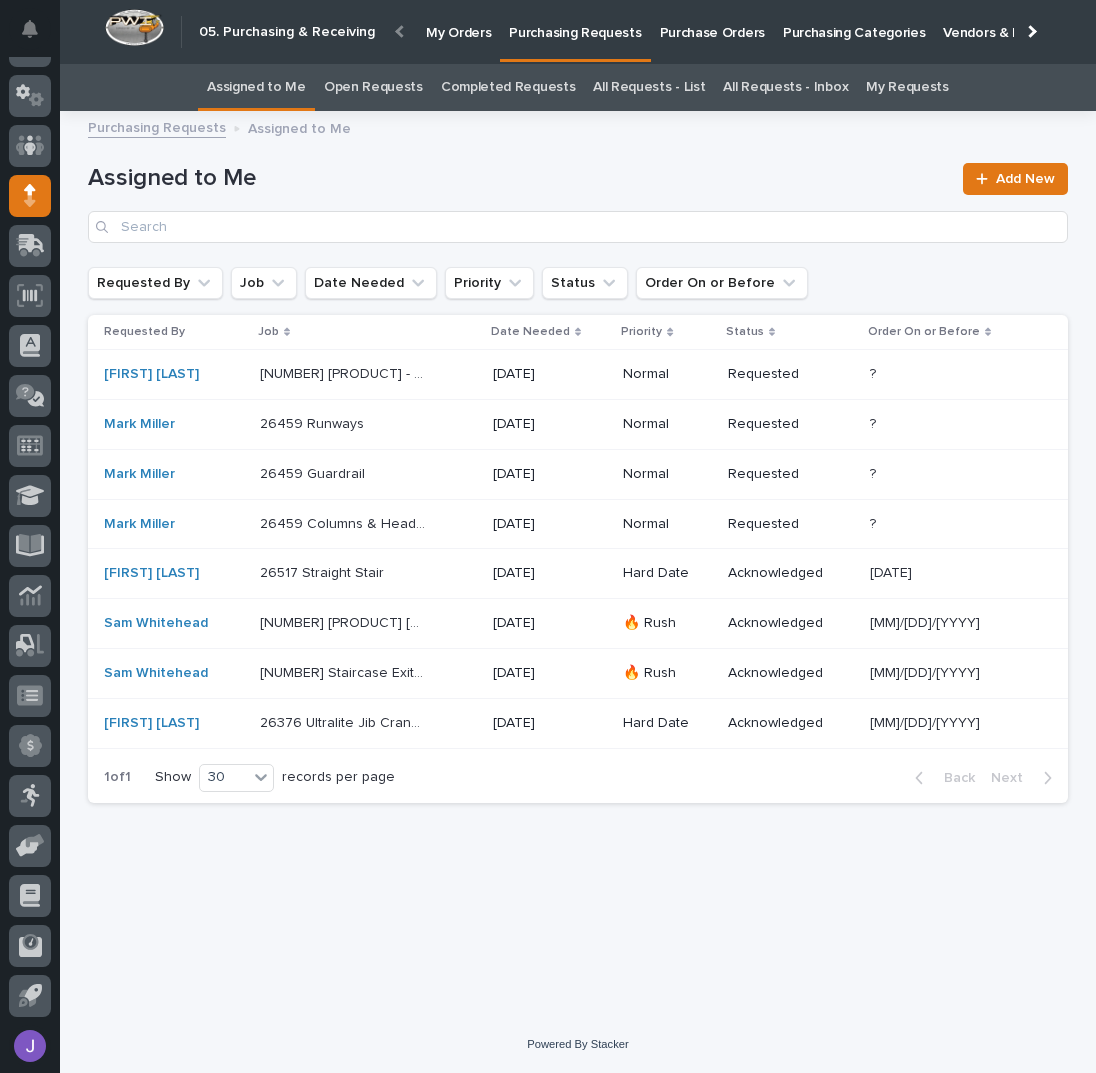 click on "26376 Ultralite Jib Cranes 26376 Ultralite Jib Cranes" at bounding box center [368, 375] 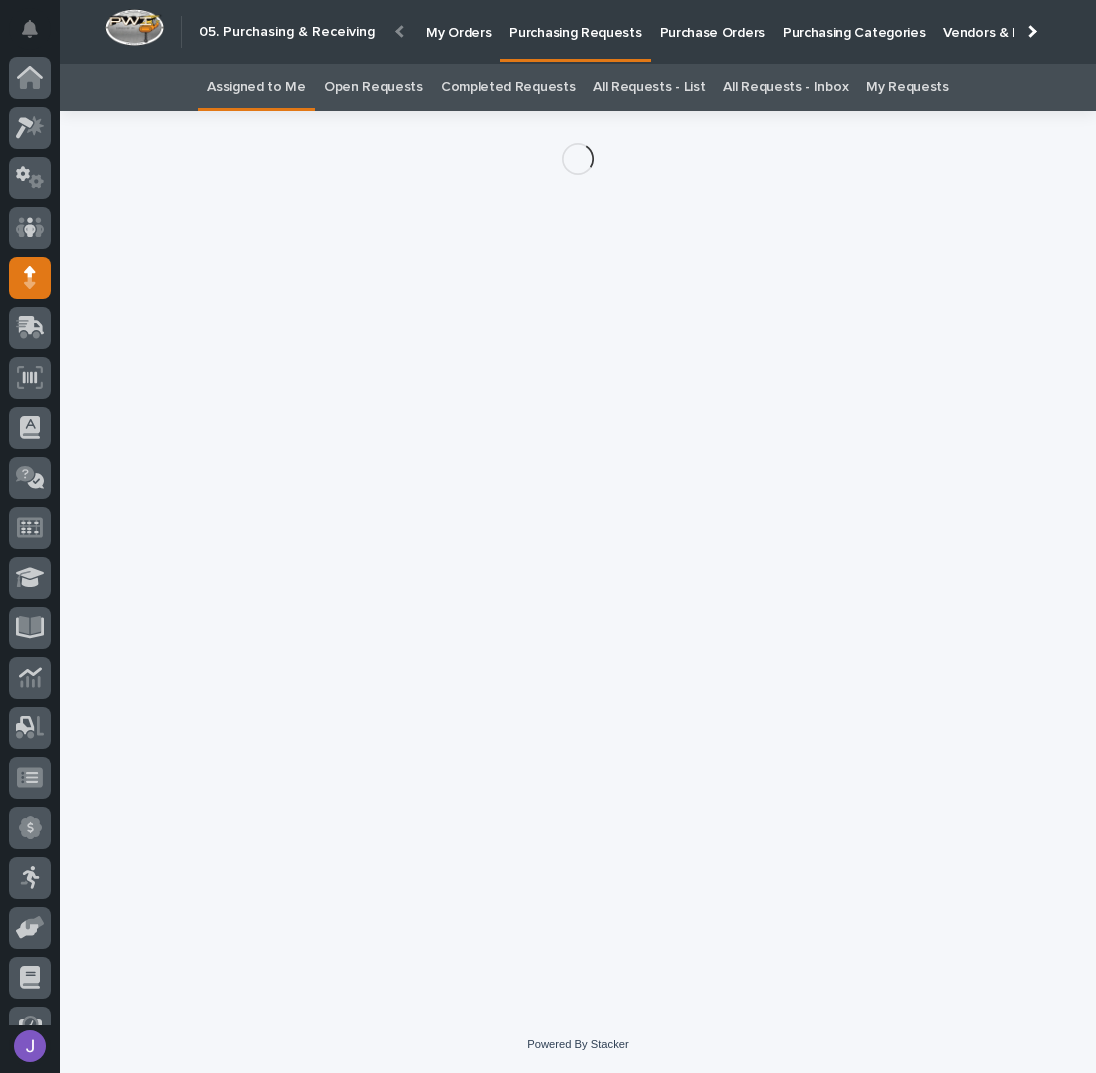 scroll, scrollTop: 82, scrollLeft: 0, axis: vertical 